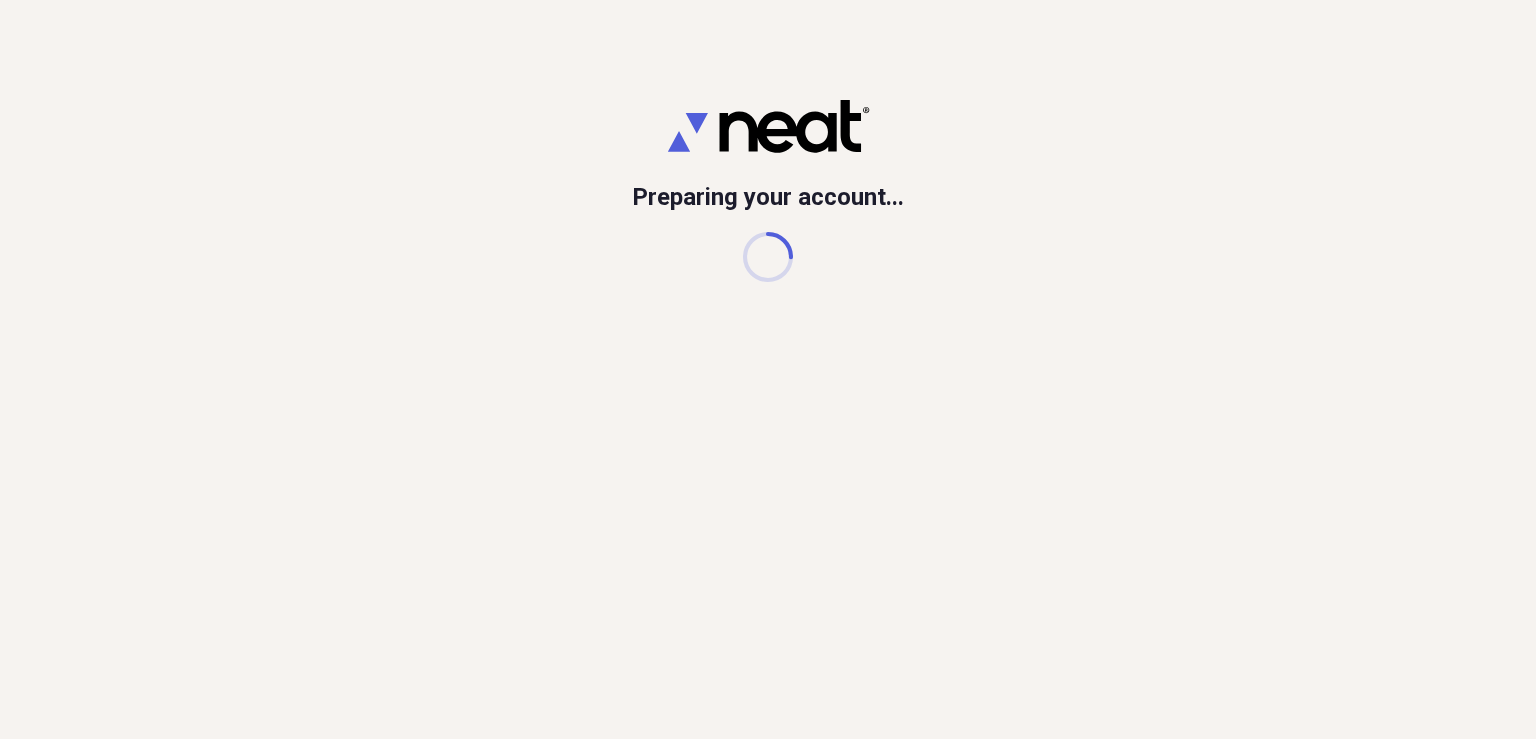 scroll, scrollTop: 0, scrollLeft: 0, axis: both 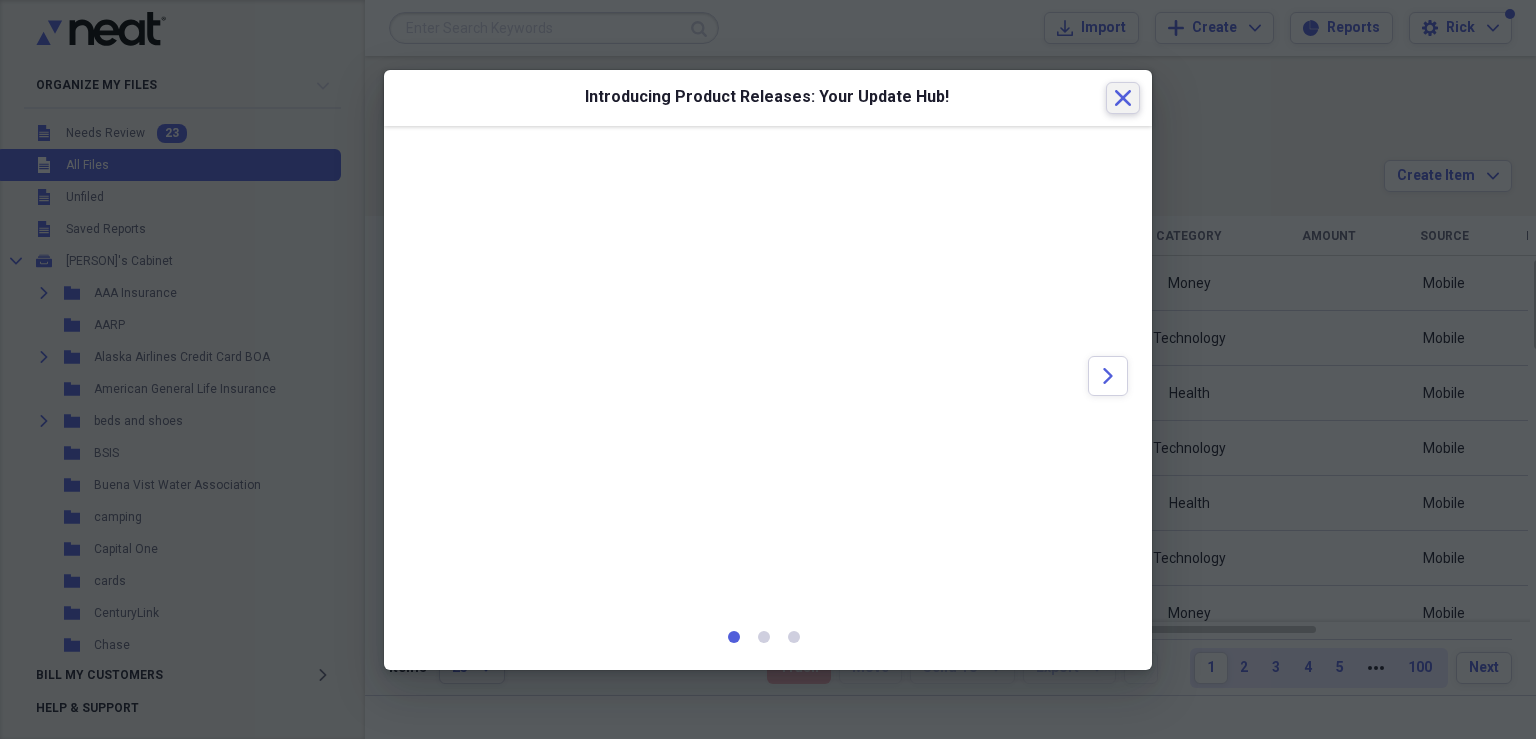click 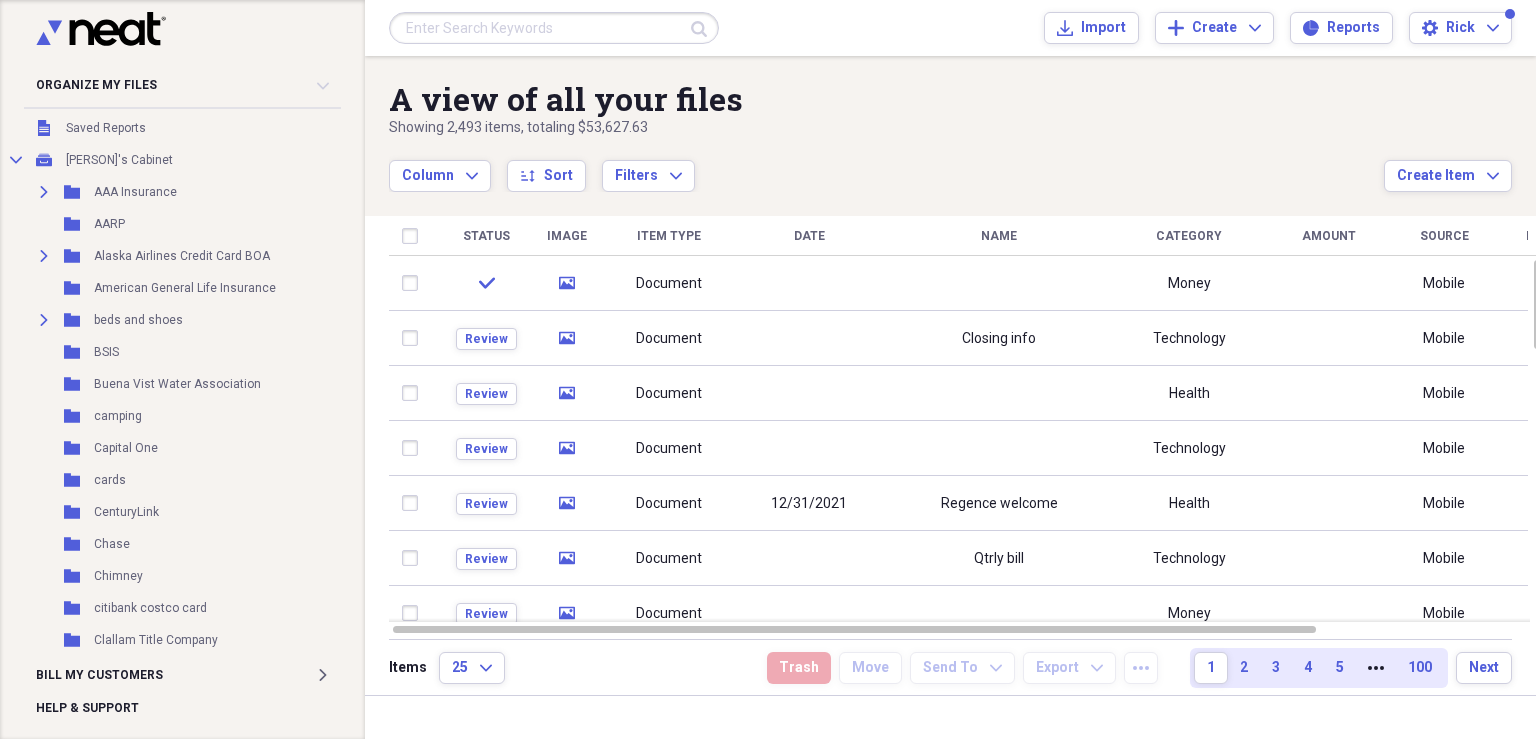 scroll, scrollTop: 15, scrollLeft: 0, axis: vertical 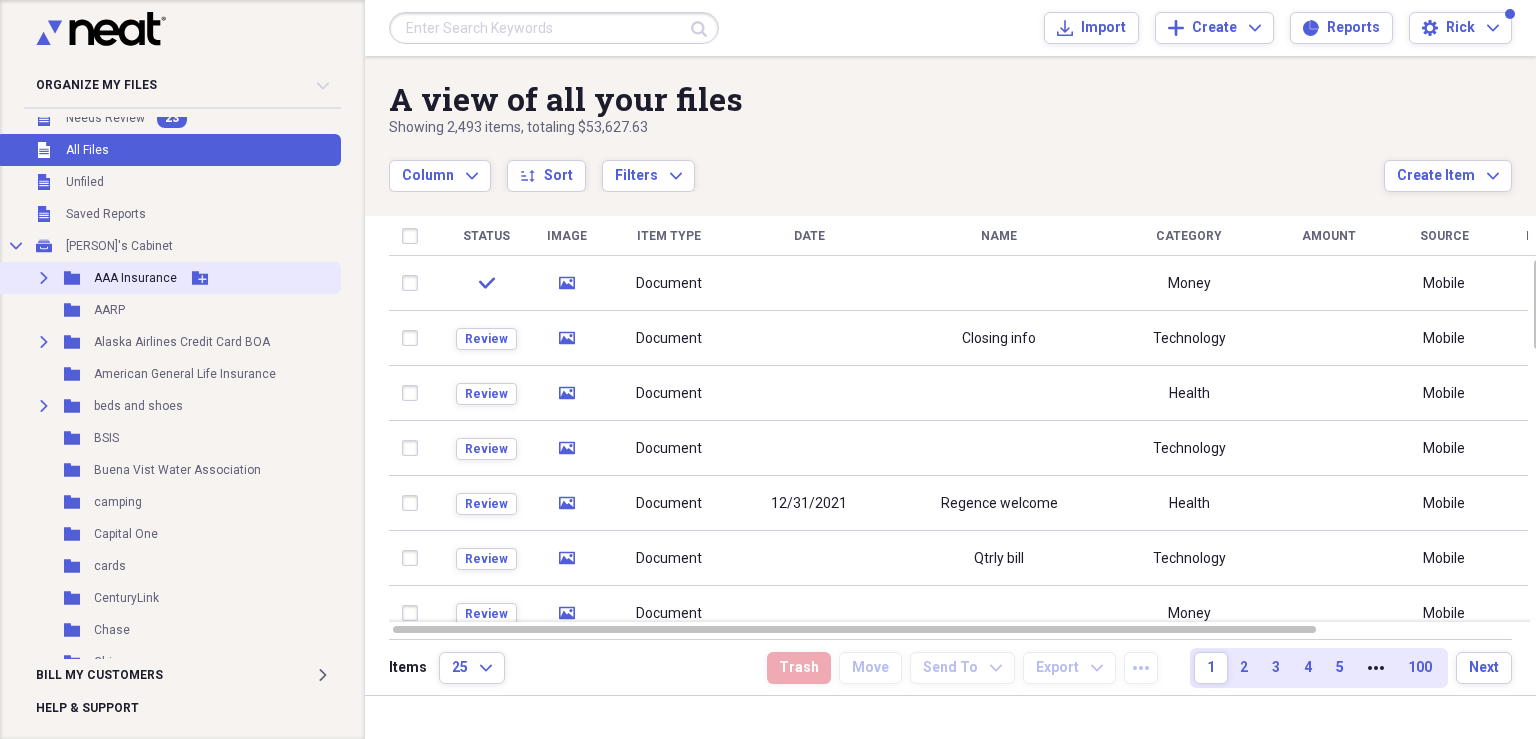 click on "AAA Insurance" at bounding box center (135, 278) 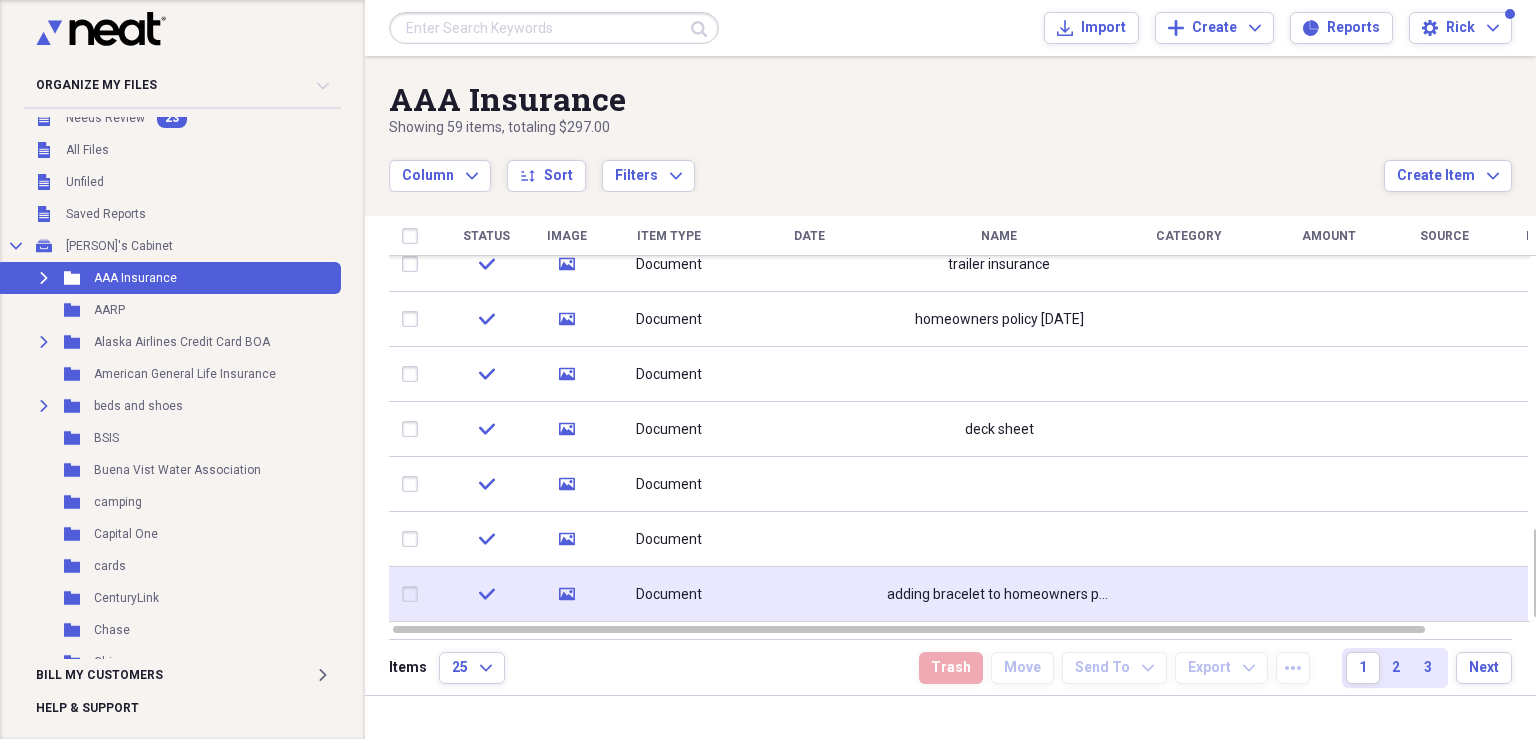 click at bounding box center (809, 594) 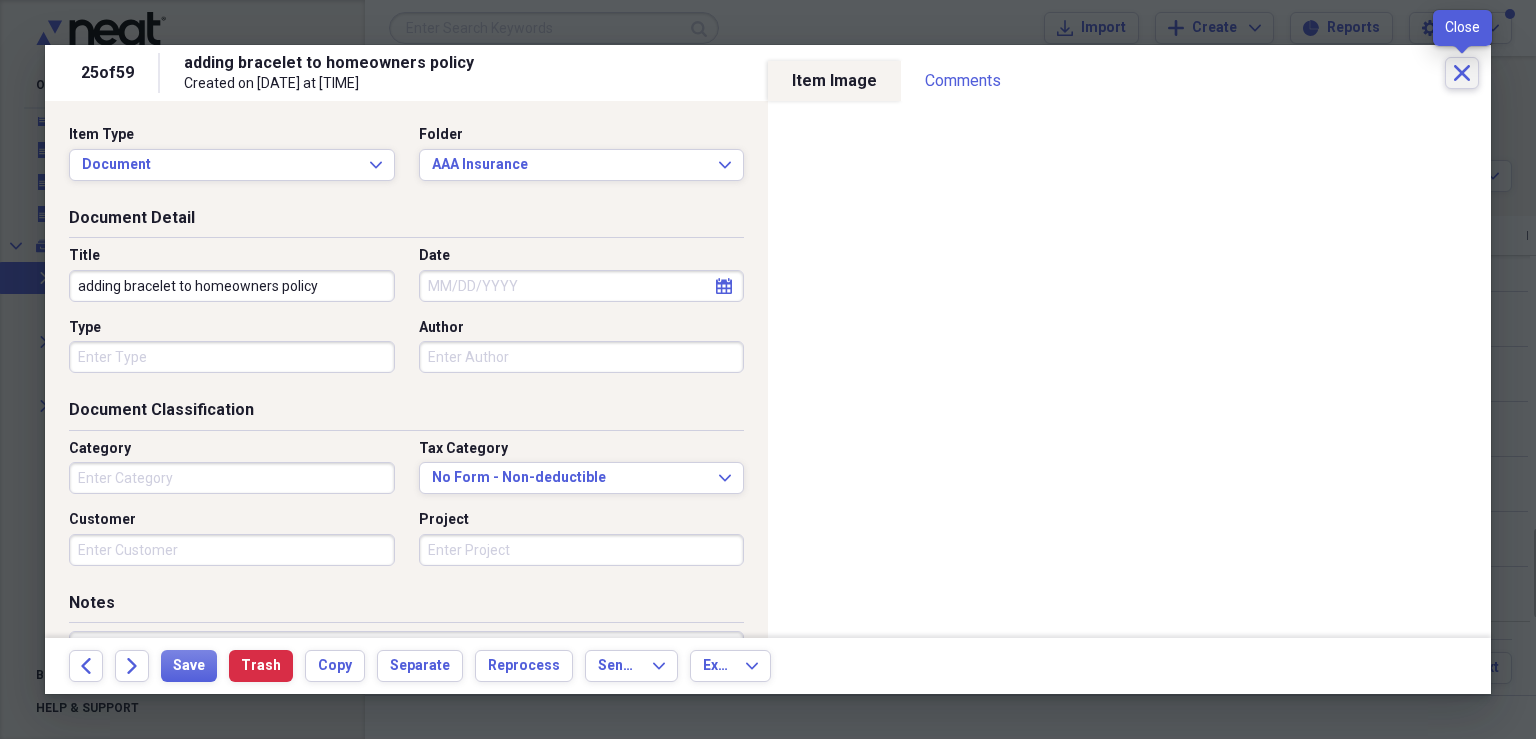 click on "Close" at bounding box center (1462, 73) 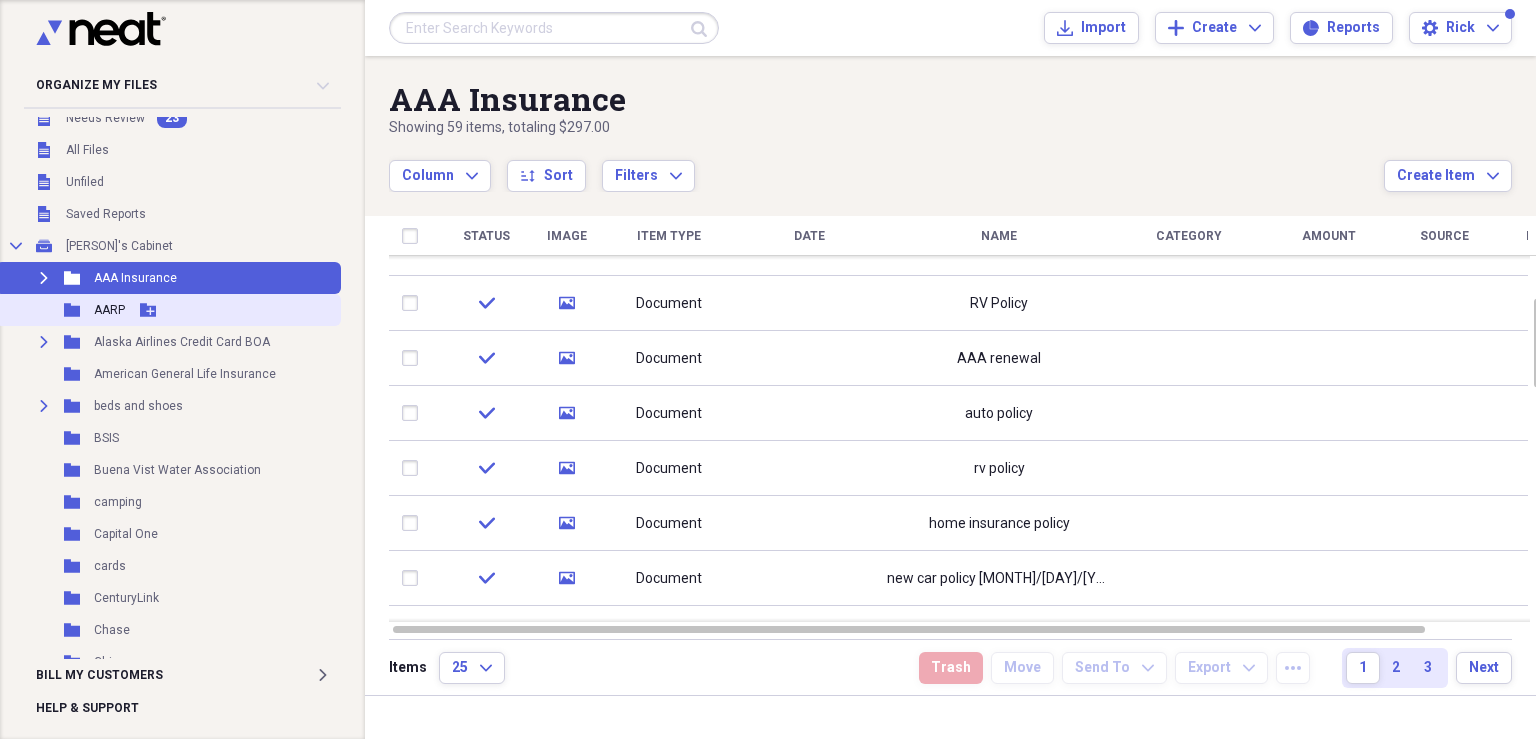 click on "AARP" at bounding box center [109, 310] 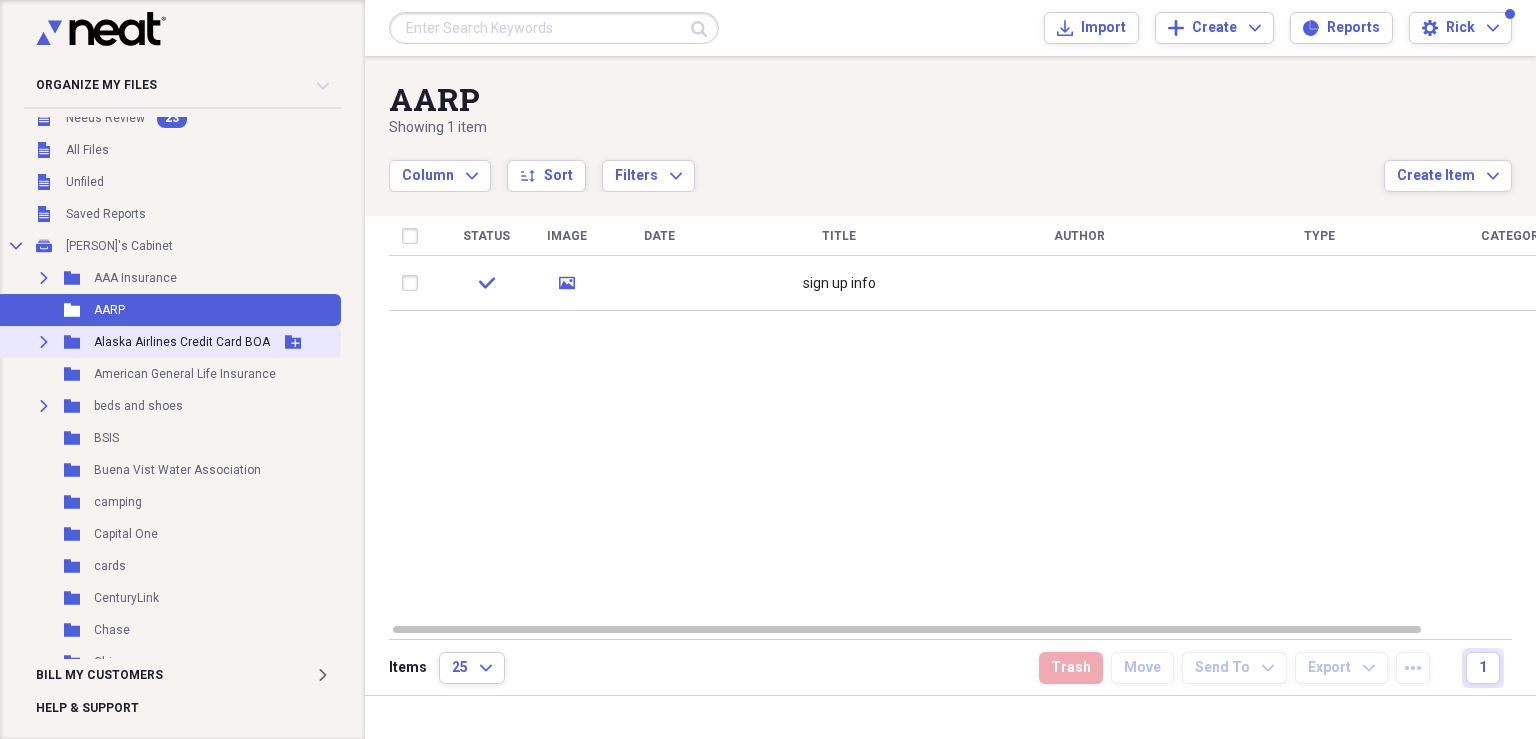 click on "Alaska Airlines Credit Card BOA" at bounding box center (182, 342) 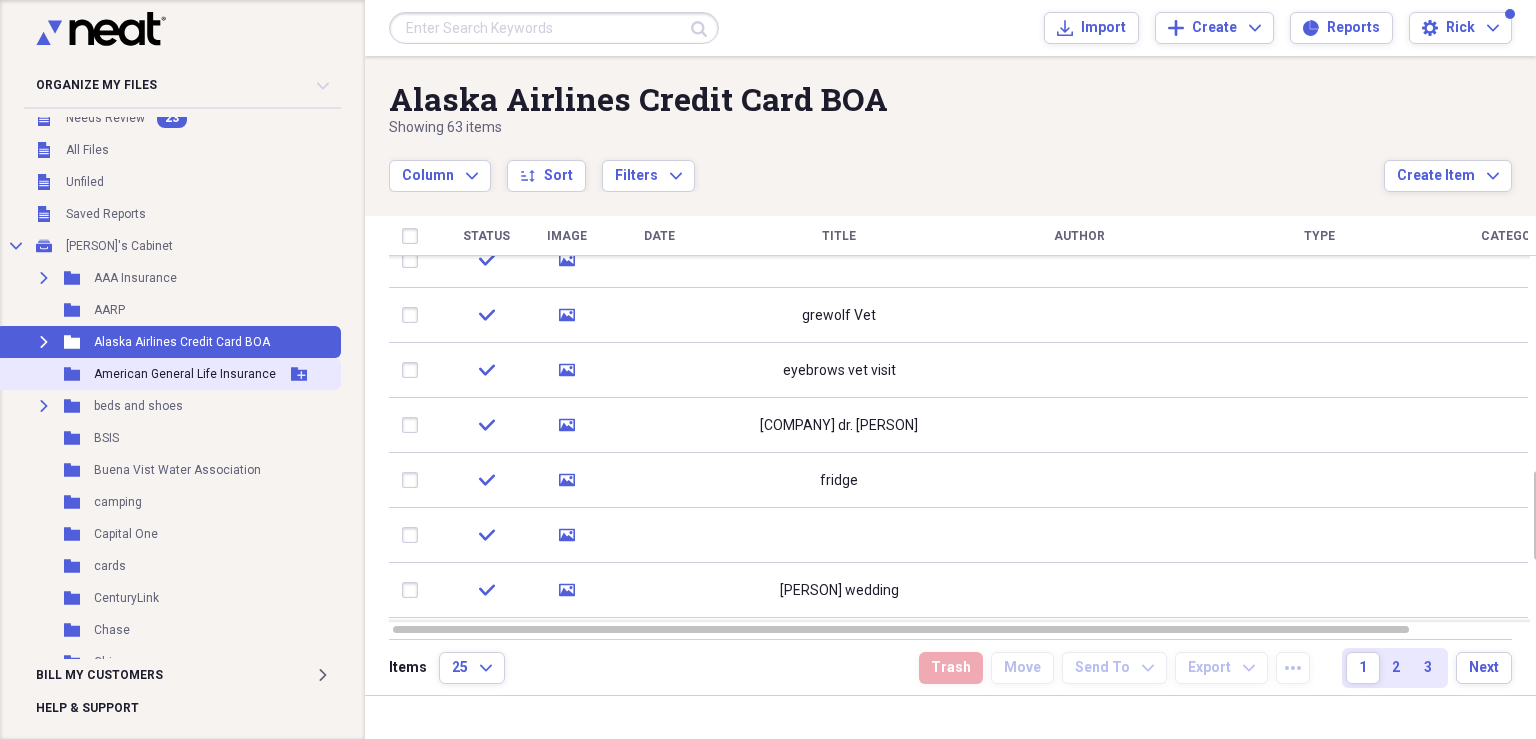 click on "American General Life Insurance" at bounding box center (185, 374) 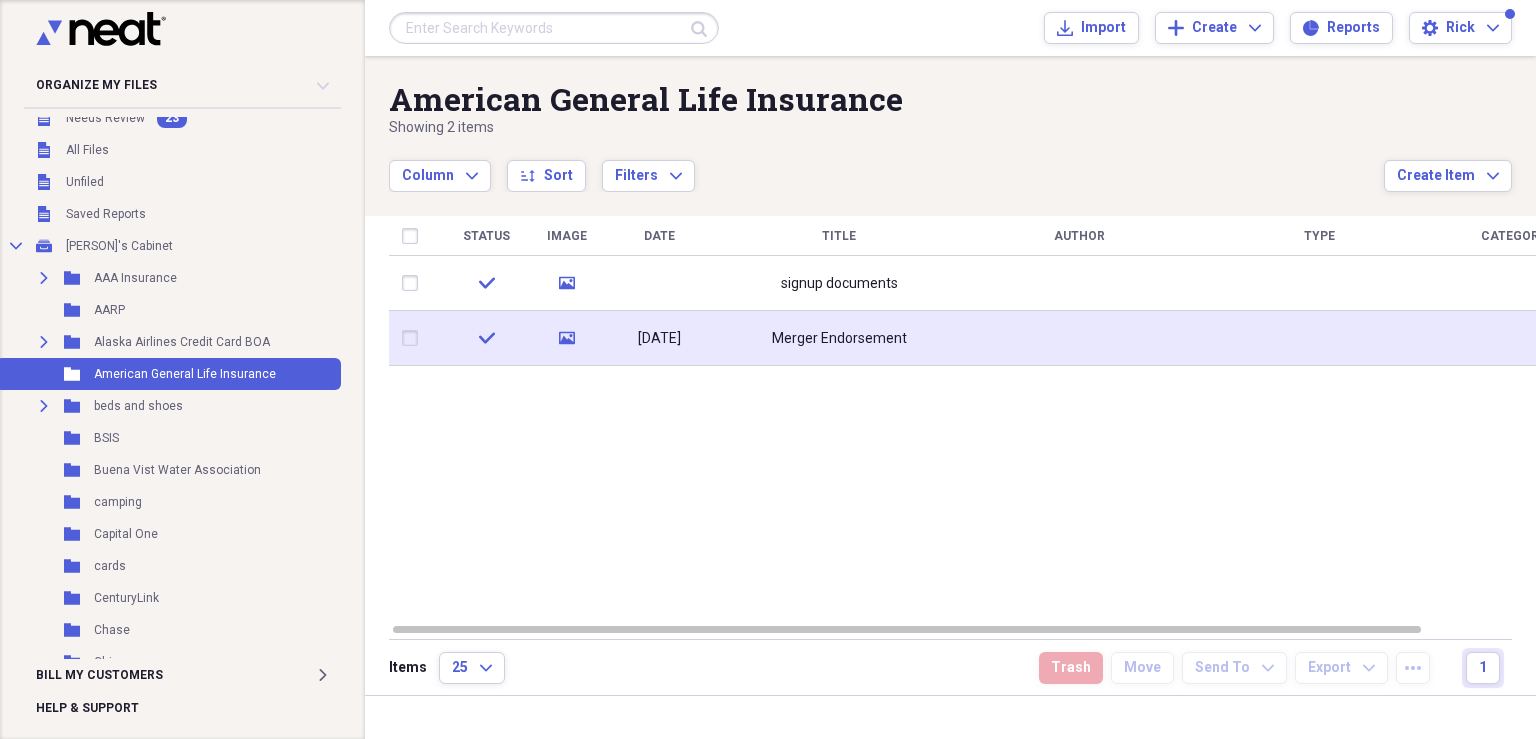 click on "Merger Endorsement" at bounding box center [839, 339] 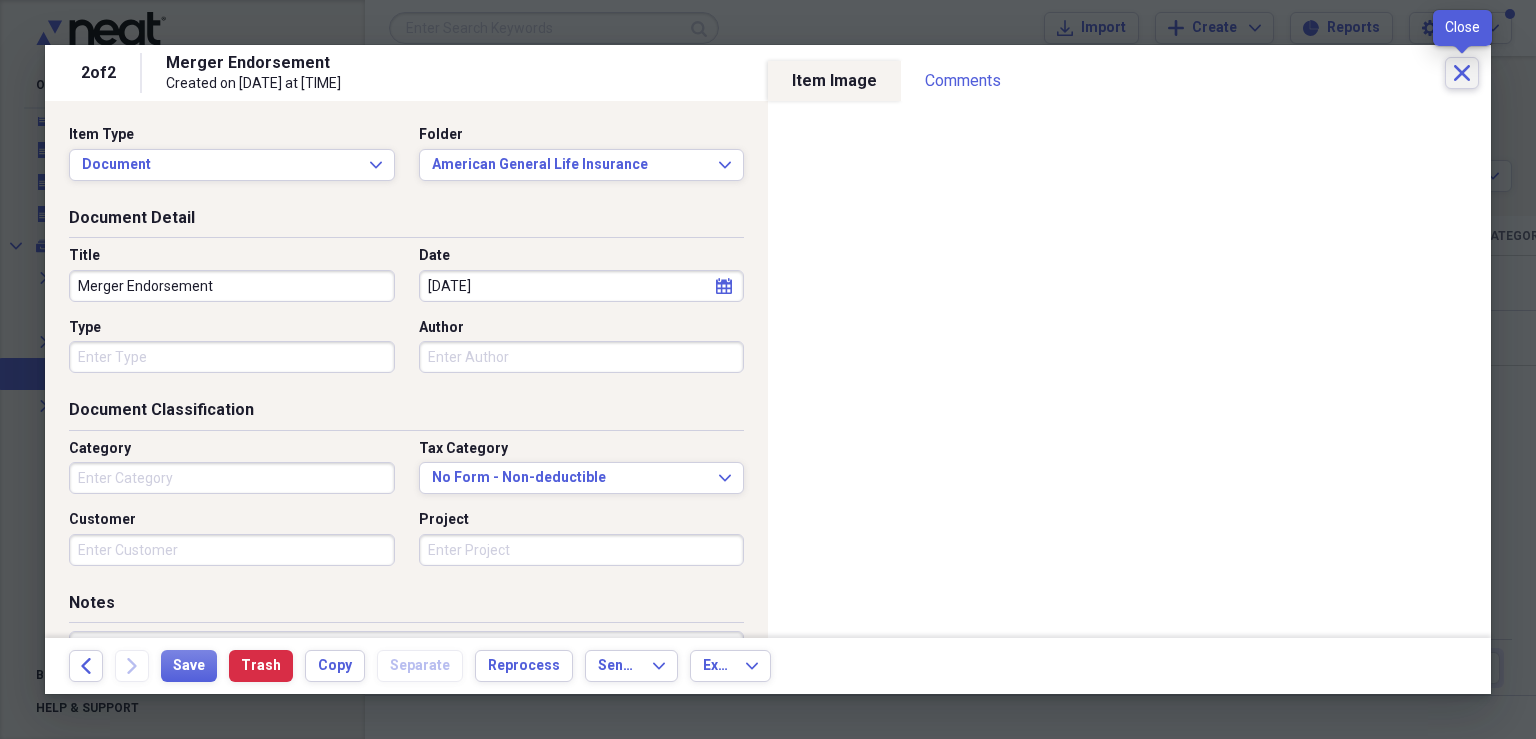 click on "Close" at bounding box center (1462, 73) 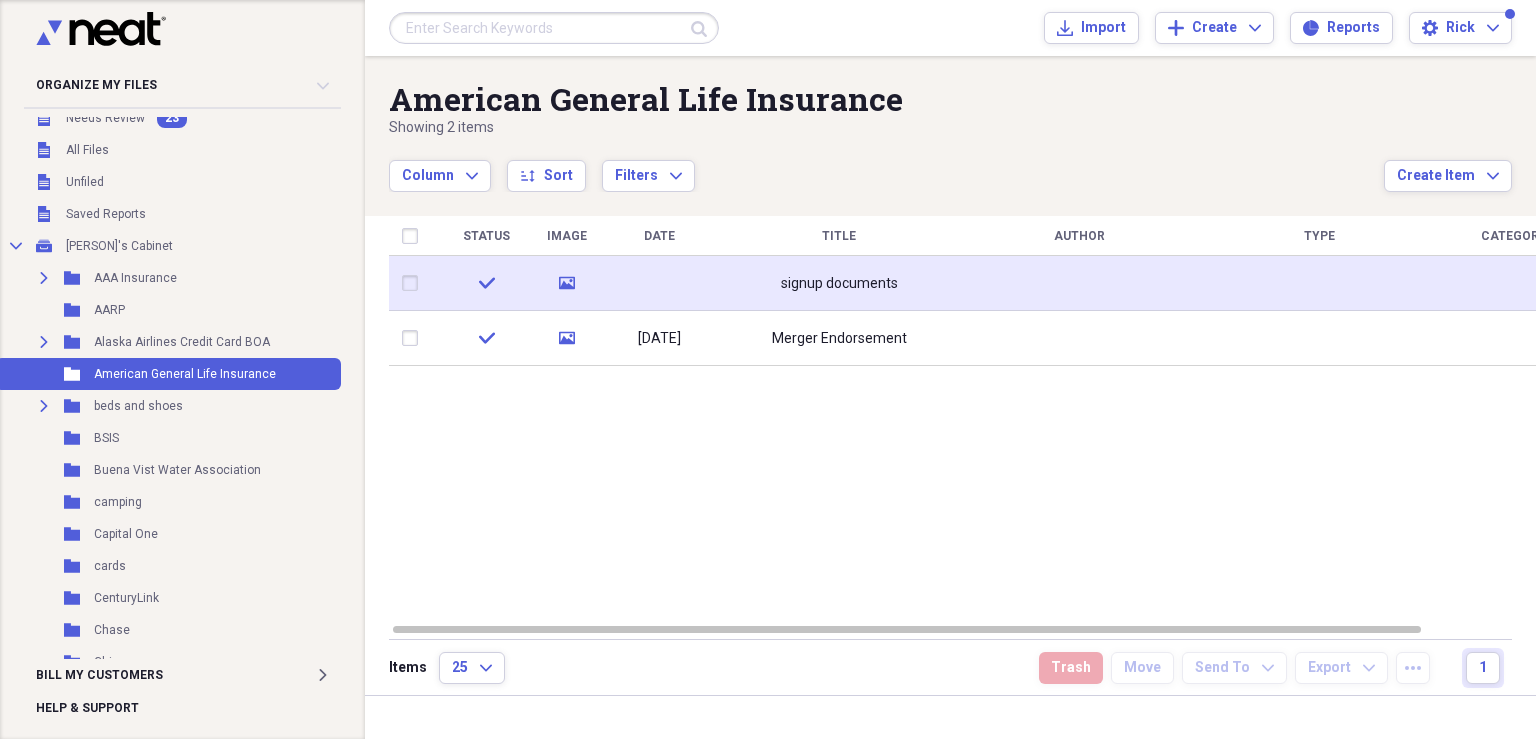 click on "signup documents" at bounding box center [839, 283] 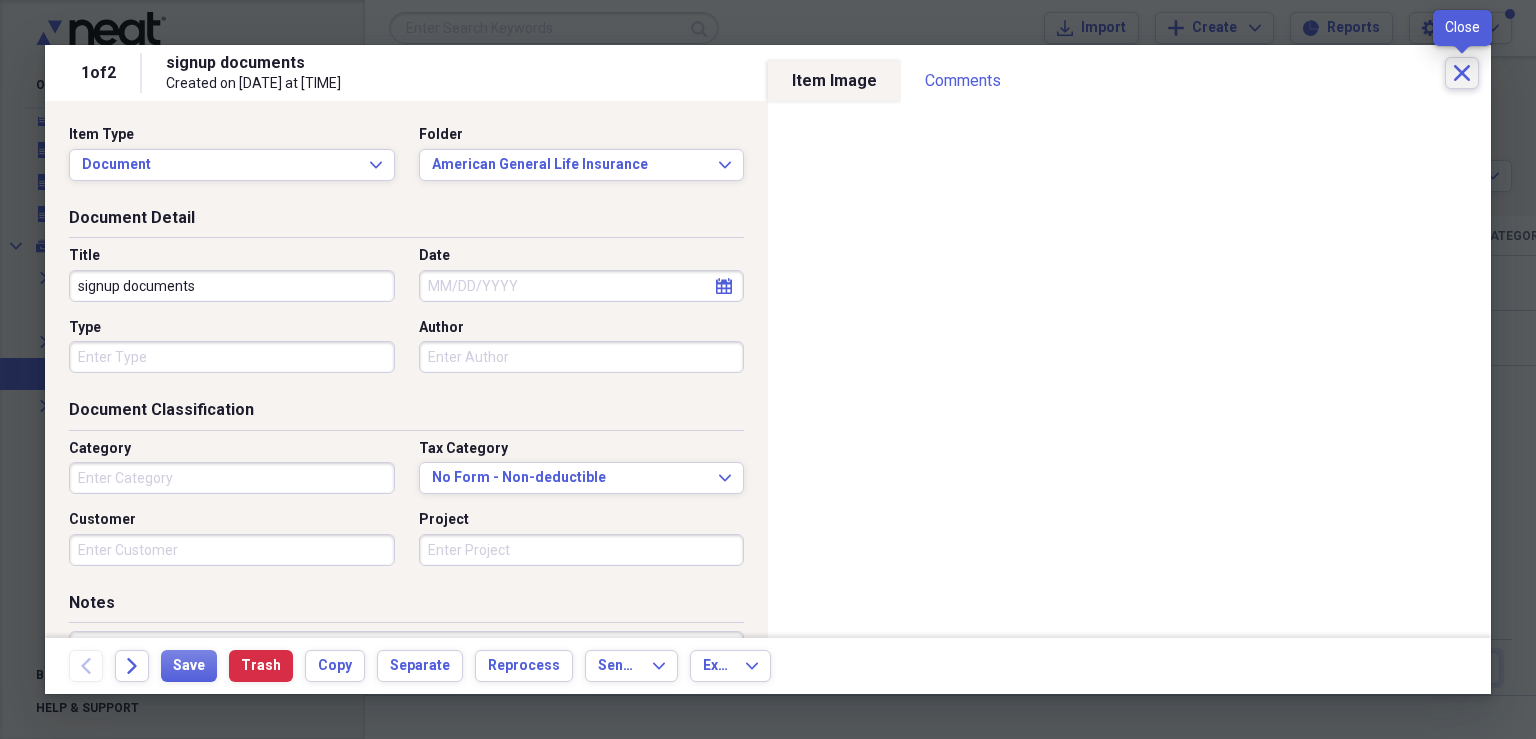 click on "Close" 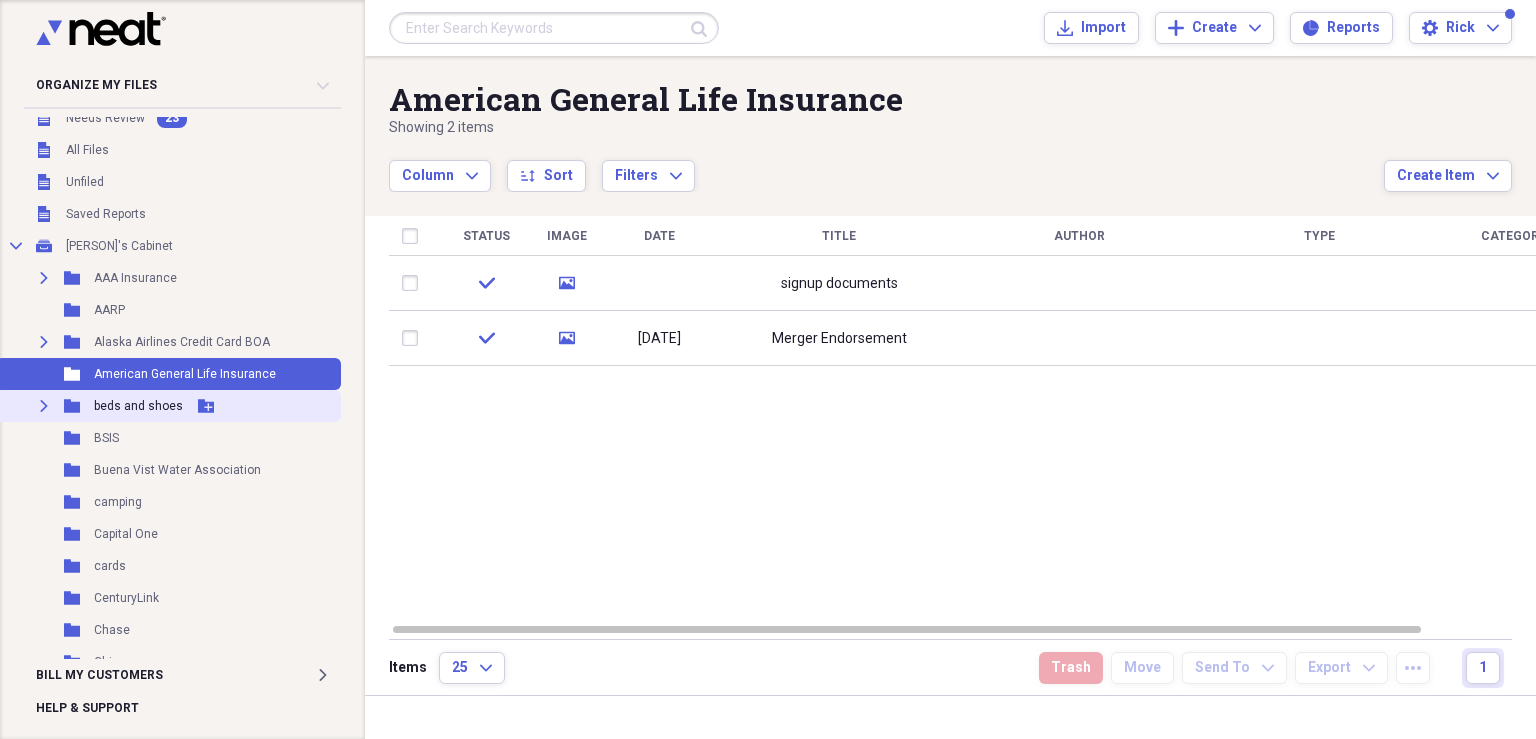 click on "Expand Folder beds and shoes Add Folder" at bounding box center [168, 406] 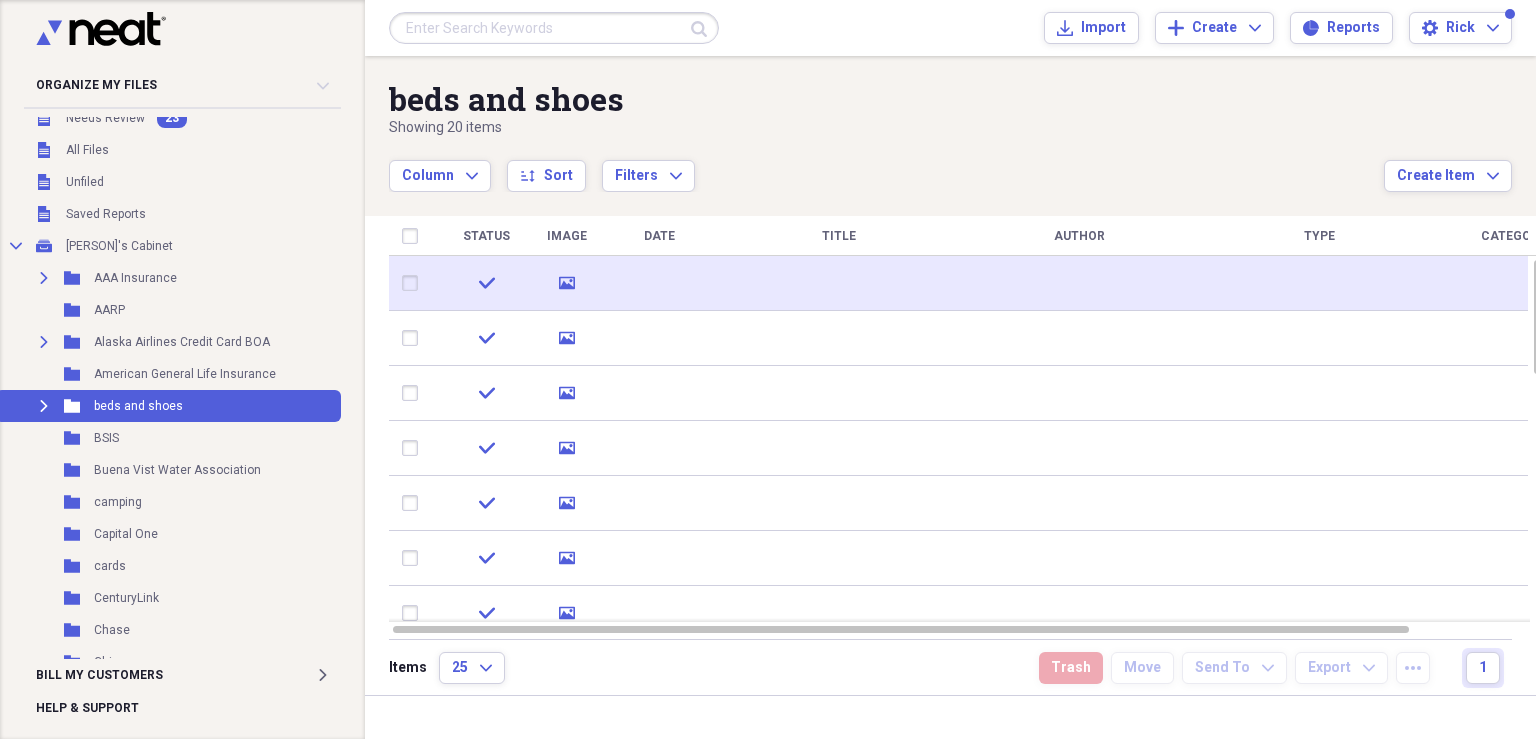 click at bounding box center (659, 283) 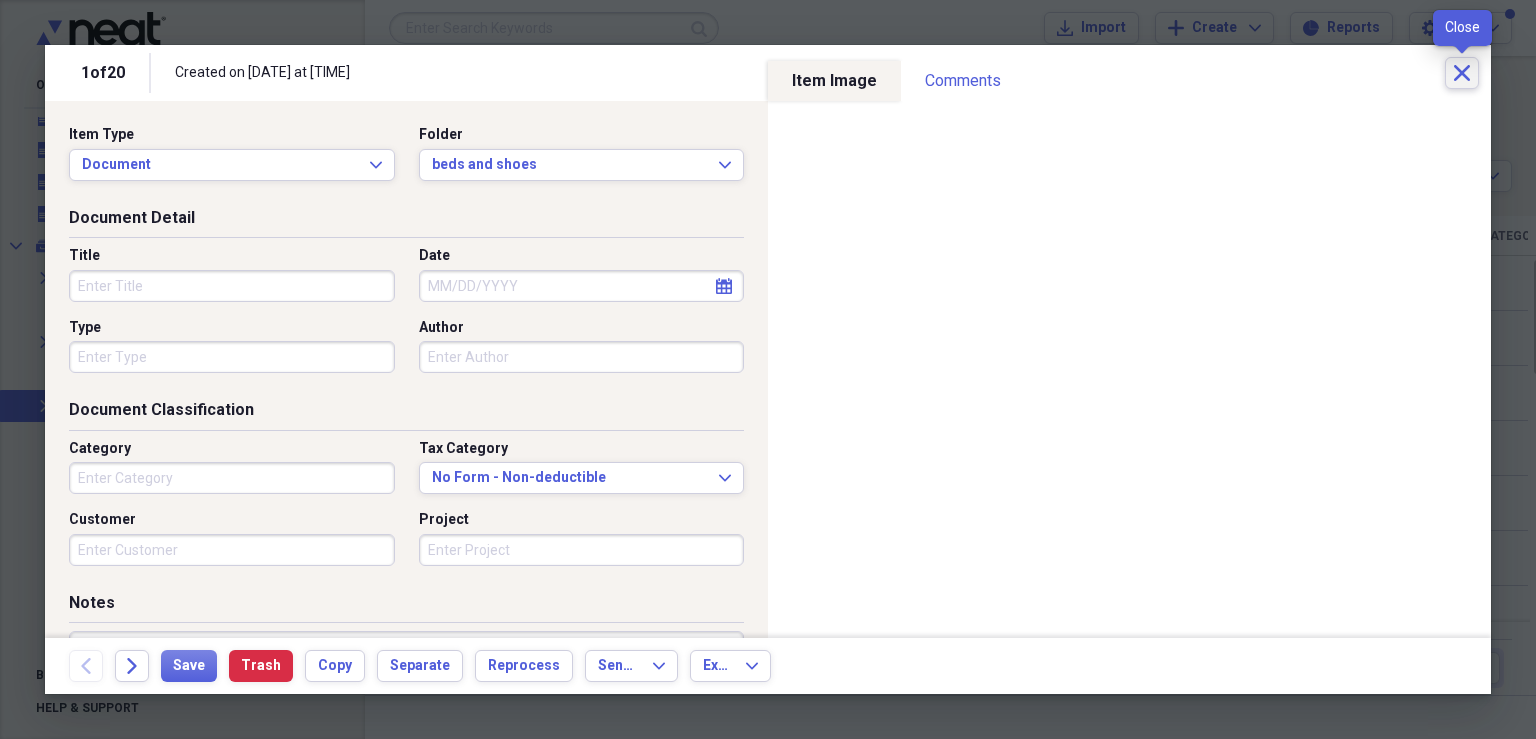 click 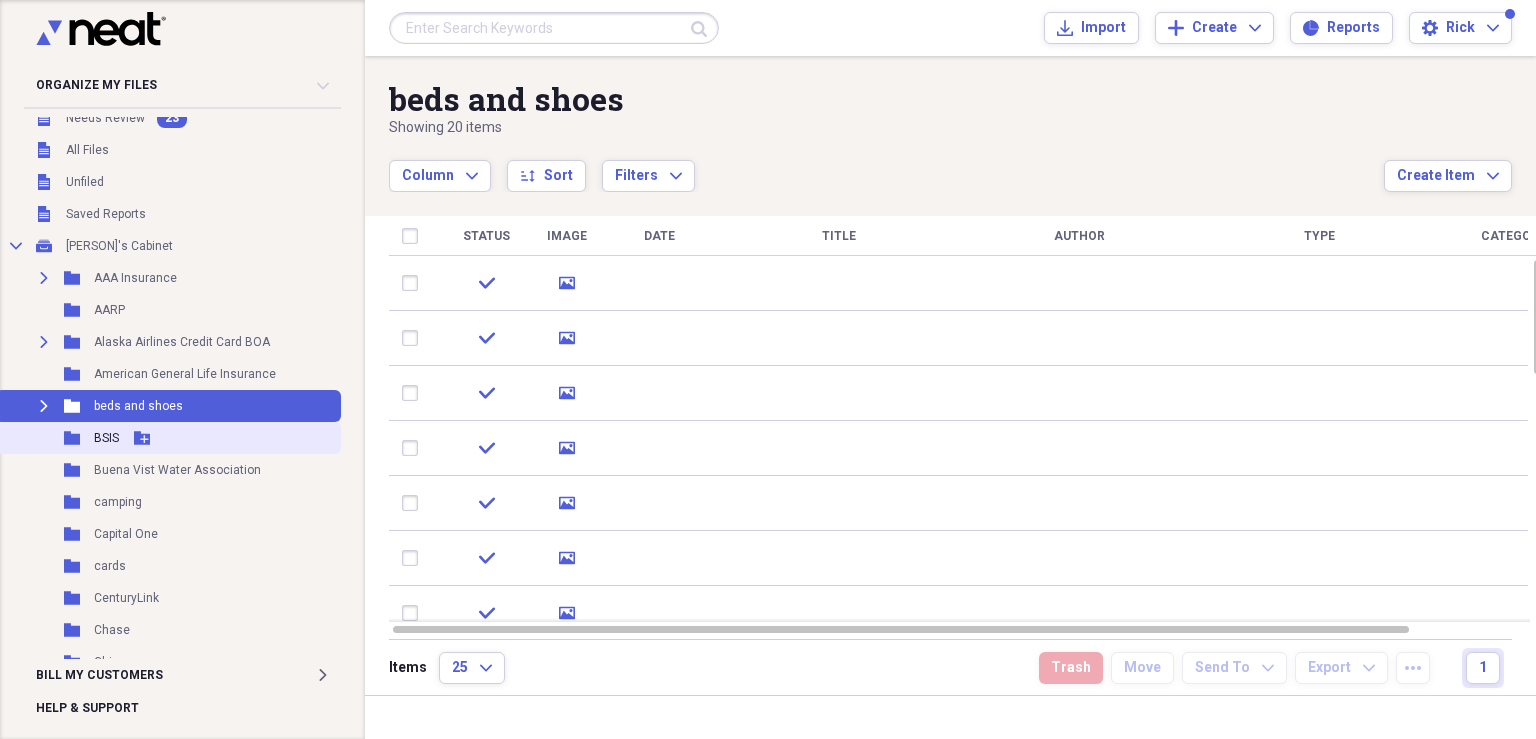 click on "Add Folder" at bounding box center [142, 438] 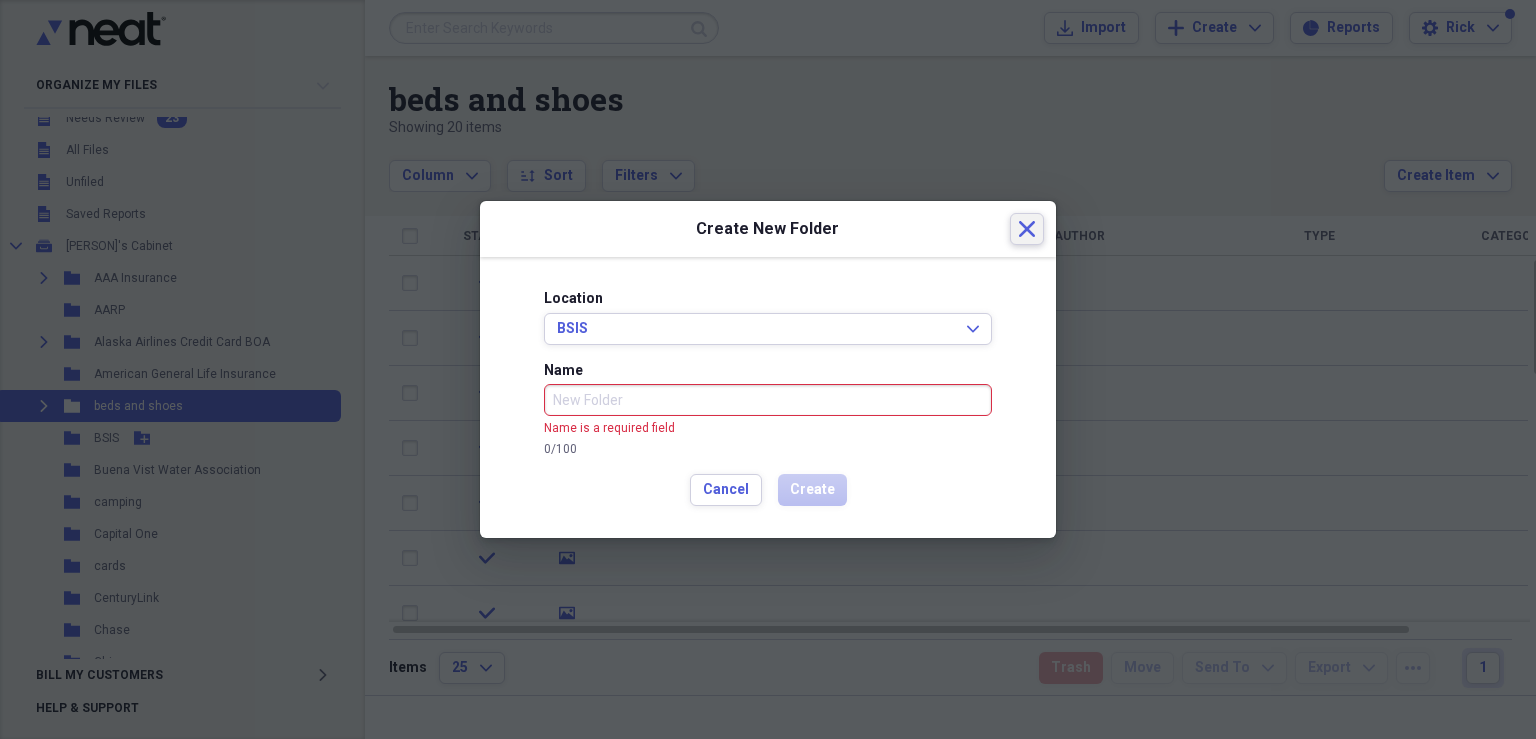 click on "Close" at bounding box center [1027, 229] 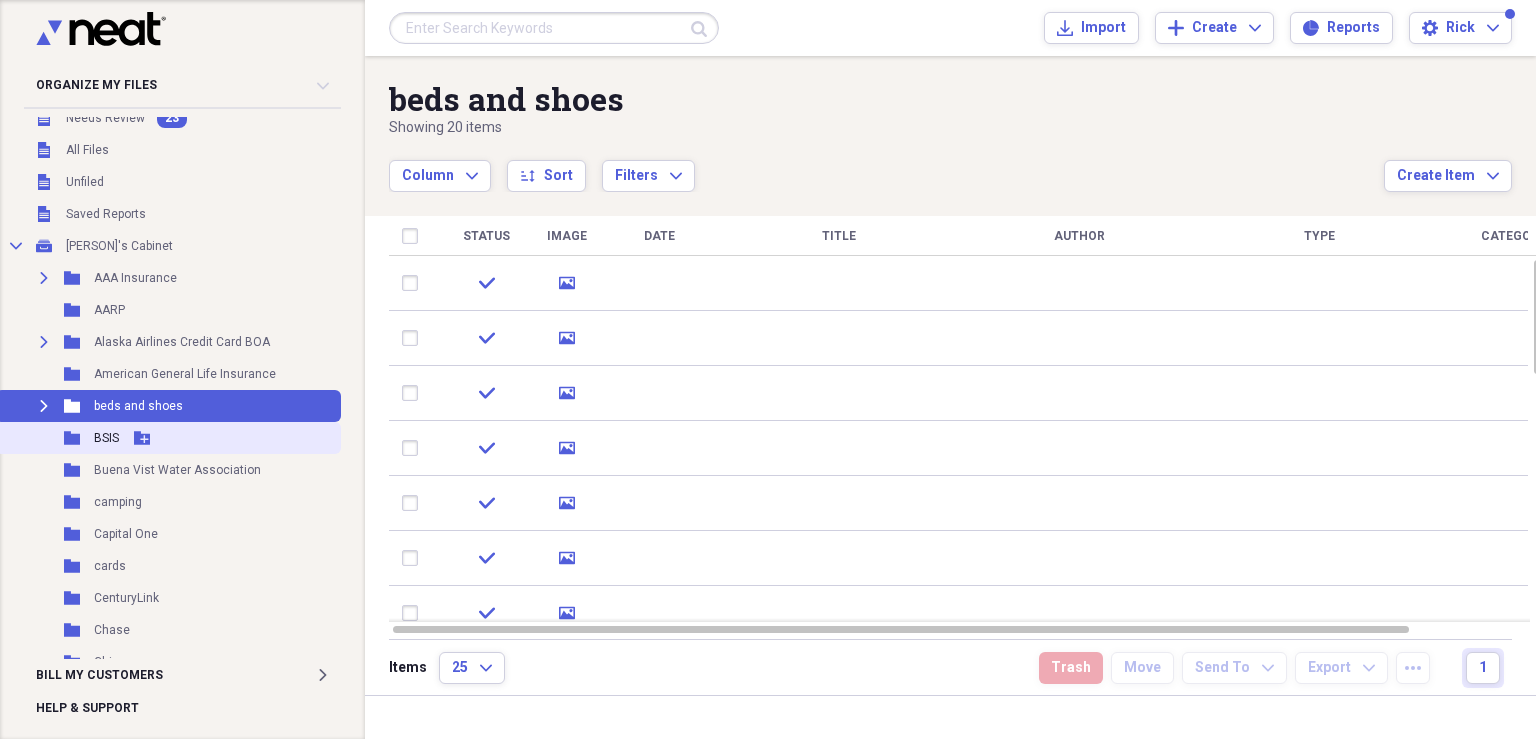click on "BSIS" at bounding box center [106, 438] 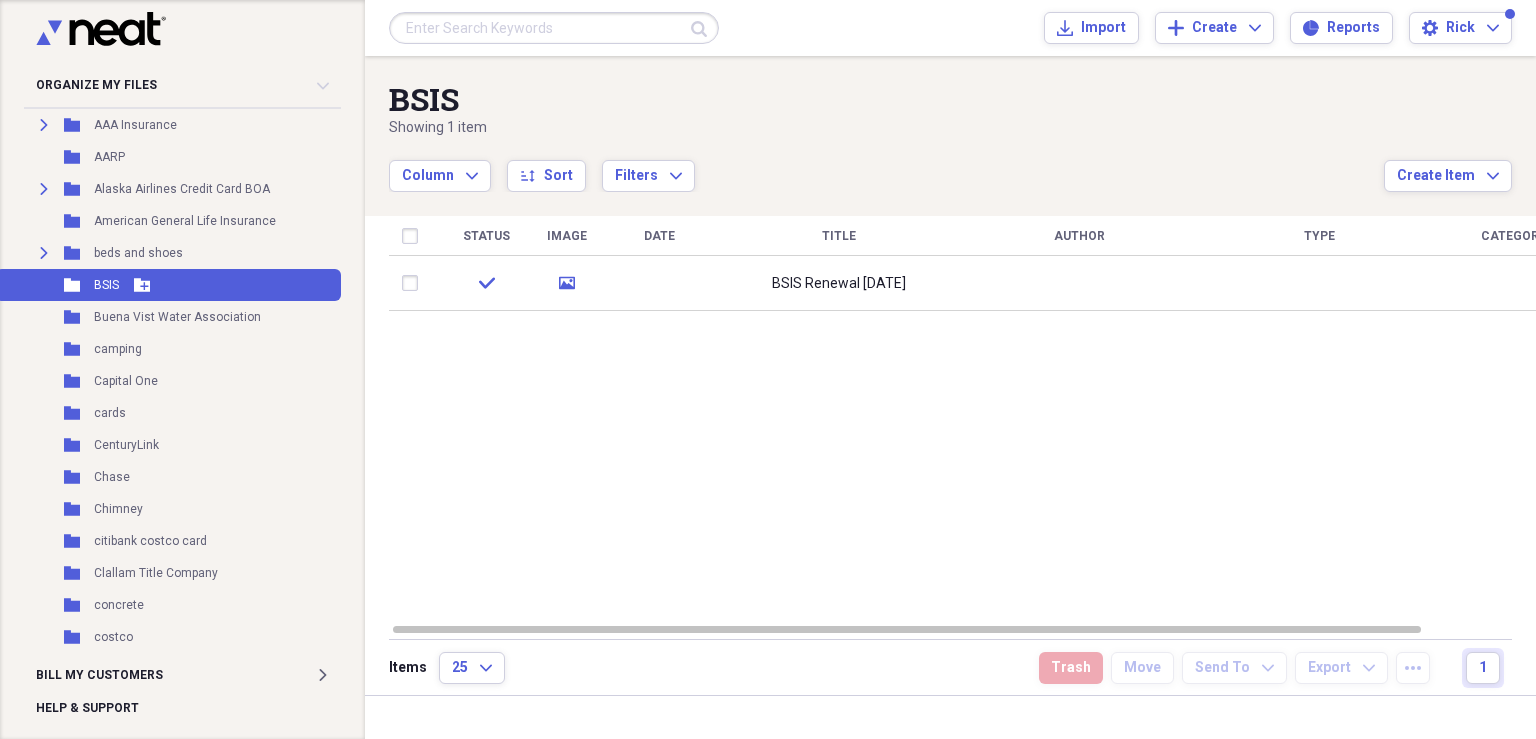 scroll, scrollTop: 188, scrollLeft: 0, axis: vertical 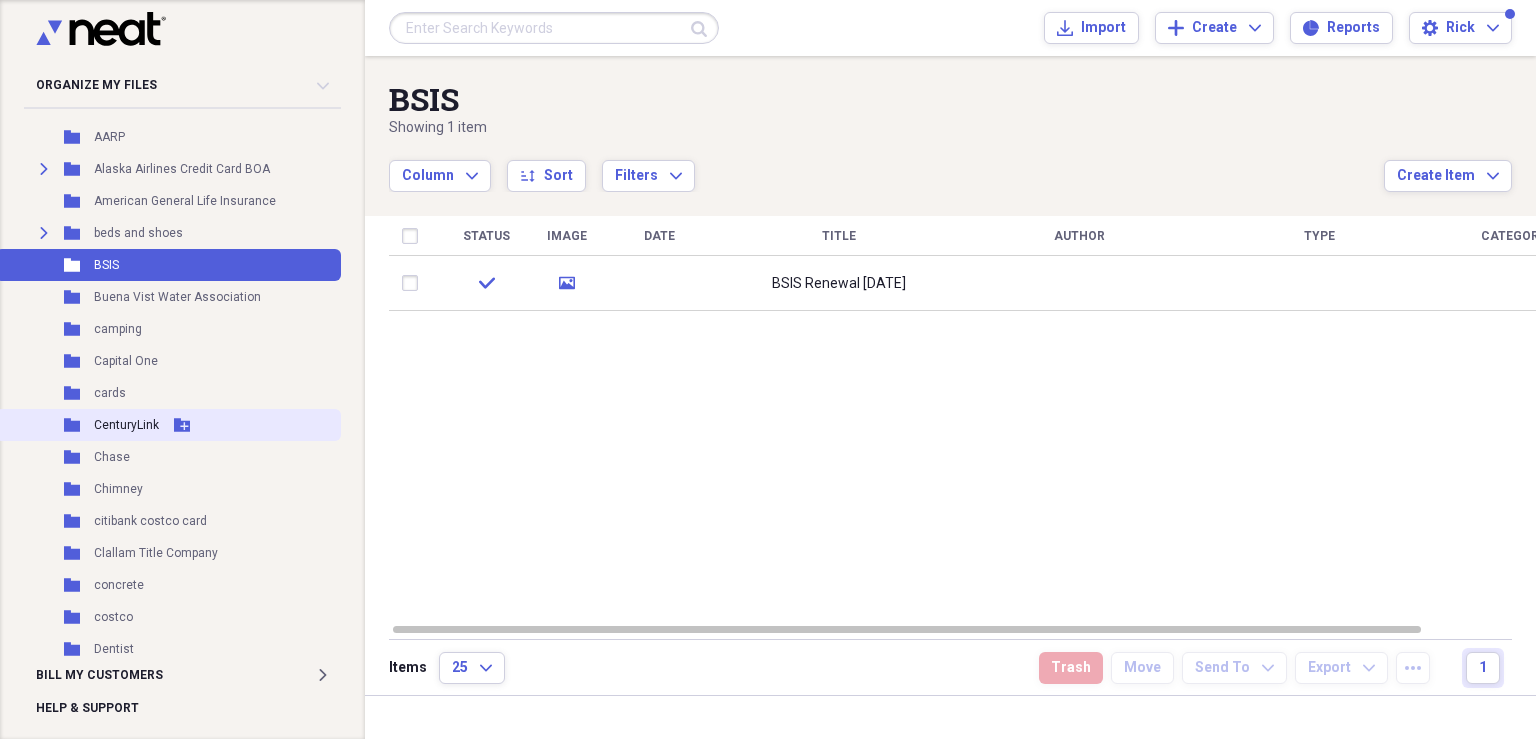 click on "CenturyLink" at bounding box center [126, 425] 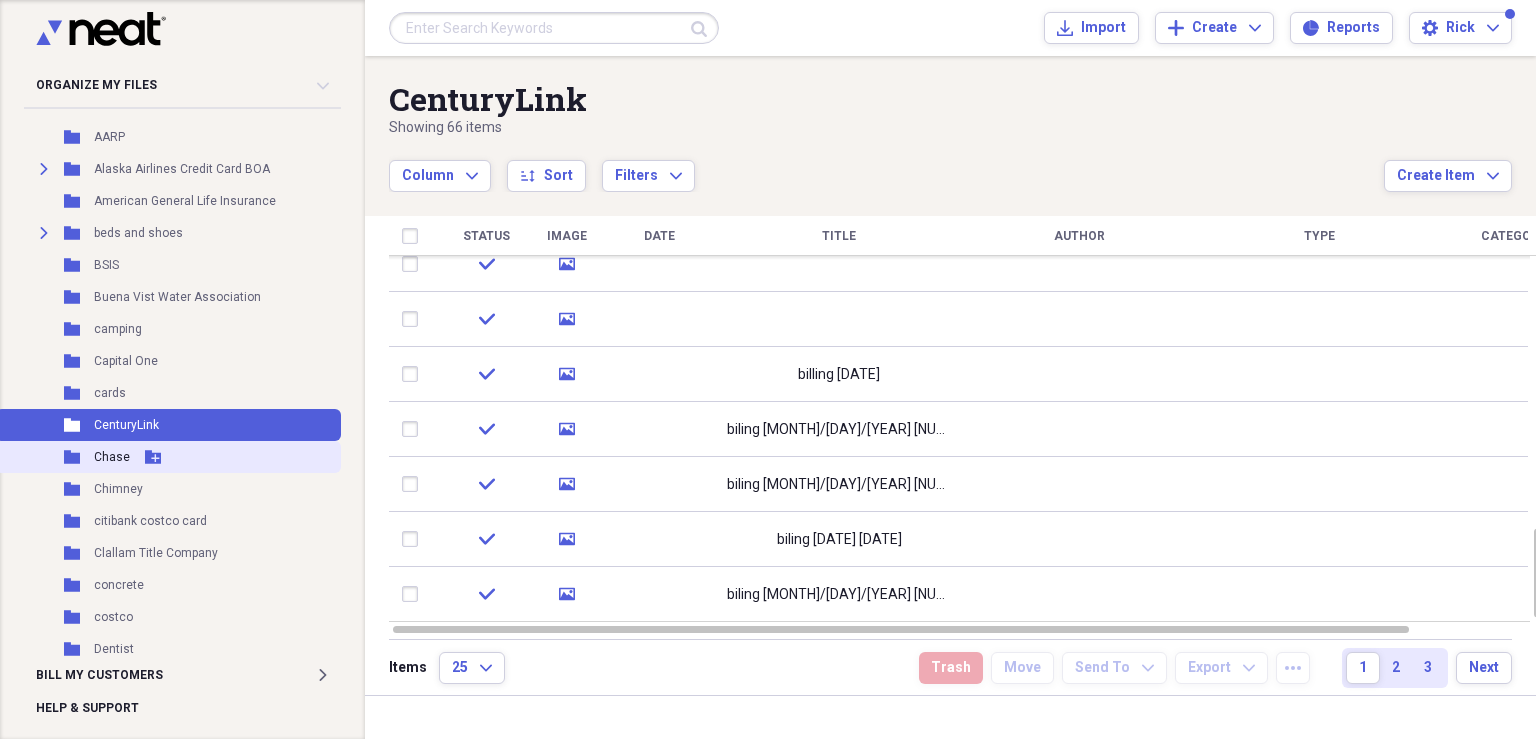 click on "Chase" at bounding box center [112, 457] 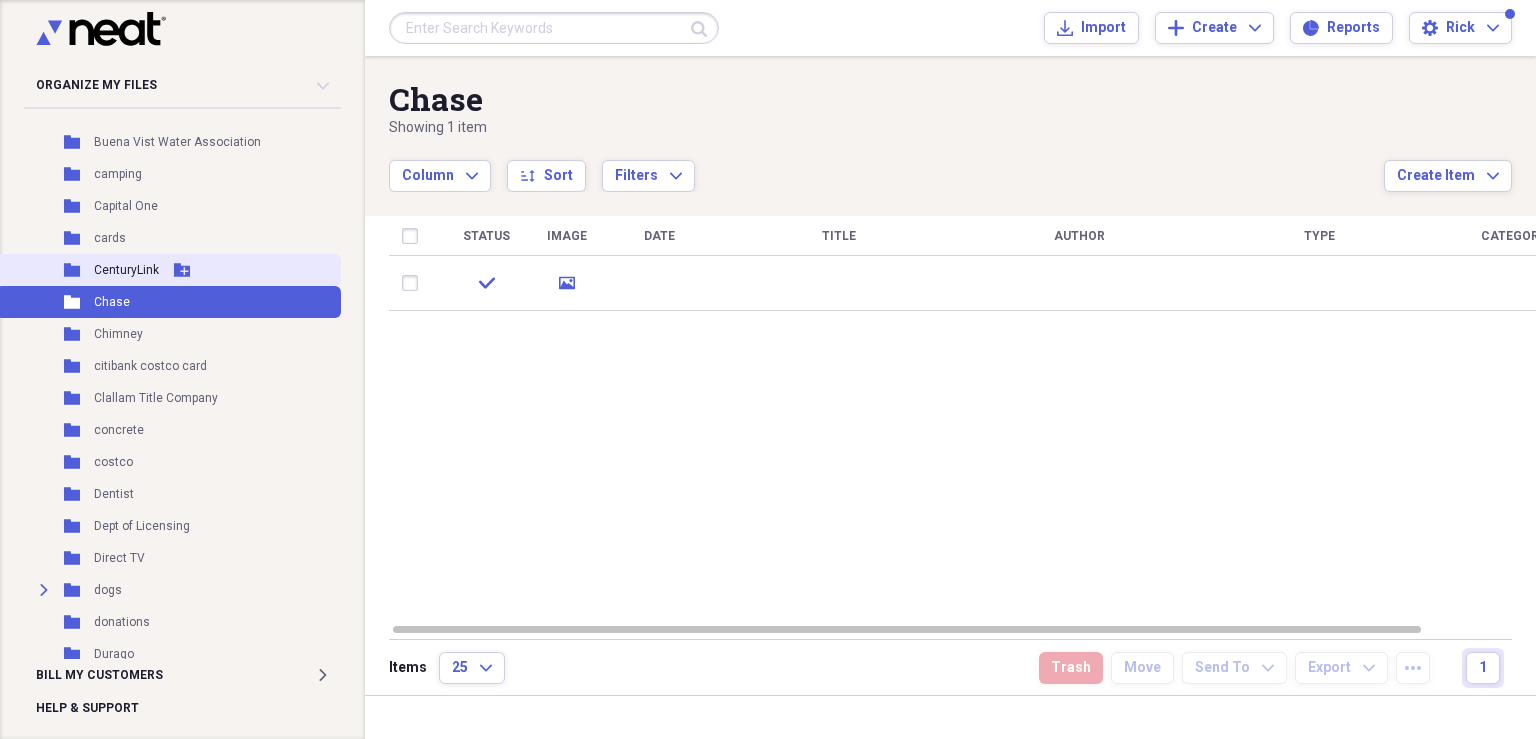 scroll, scrollTop: 360, scrollLeft: 0, axis: vertical 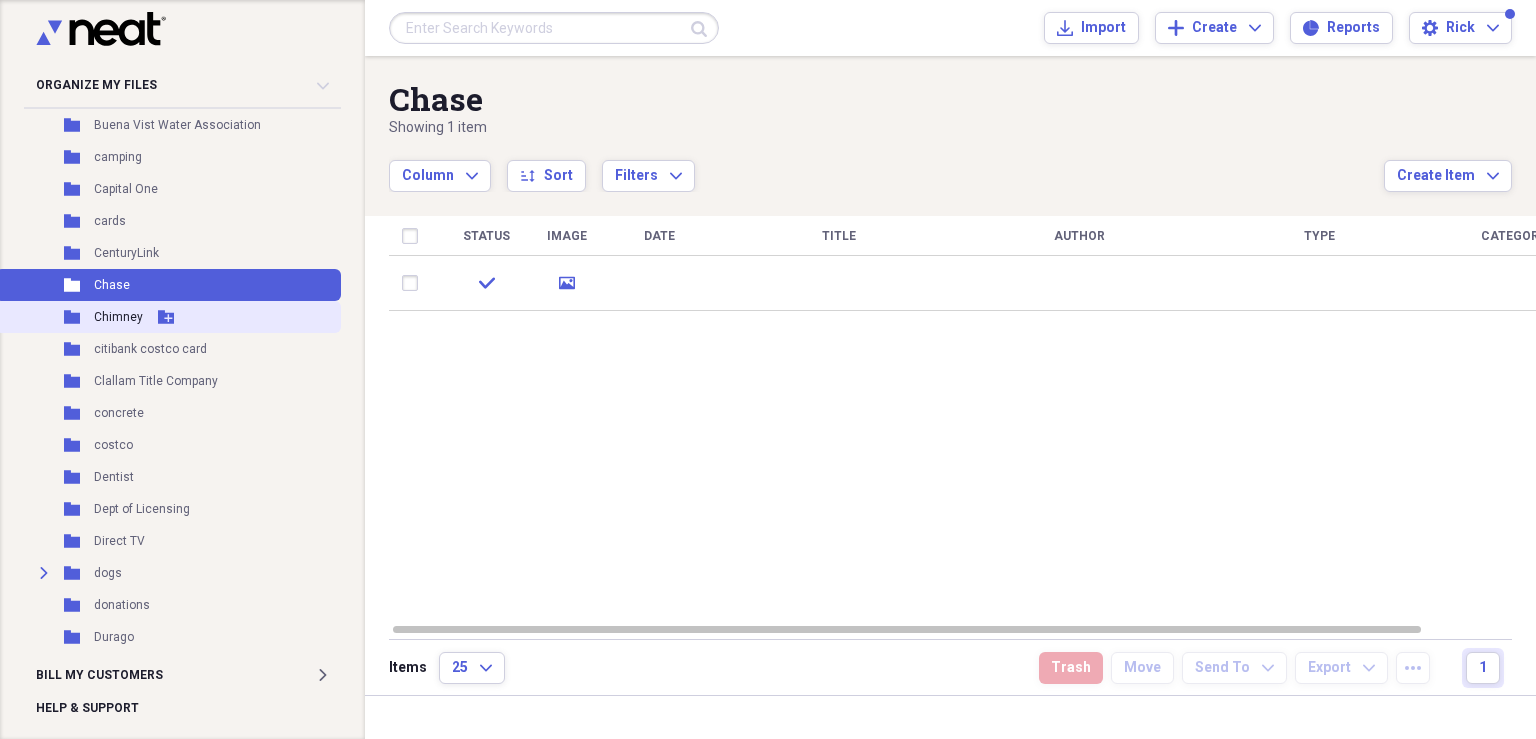click on "Chimney" at bounding box center (118, 317) 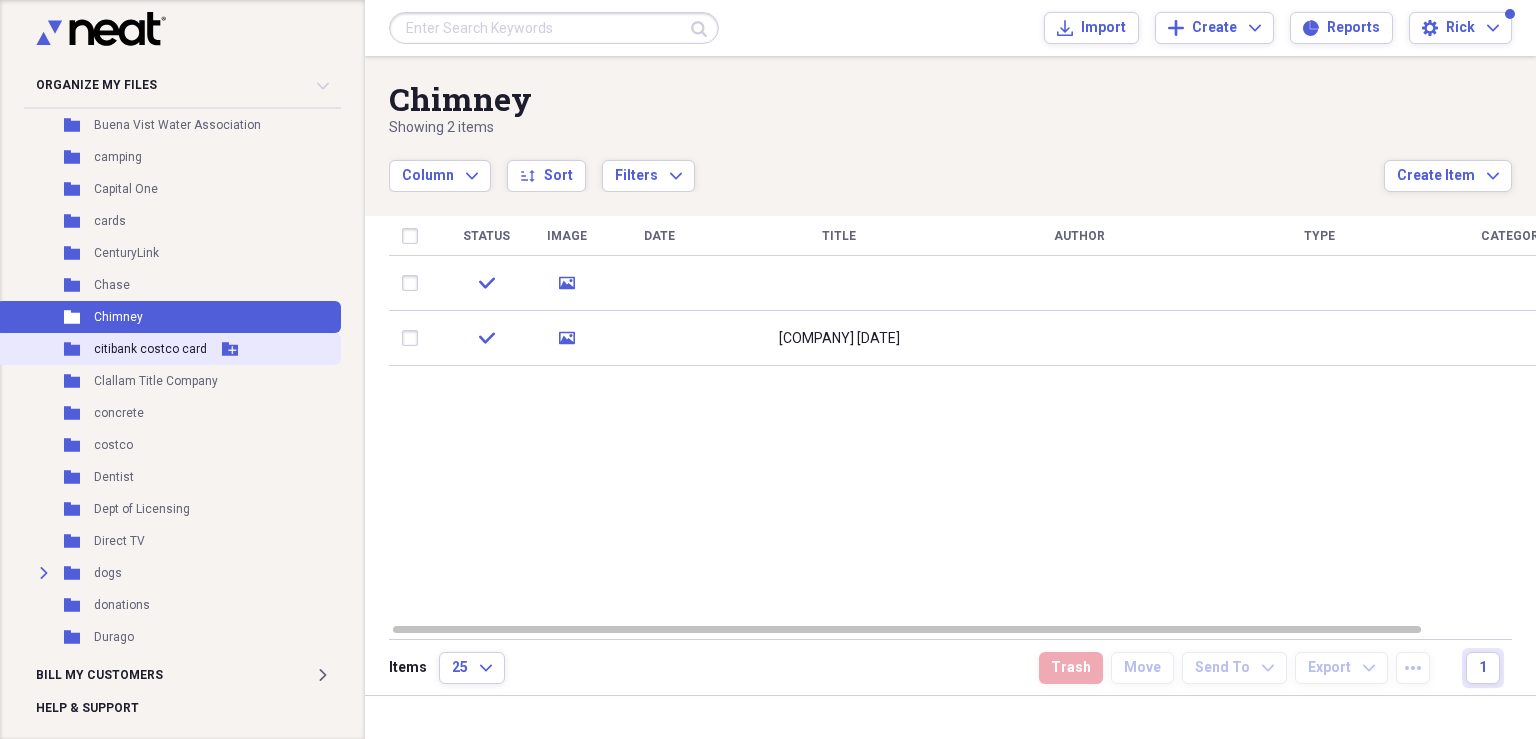 click on "citibank costco card" at bounding box center (150, 349) 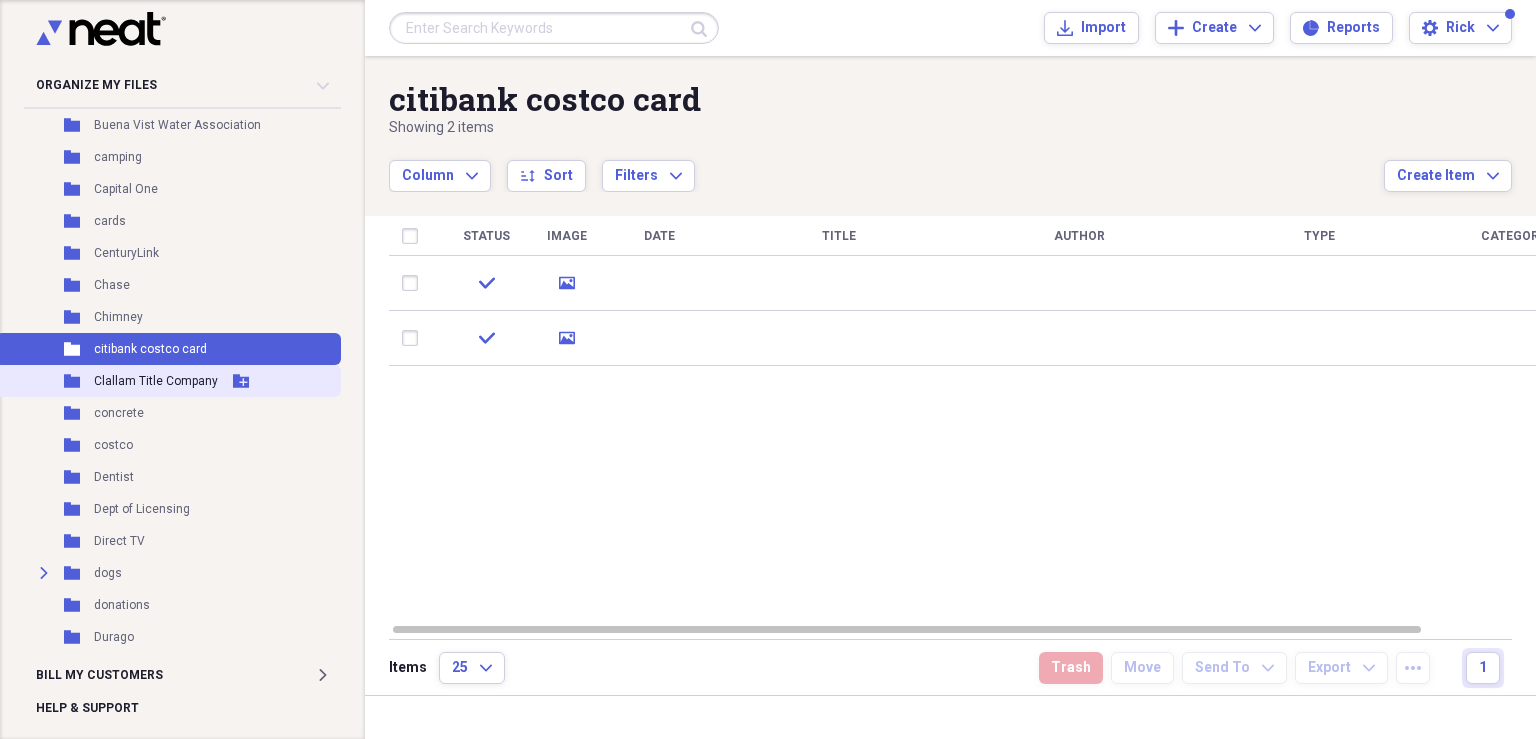 click on "Clallam Title Company" at bounding box center (156, 381) 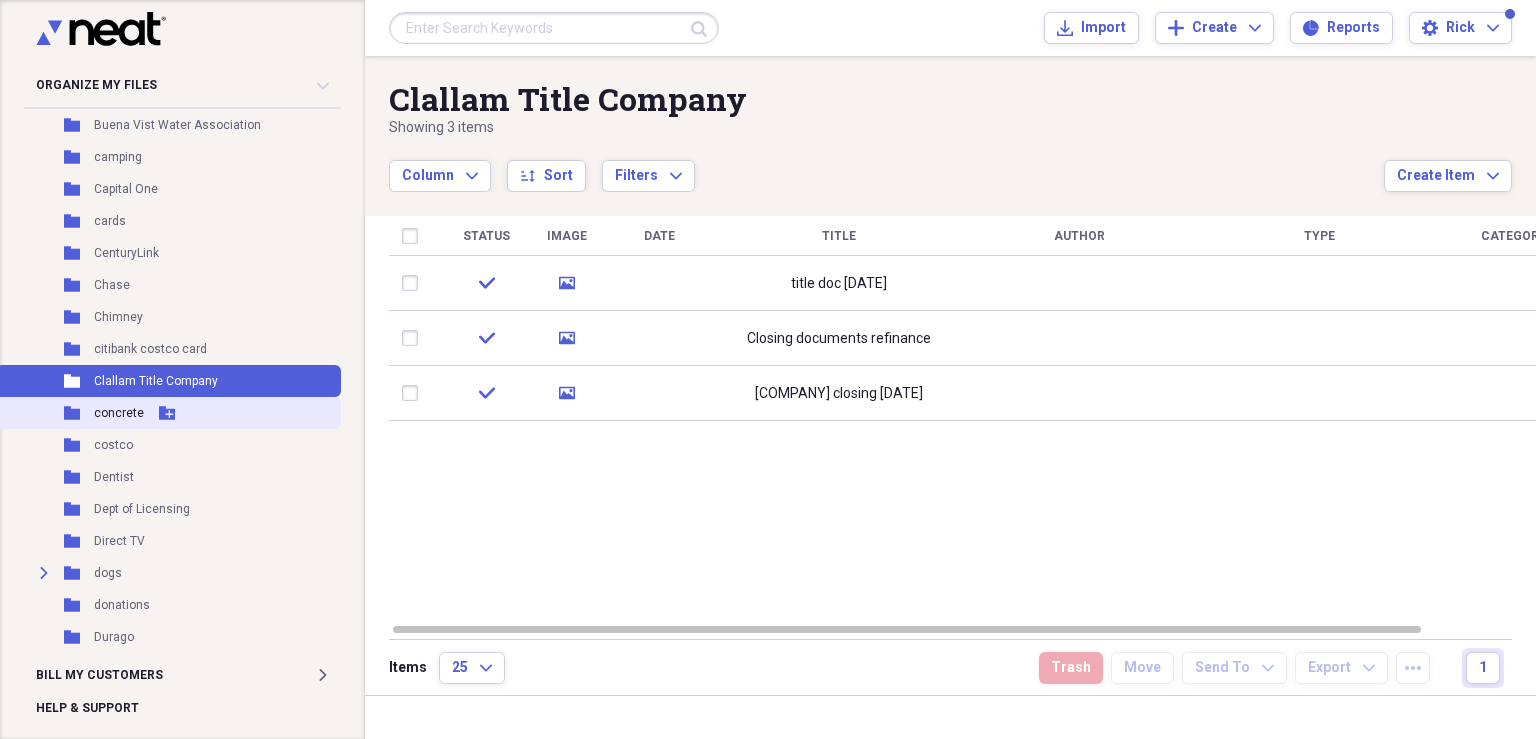 click on "concrete" at bounding box center (119, 413) 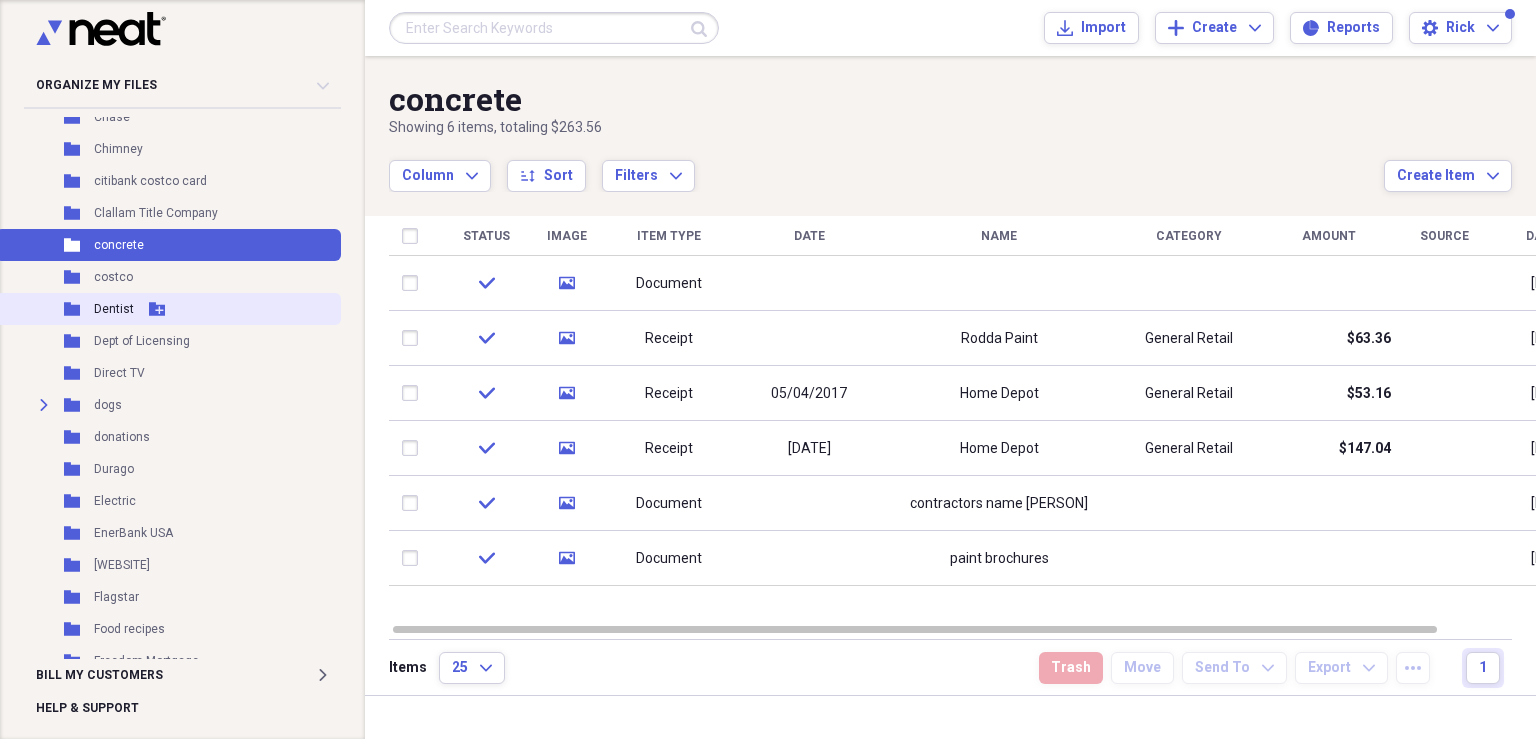 scroll, scrollTop: 533, scrollLeft: 0, axis: vertical 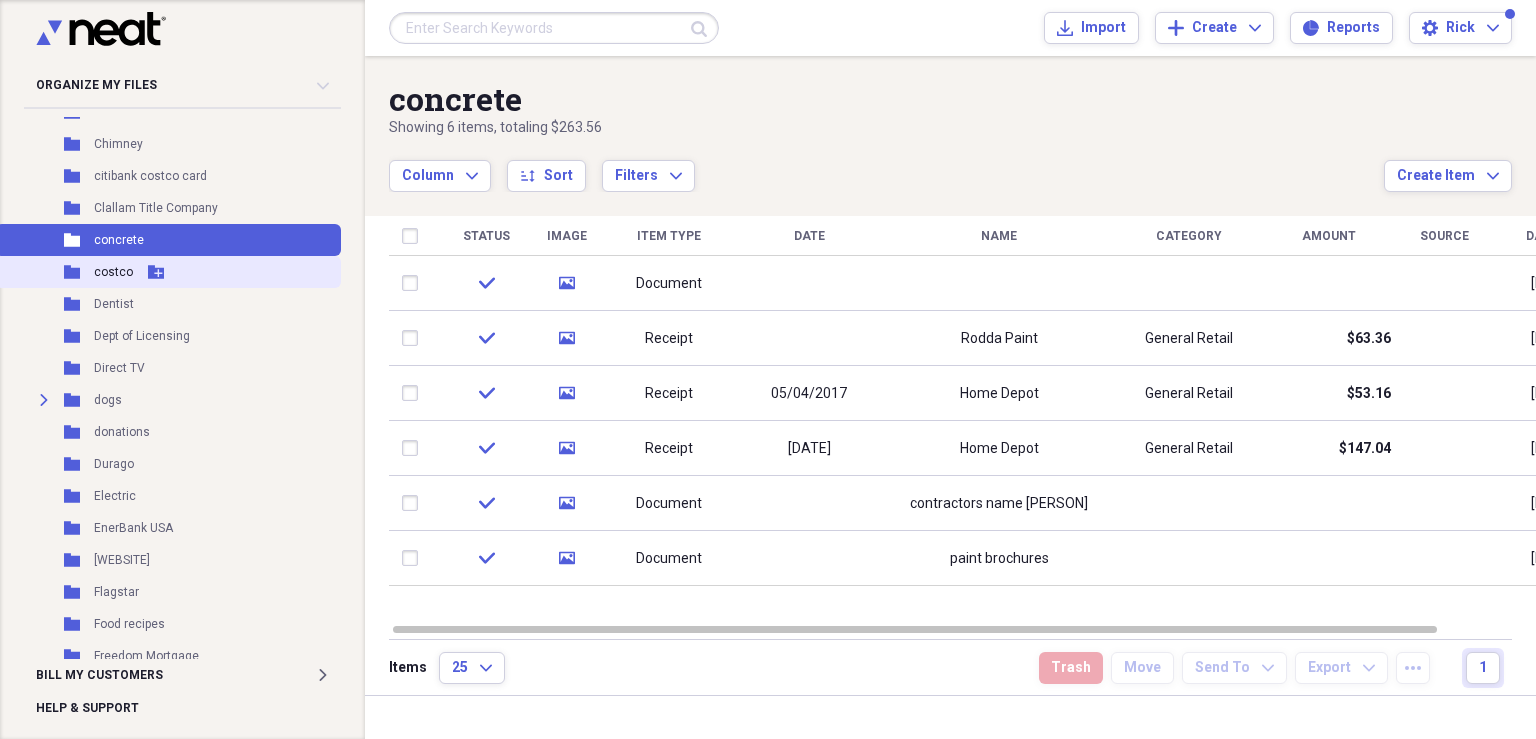 click on "costco" at bounding box center (113, 272) 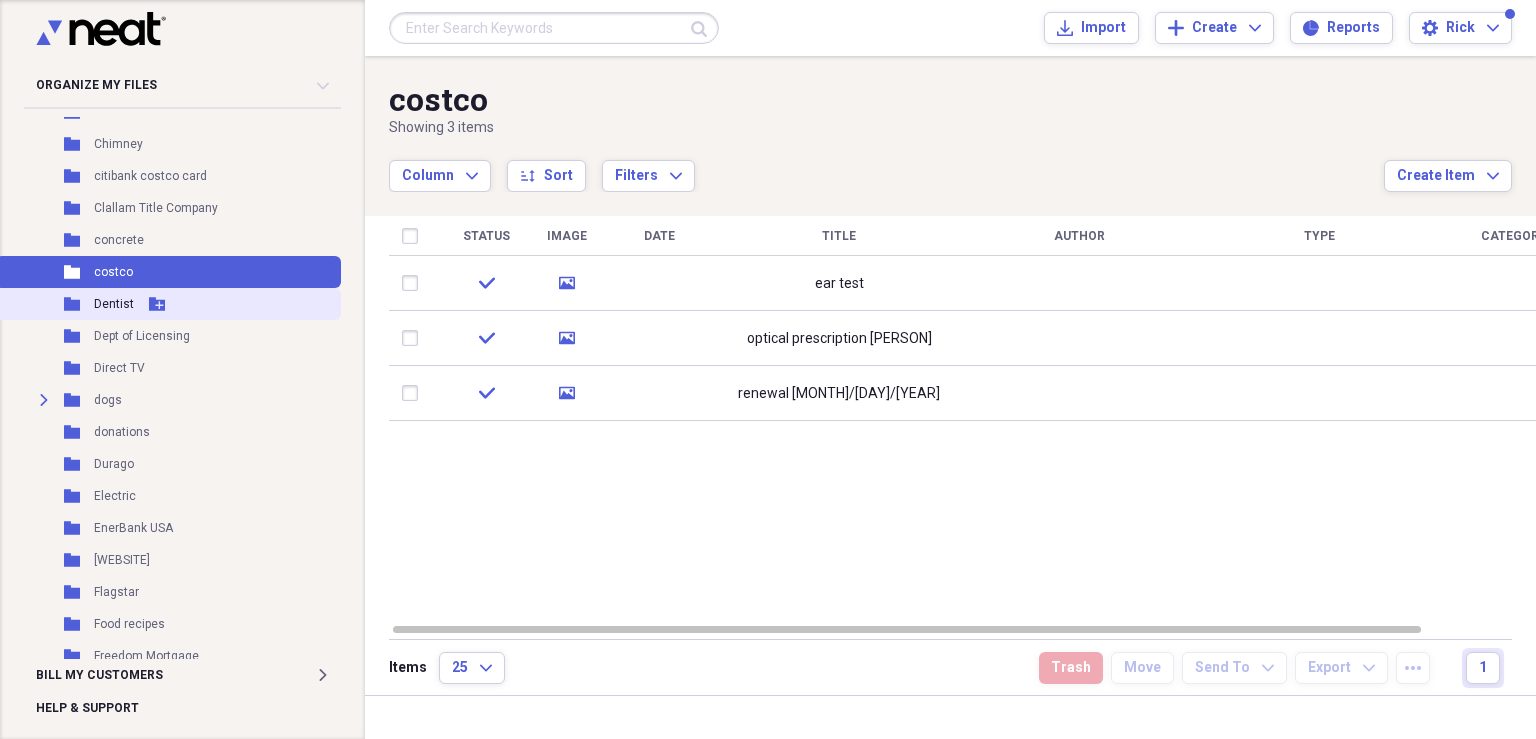 click on "Folder Dentist Add Folder" at bounding box center (168, 304) 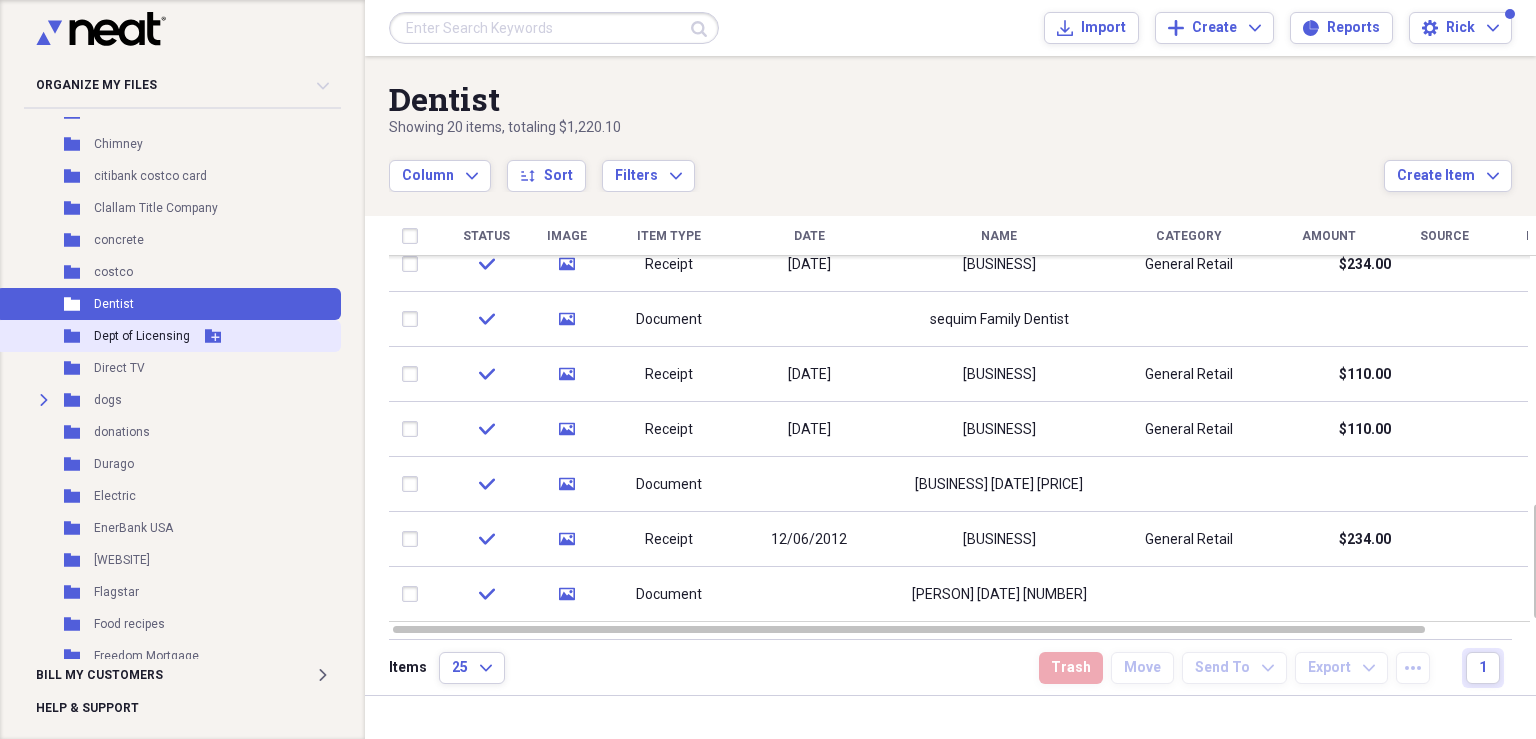 click on "Folder Dept of Licensing Add Folder" at bounding box center (168, 336) 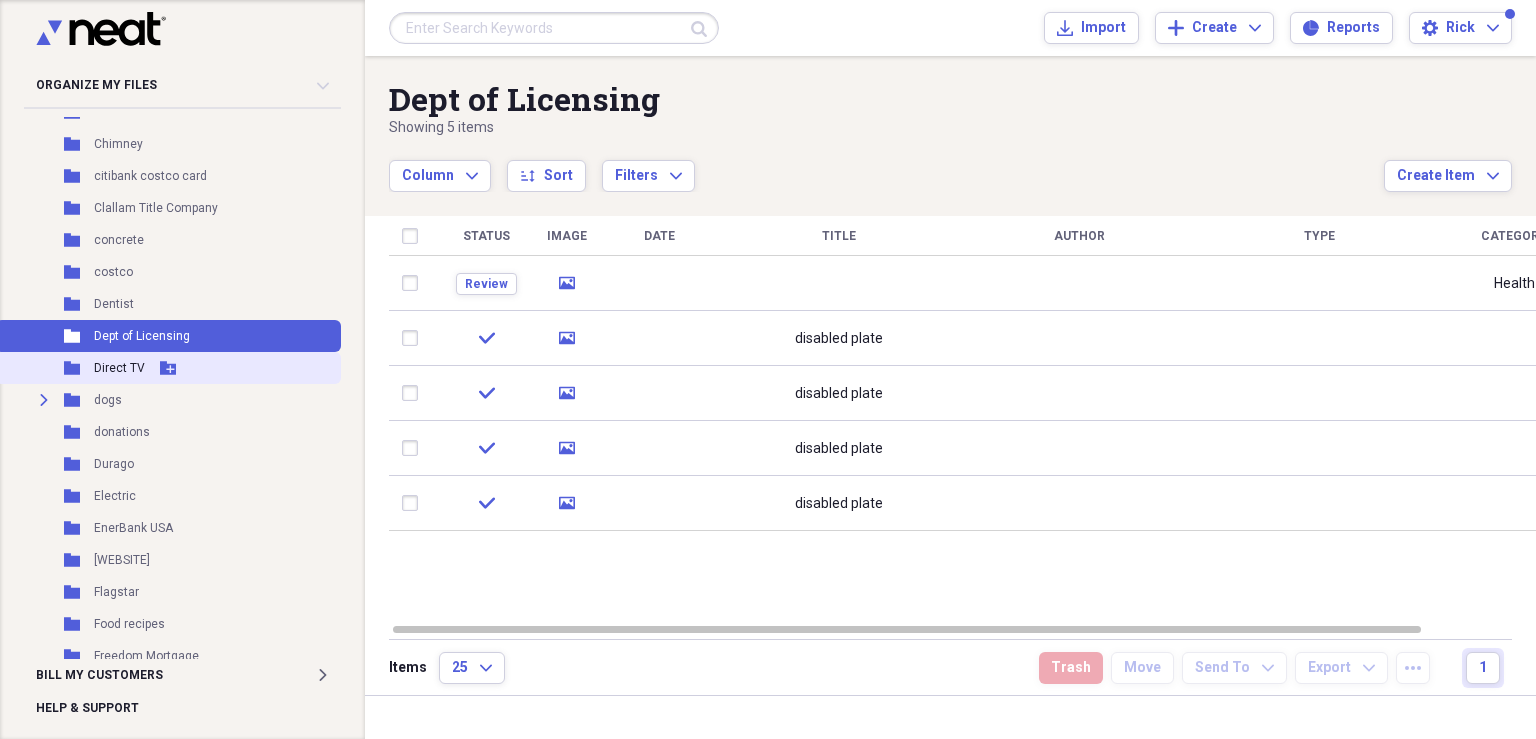click on "Direct TV" at bounding box center [119, 368] 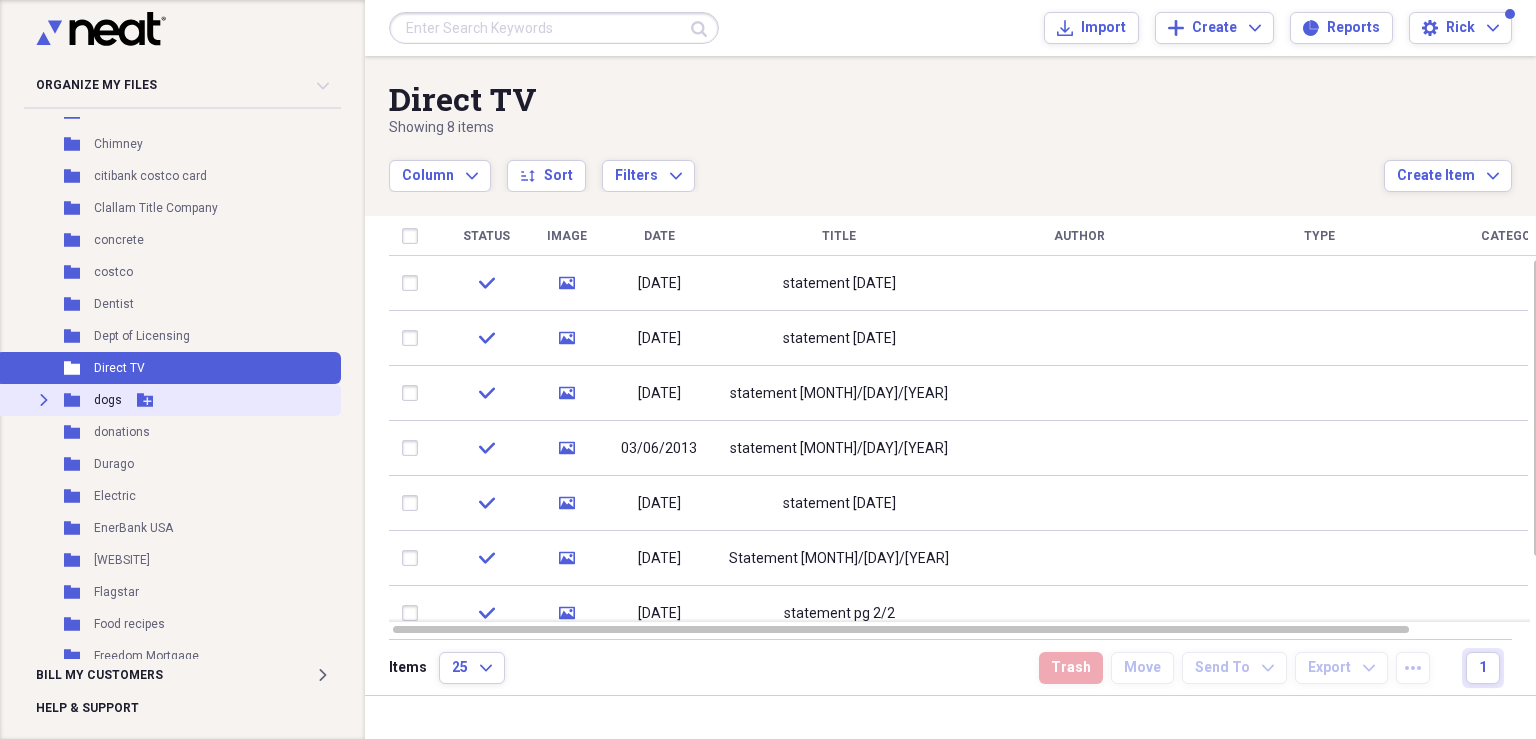 click on "dogs" at bounding box center [108, 400] 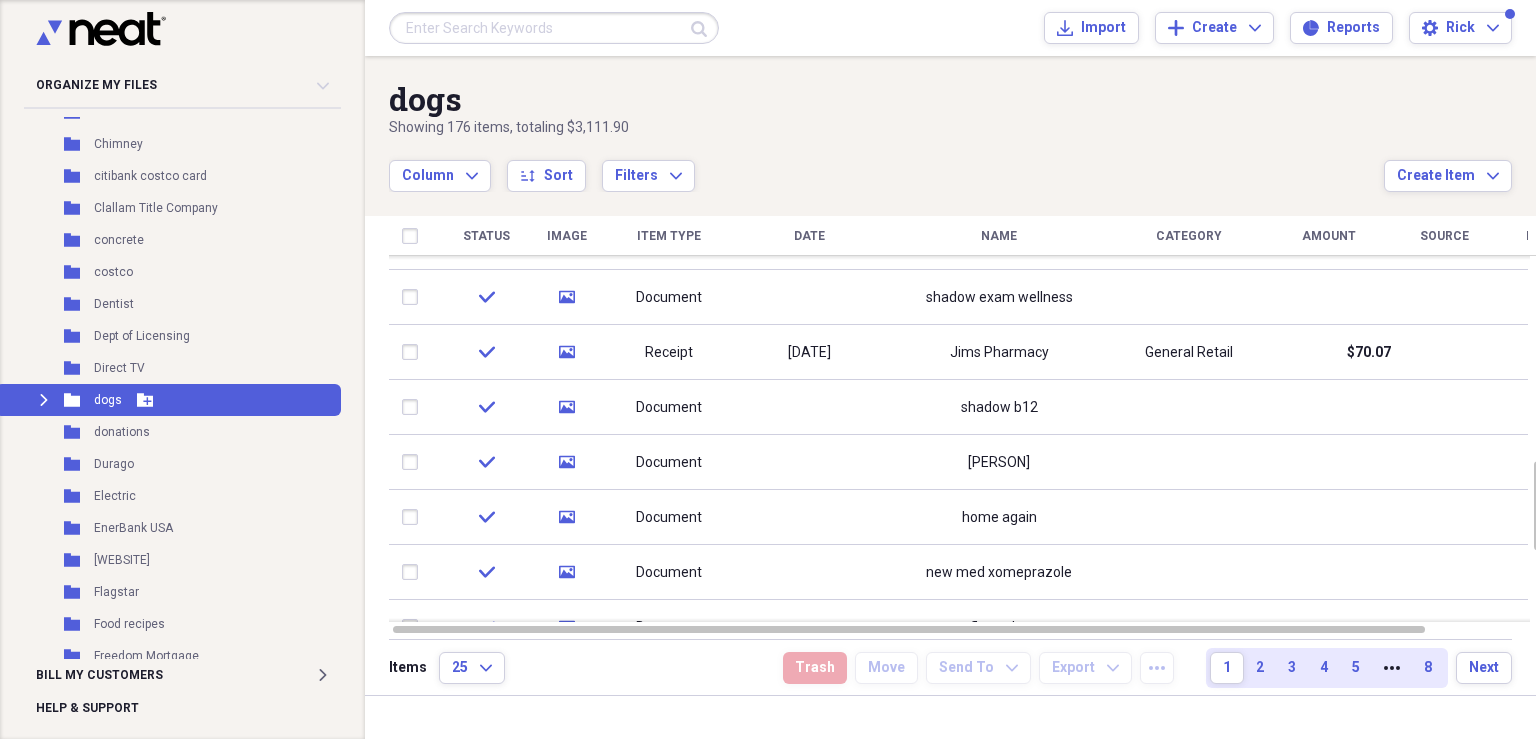click on "Expand" 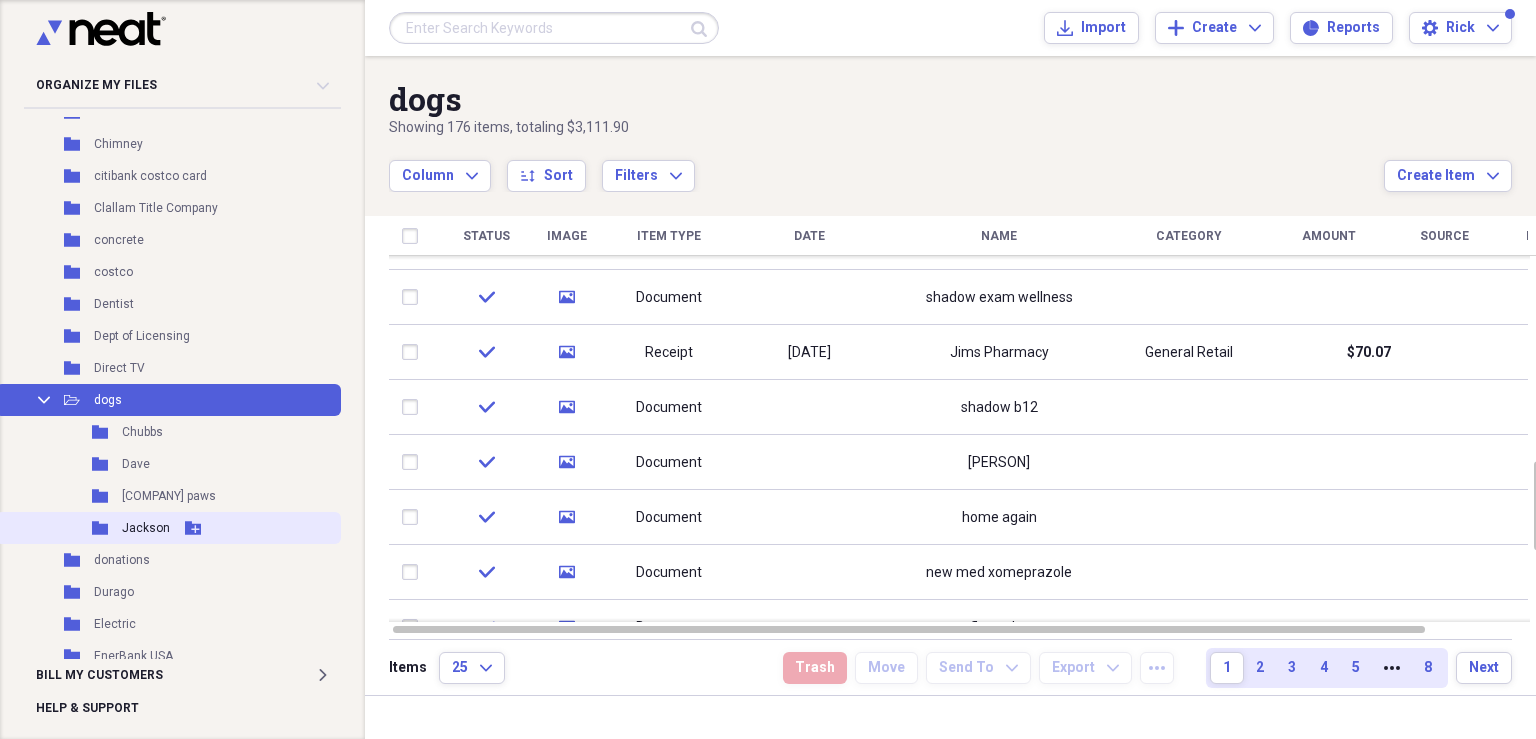 click on "Jackson" at bounding box center (146, 528) 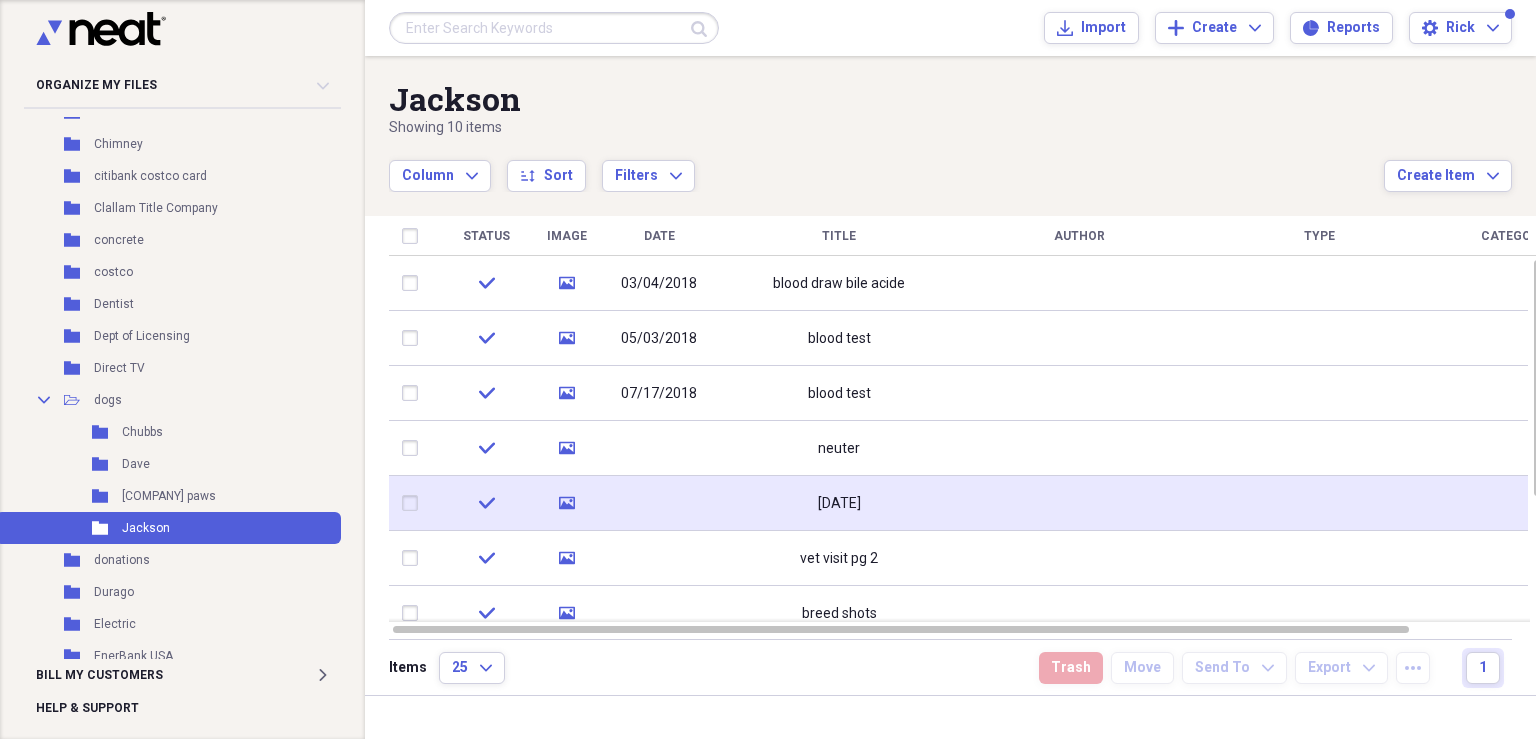 click on "[DATE]" at bounding box center (839, 504) 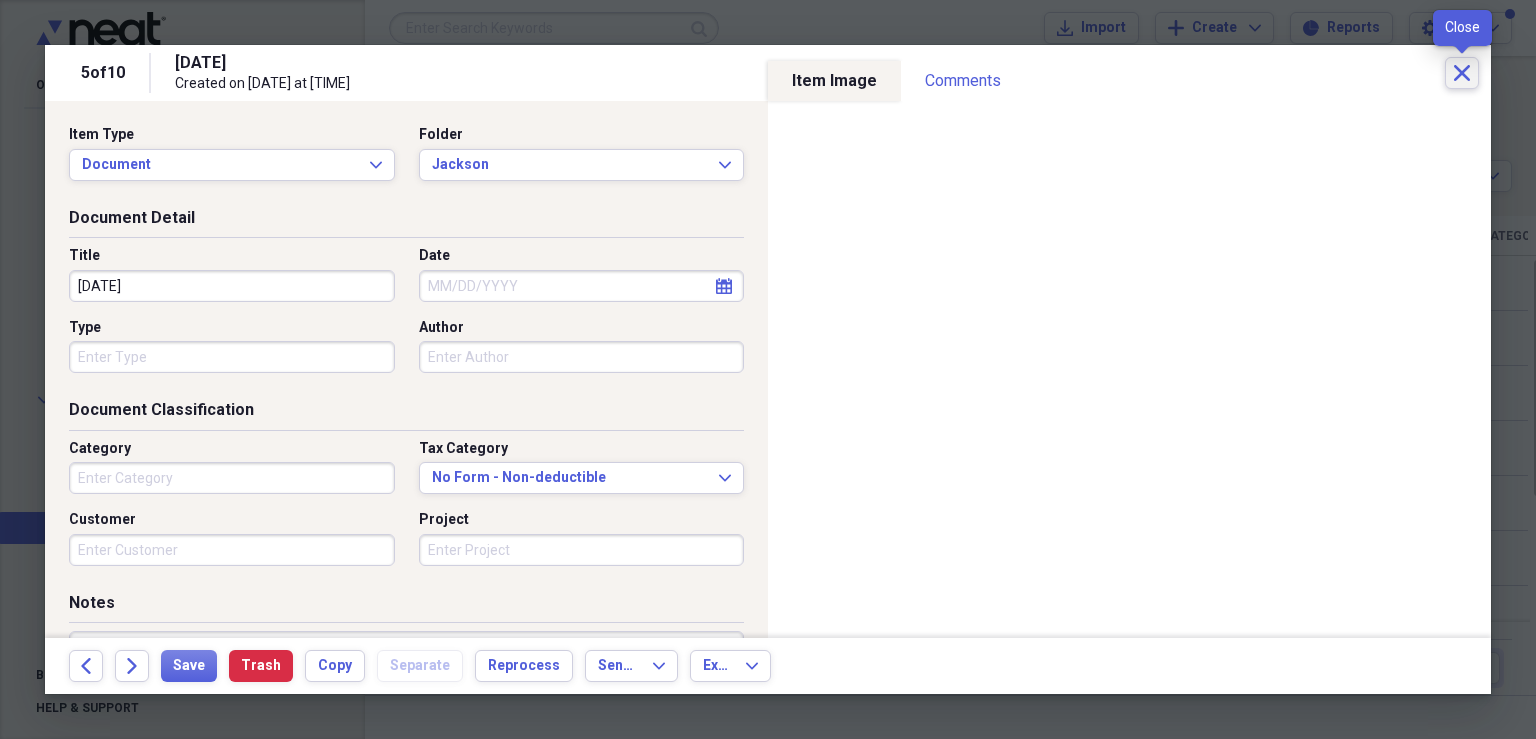 click 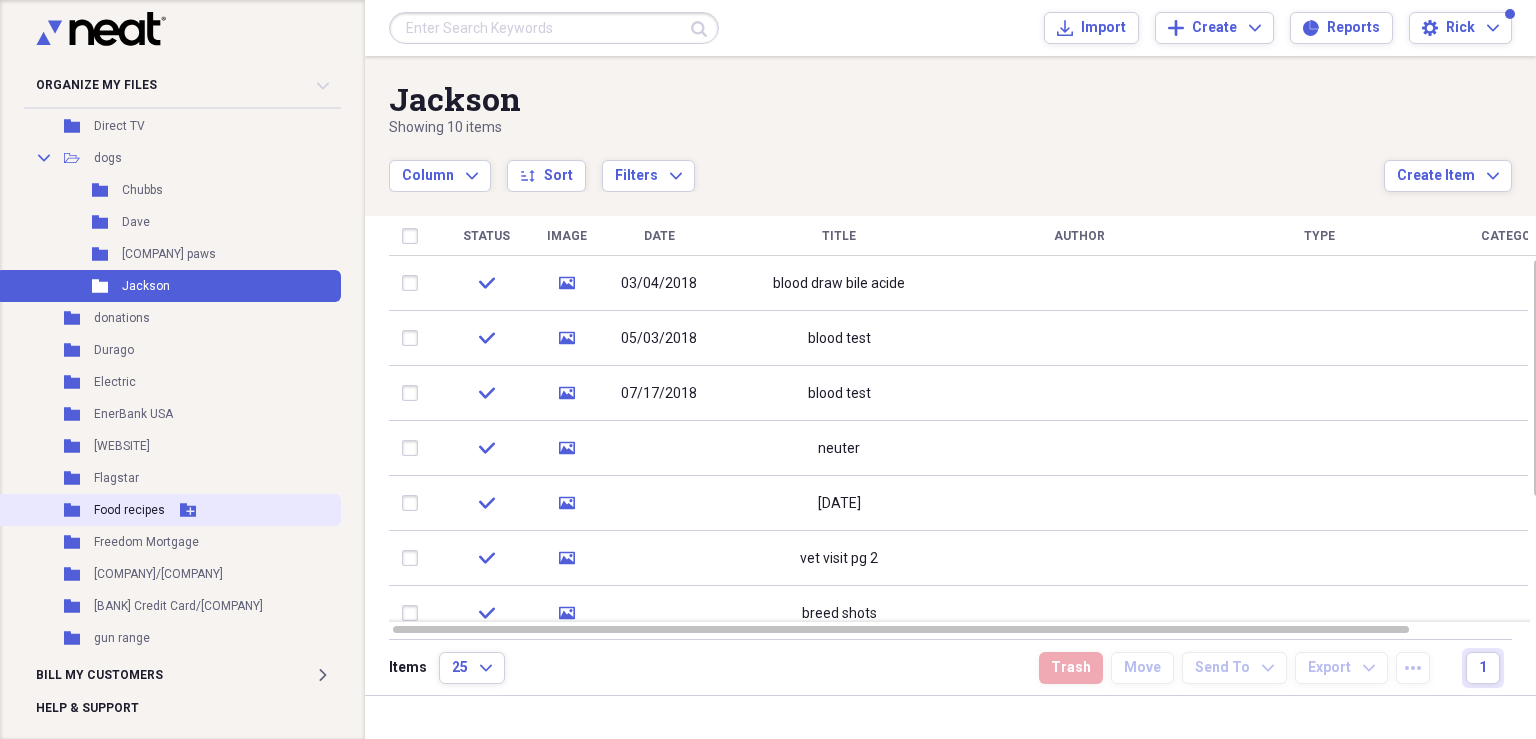 scroll, scrollTop: 792, scrollLeft: 0, axis: vertical 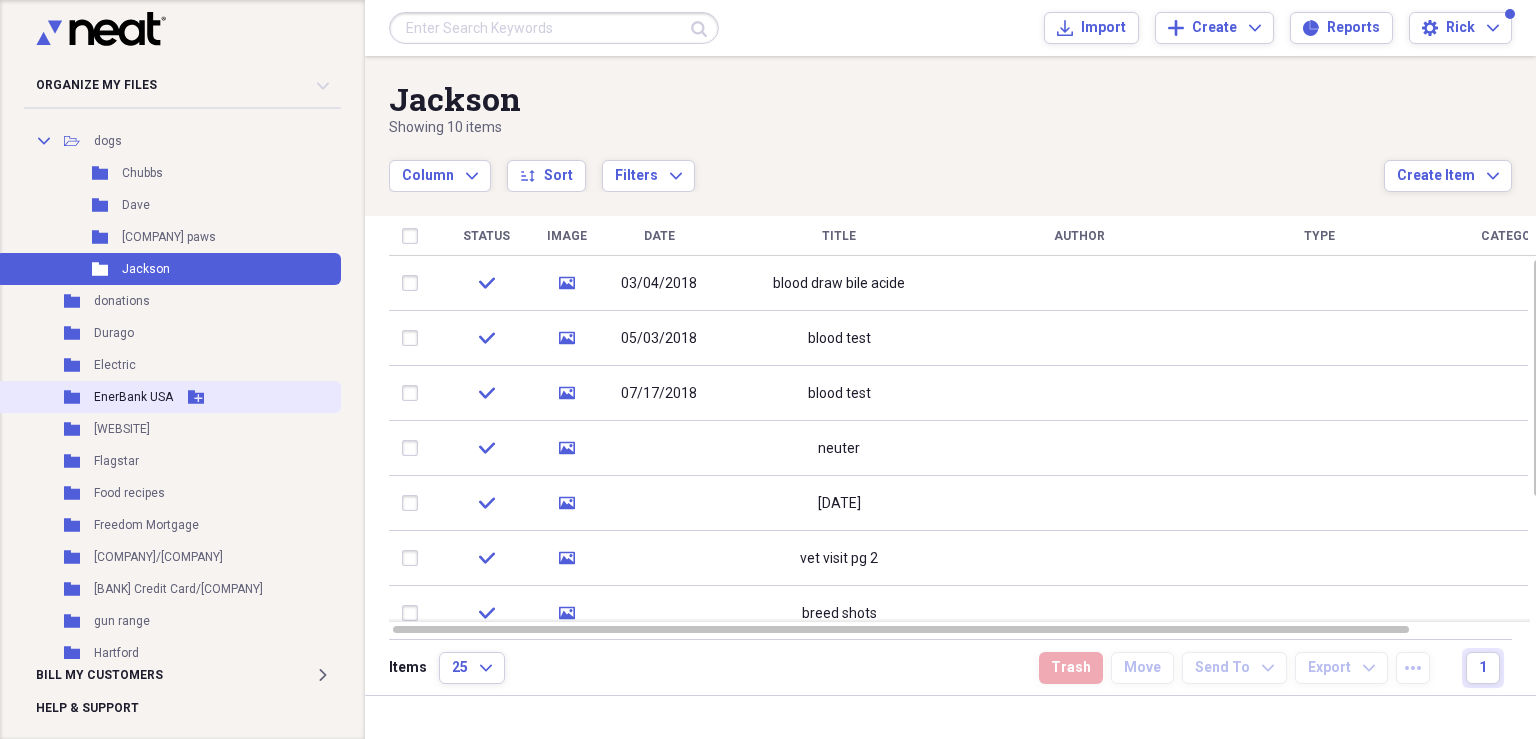 click on "EnerBank USA" at bounding box center [133, 397] 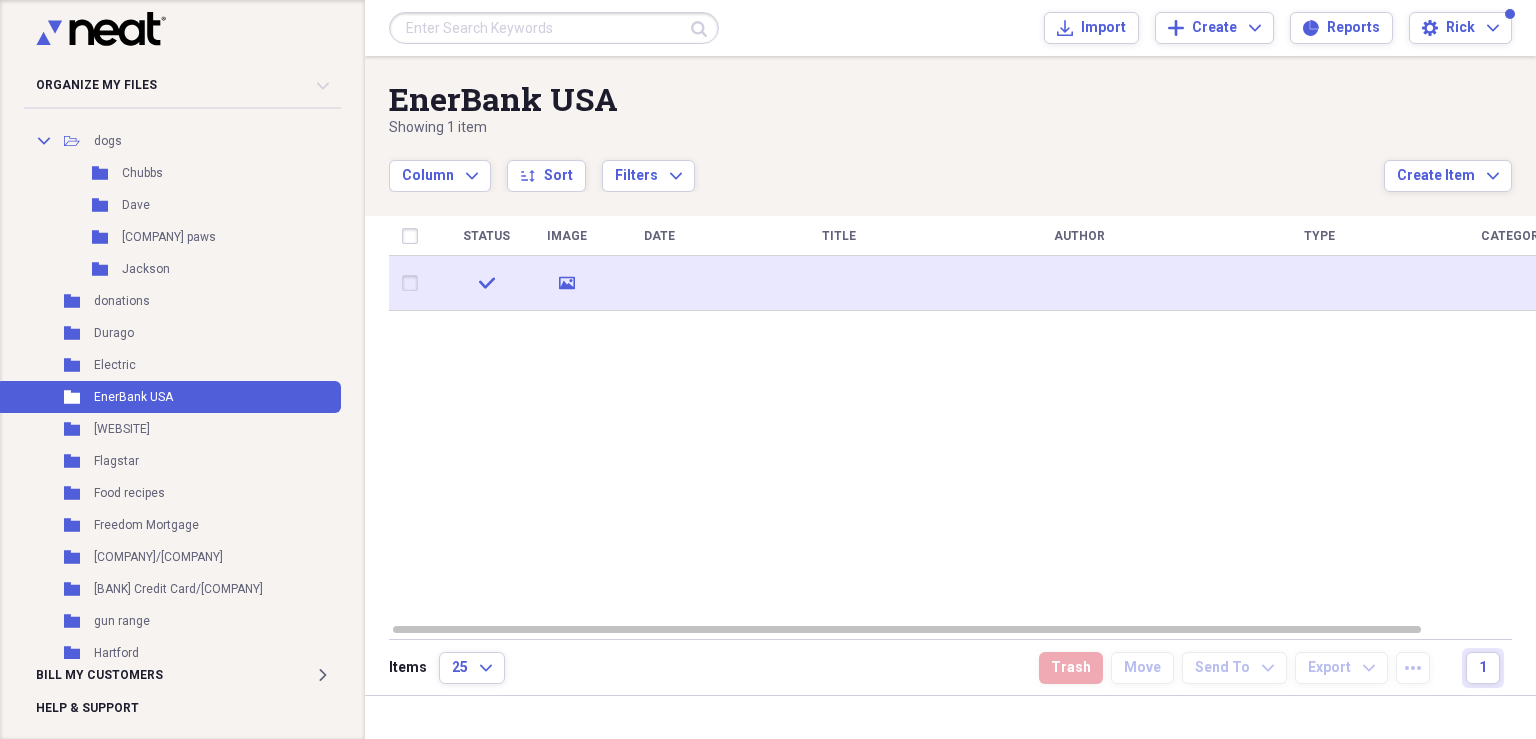click on "media" 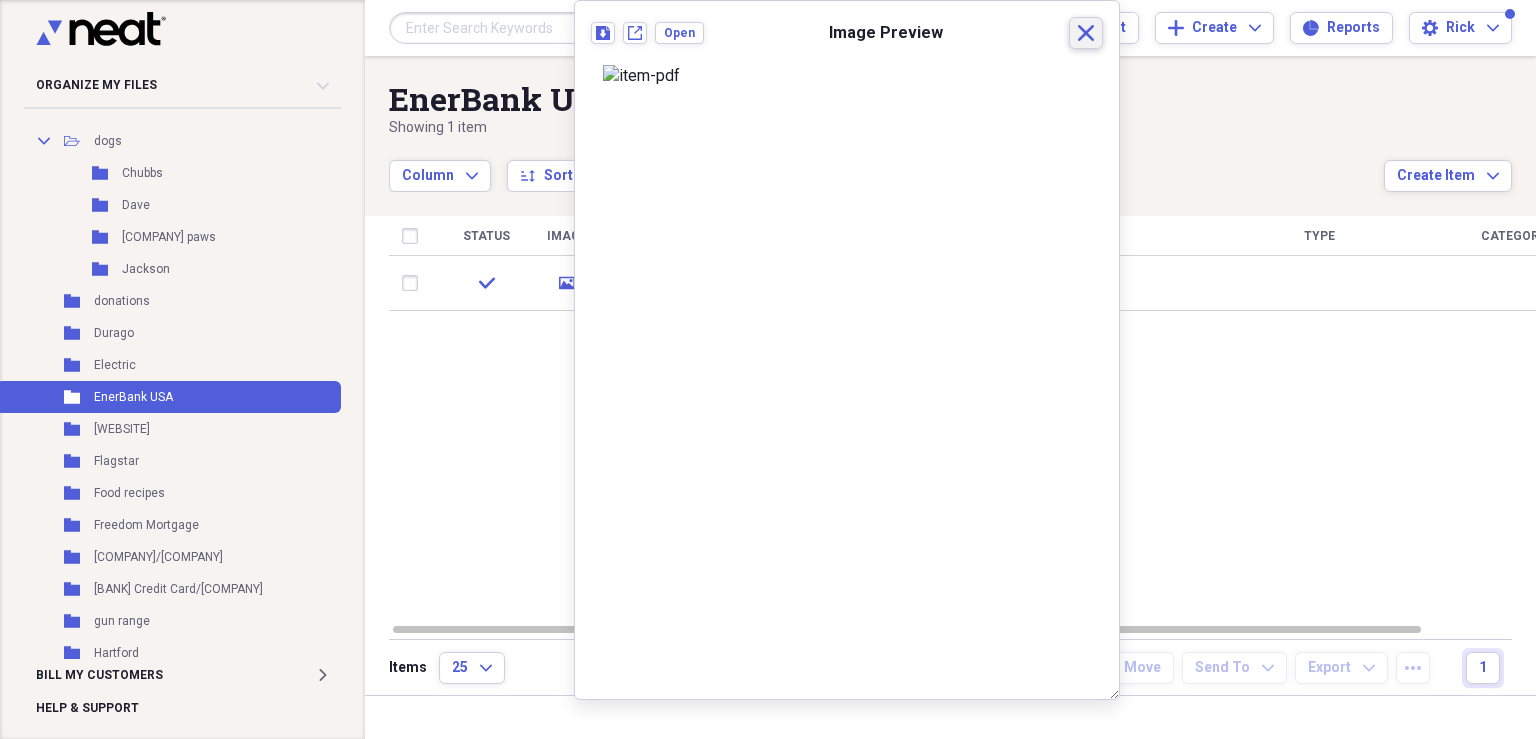 click on "Close" at bounding box center [1086, 33] 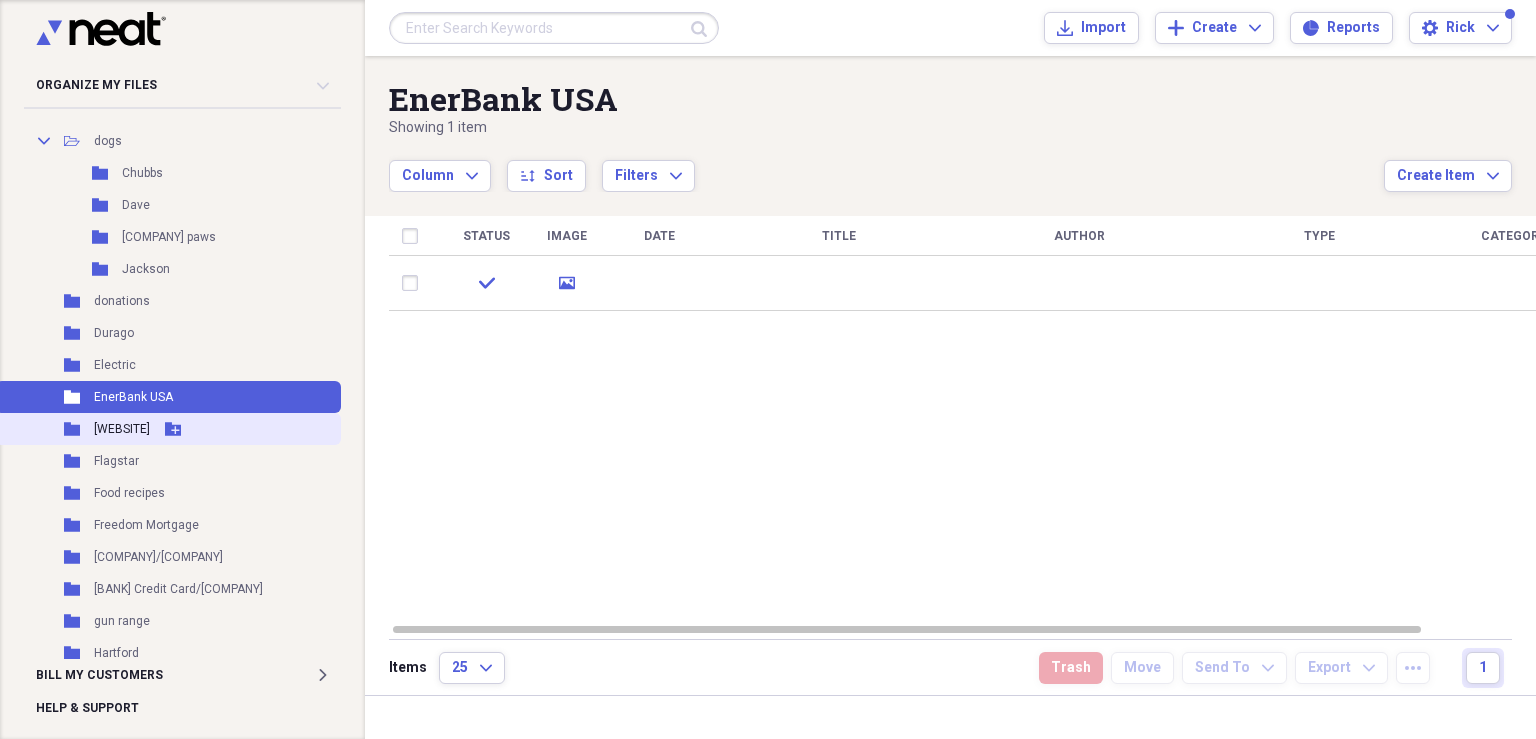 click on "[WEBSITE]" at bounding box center (122, 429) 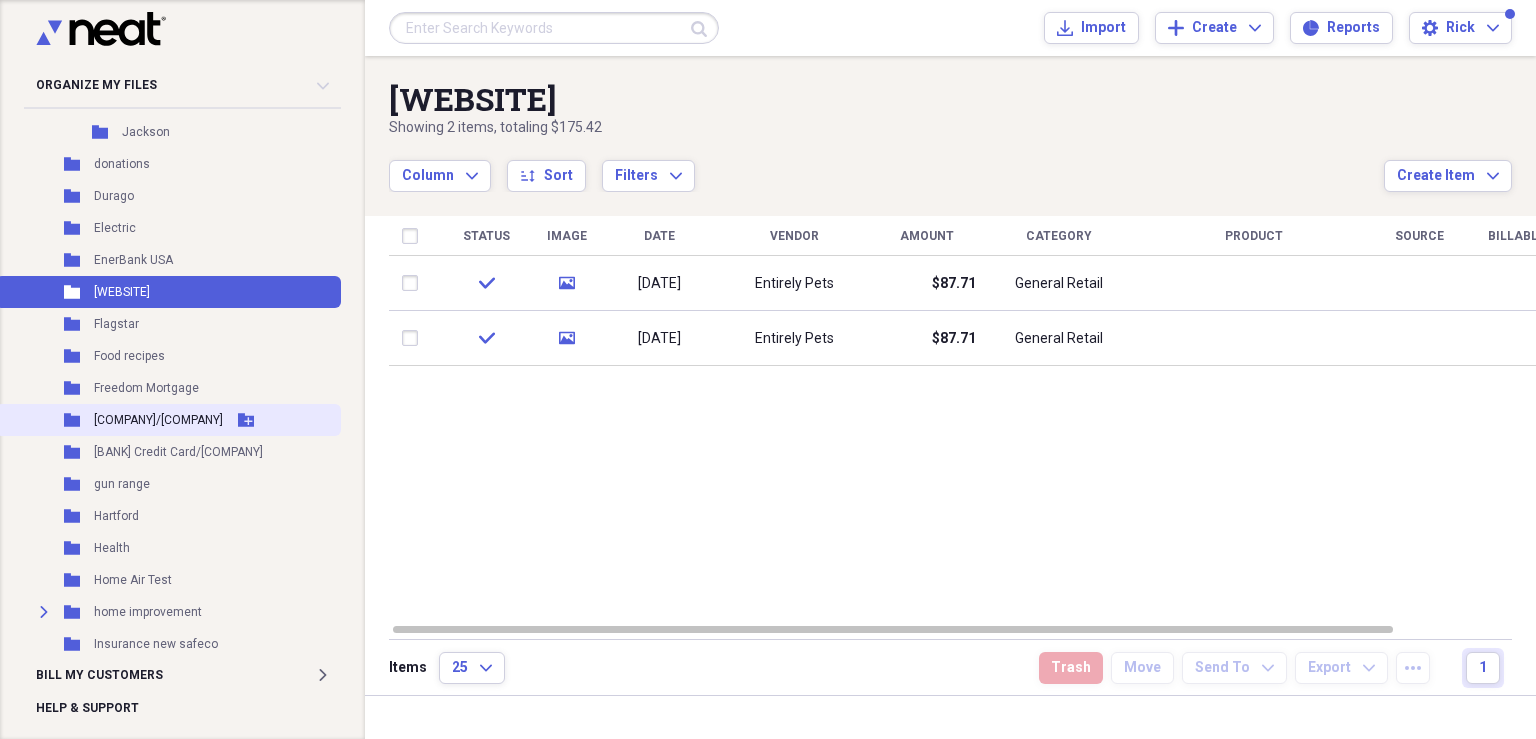 scroll, scrollTop: 965, scrollLeft: 0, axis: vertical 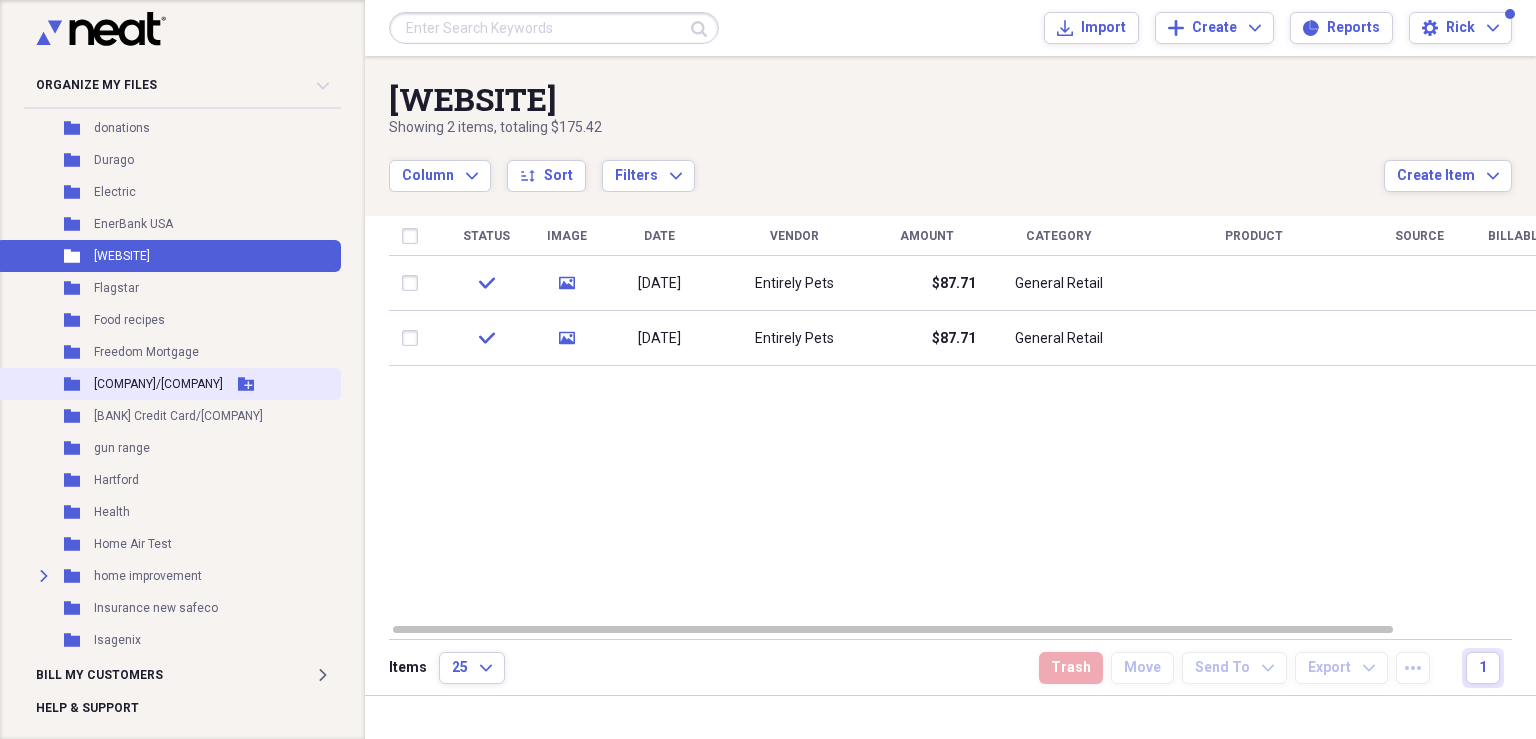 click on "[COMPANY]/[COMPANY]" at bounding box center [158, 384] 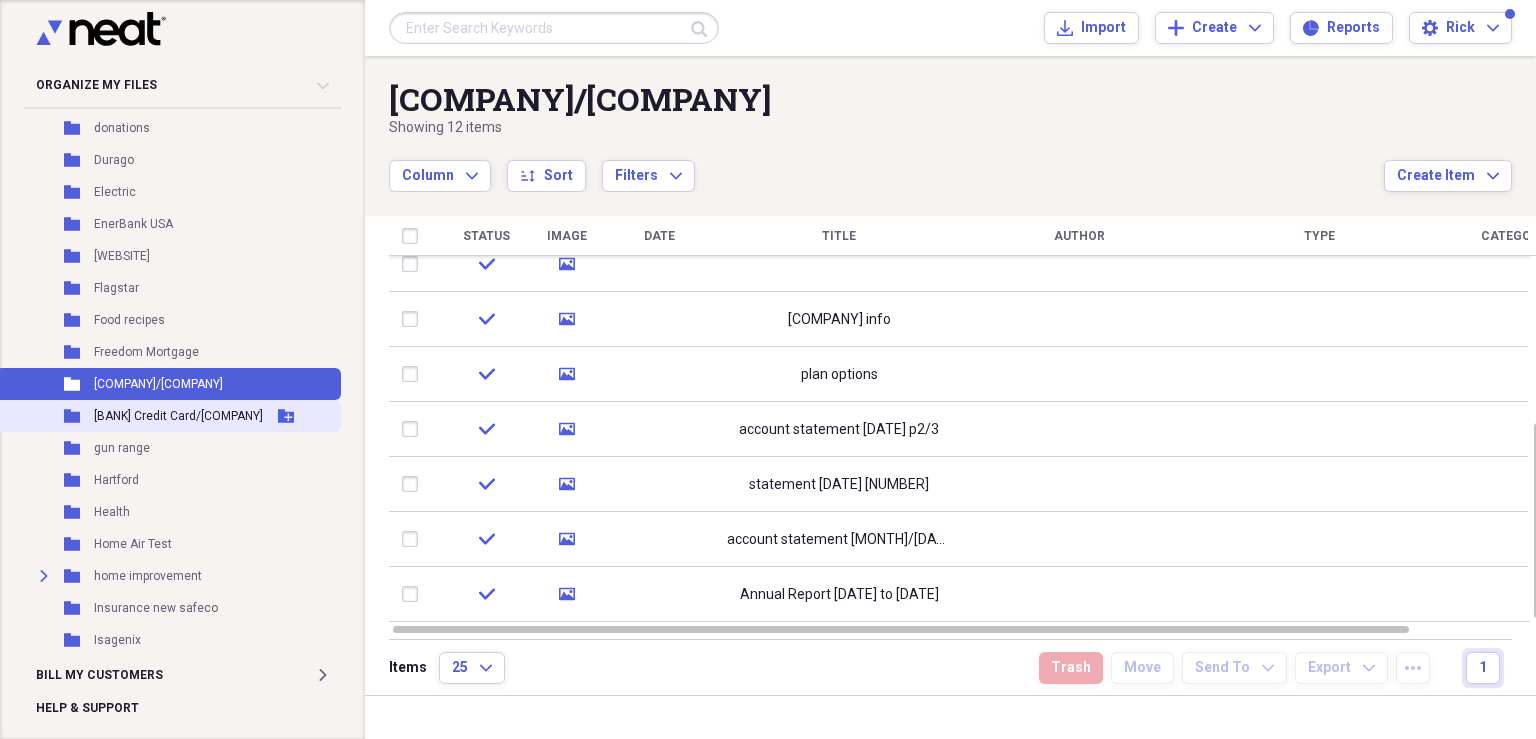 click on "[BANK] Credit Card/[COMPANY]" at bounding box center [178, 416] 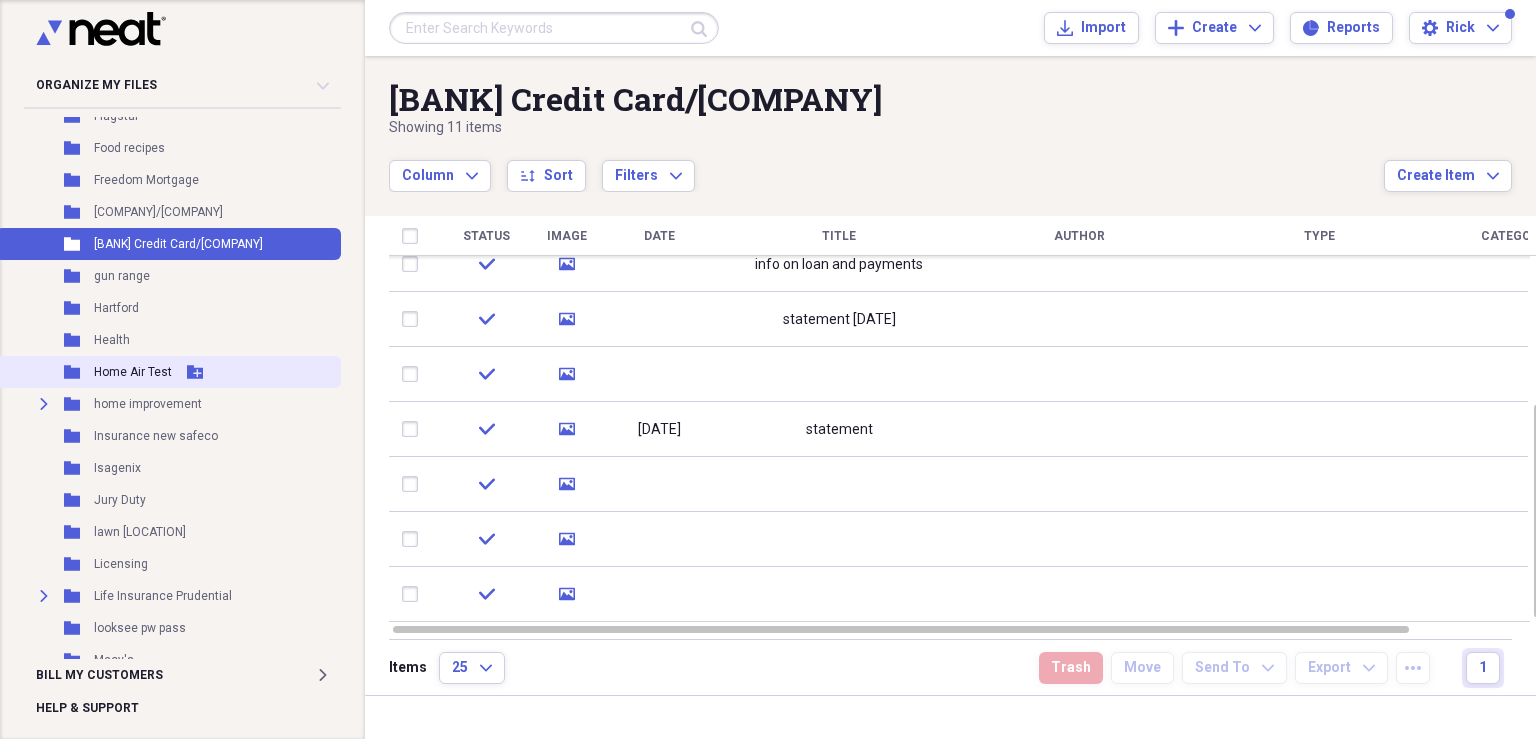 scroll, scrollTop: 1138, scrollLeft: 0, axis: vertical 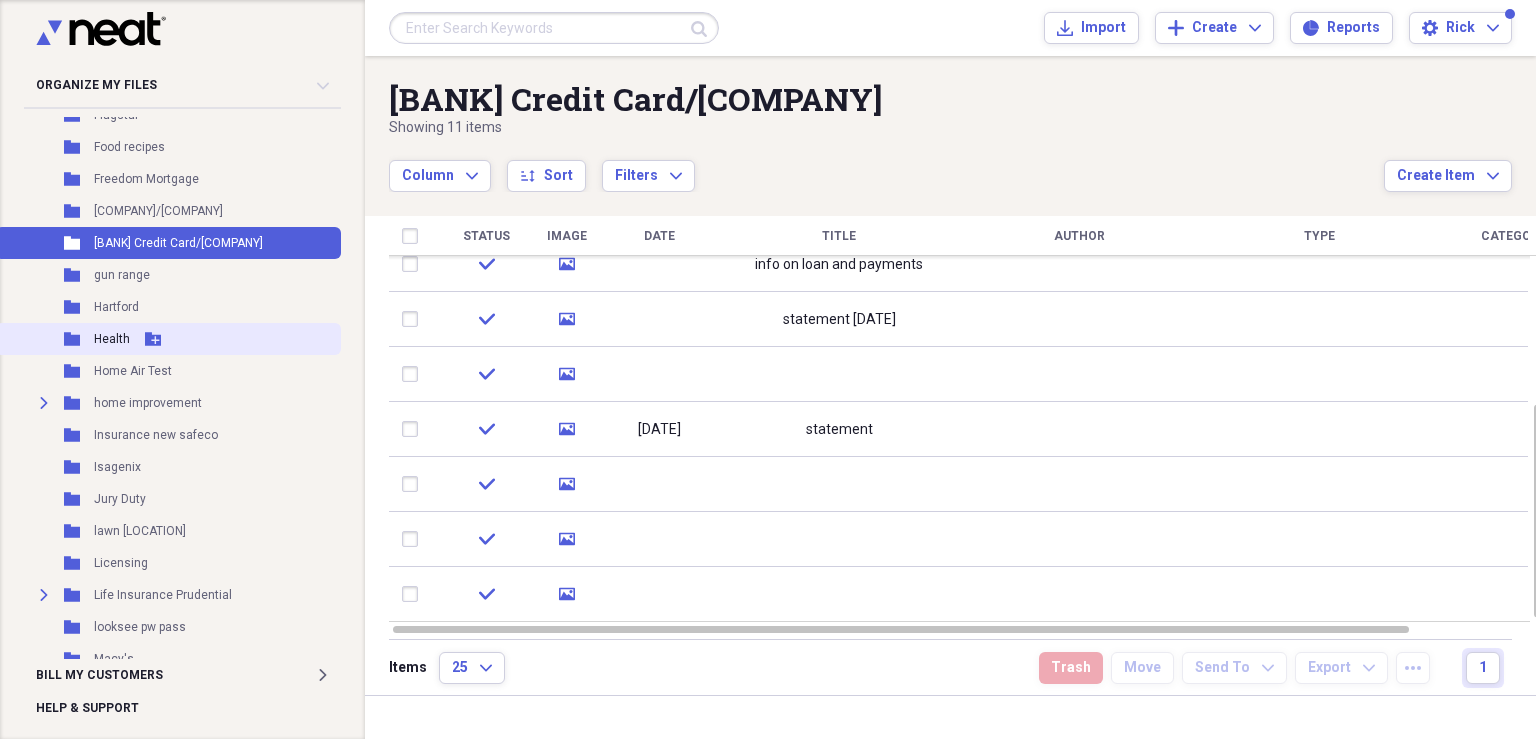 click on "Health" at bounding box center (112, 339) 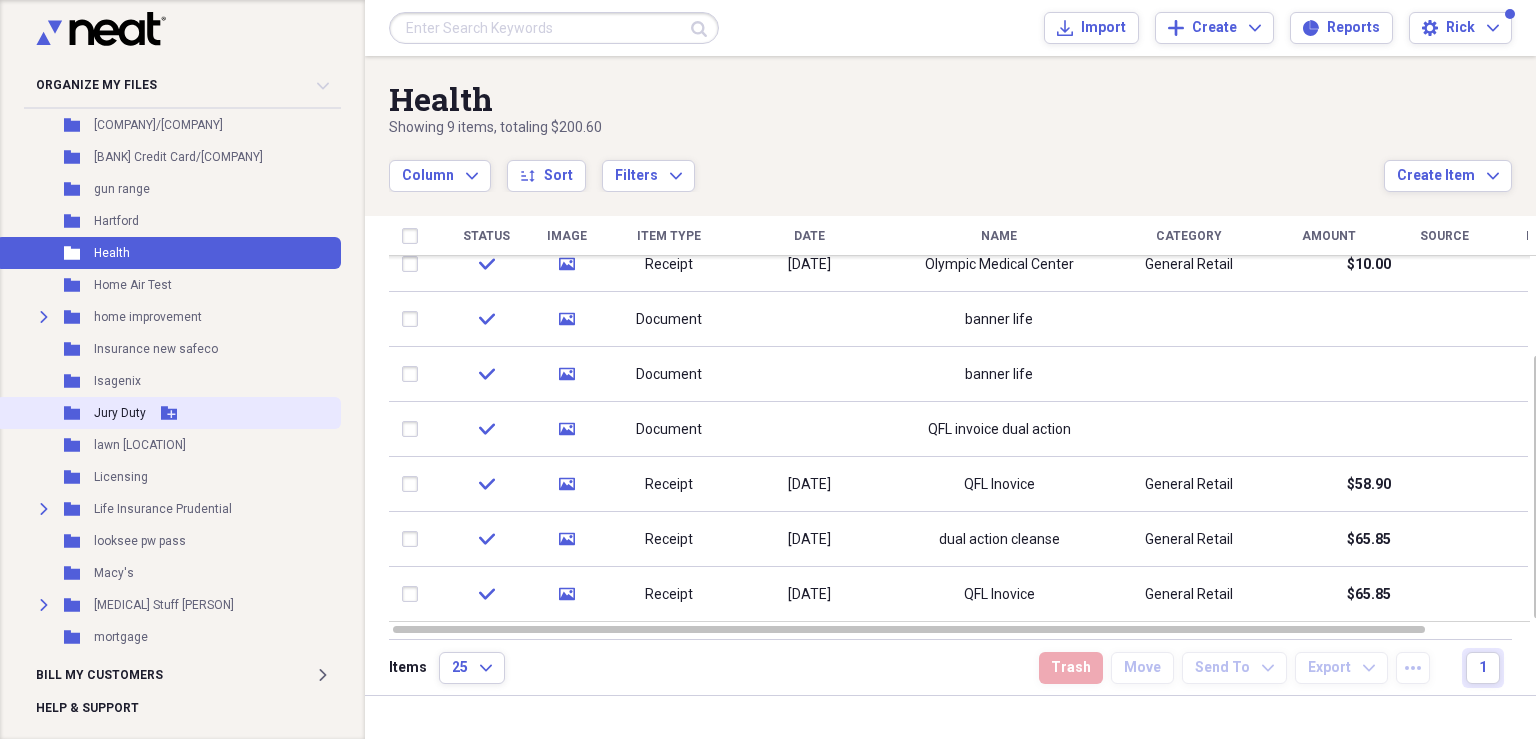 scroll, scrollTop: 1224, scrollLeft: 0, axis: vertical 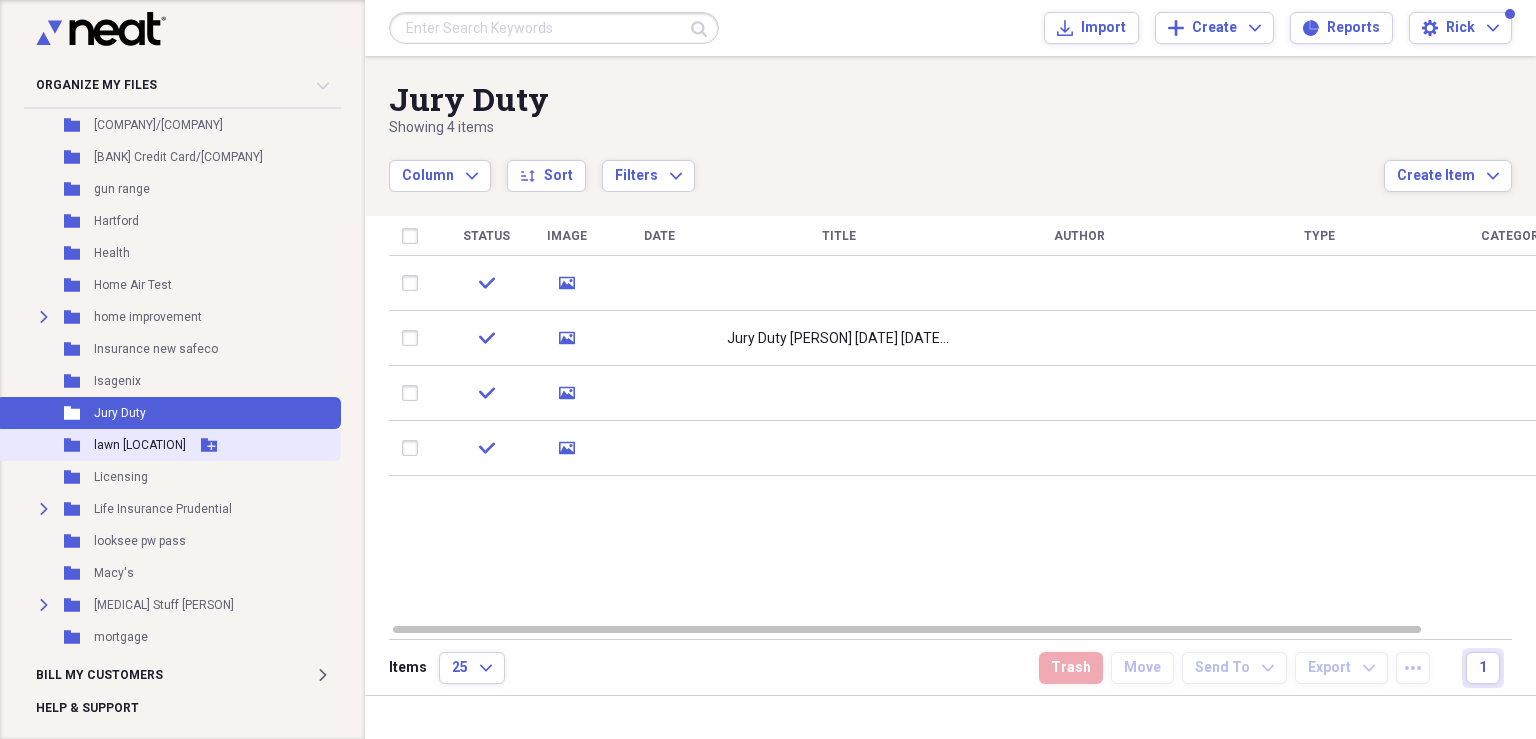 click on "lawn [LOCATION]" at bounding box center [140, 445] 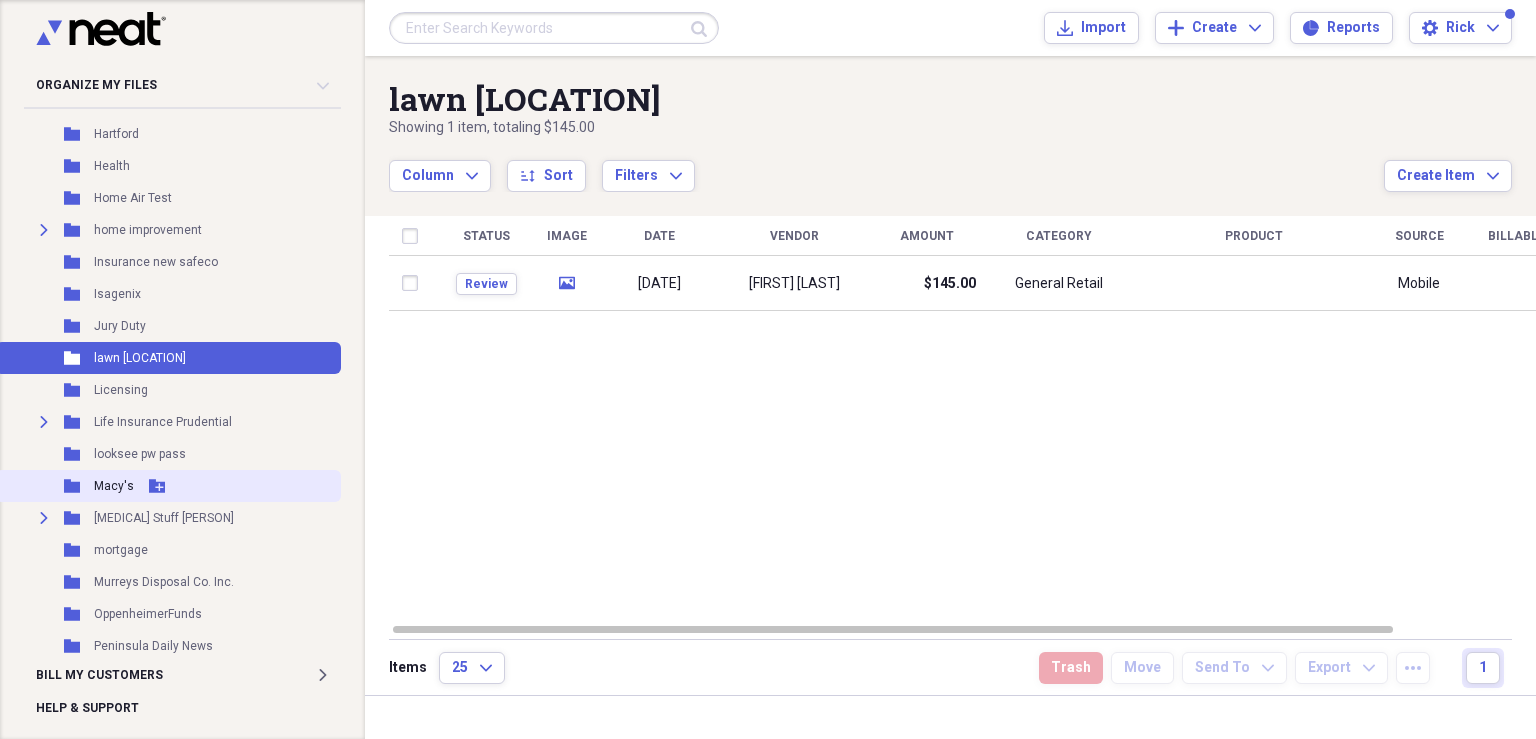 scroll, scrollTop: 1397, scrollLeft: 0, axis: vertical 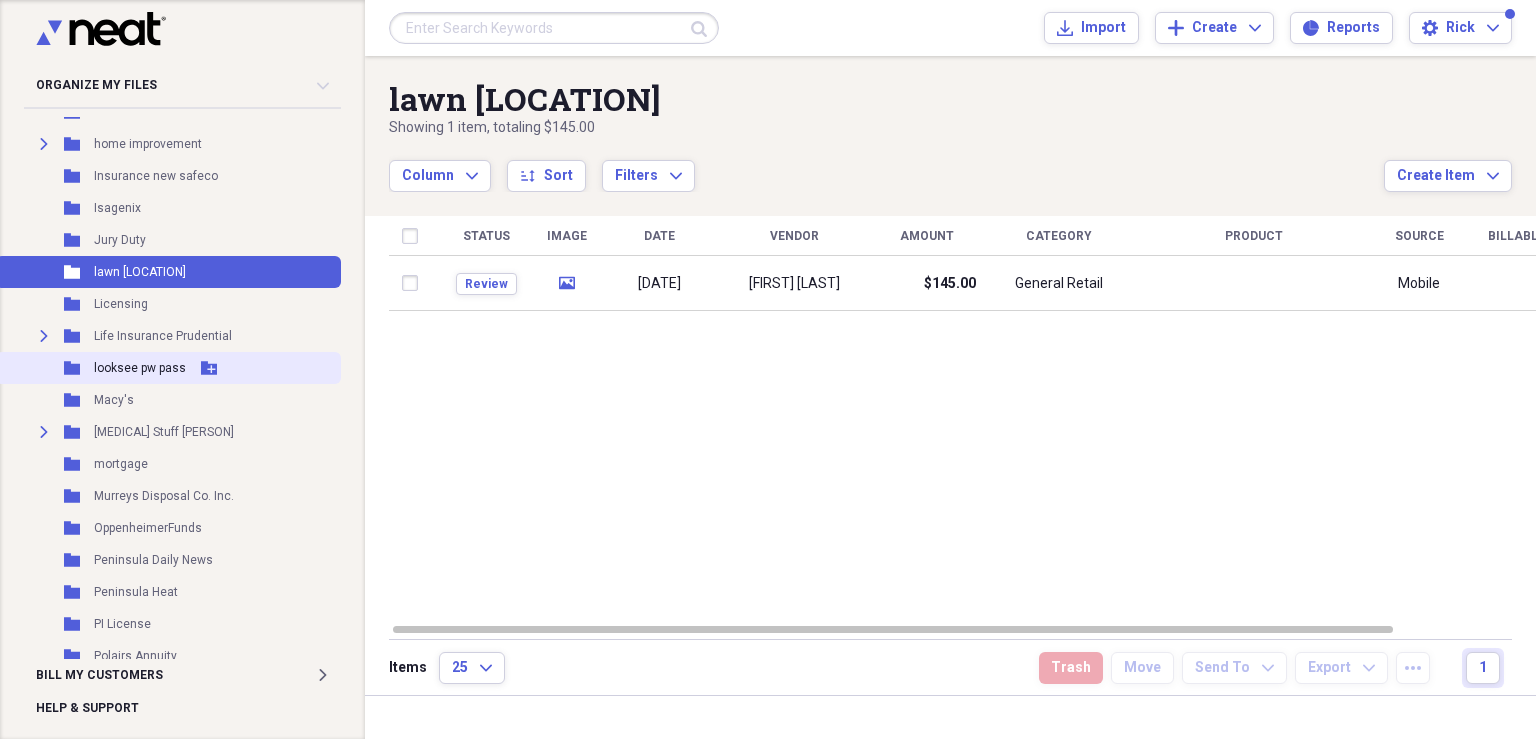 click on "looksee pw pass" at bounding box center (140, 368) 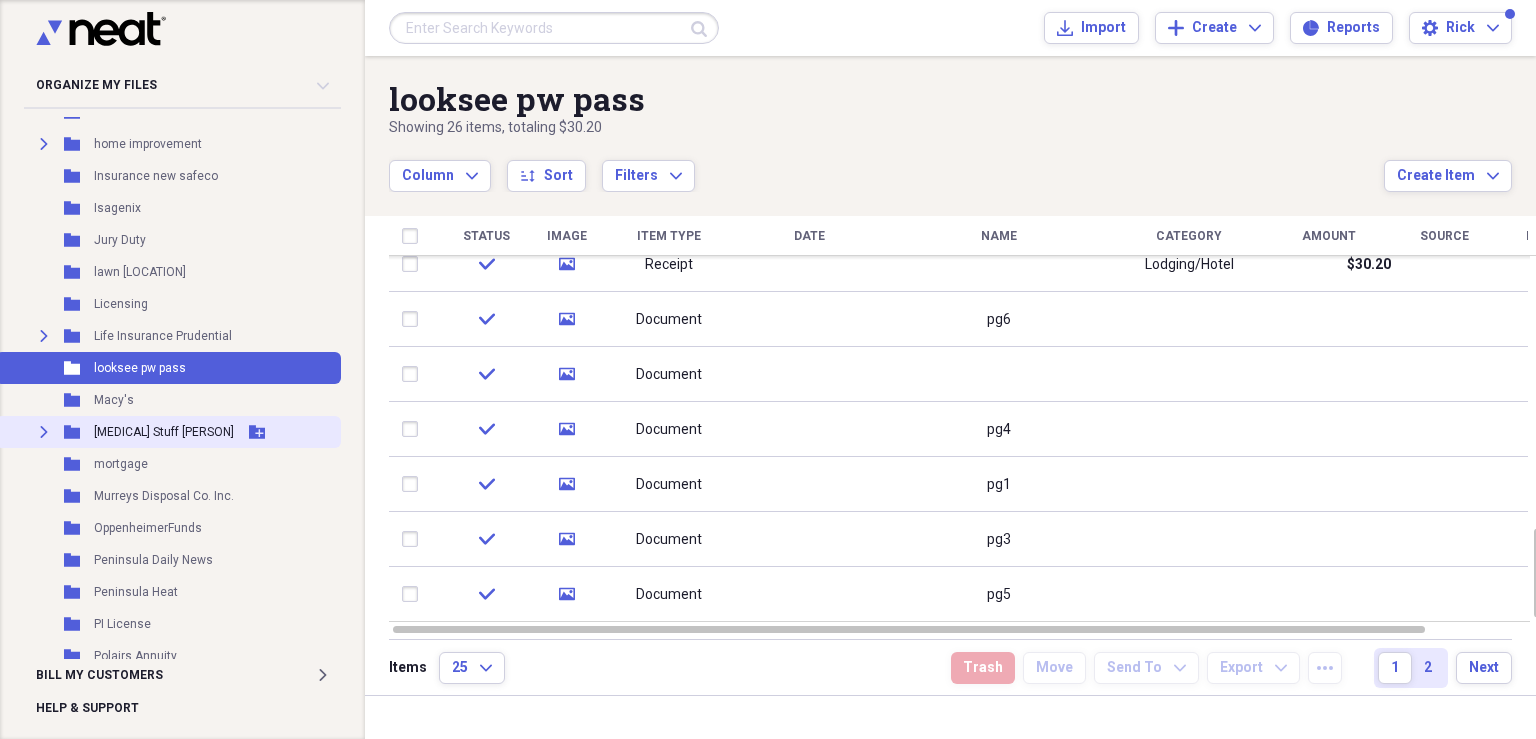 click on "Expand Folder [MEDICAL] Stuff [PERSON] Add Folder" at bounding box center [168, 432] 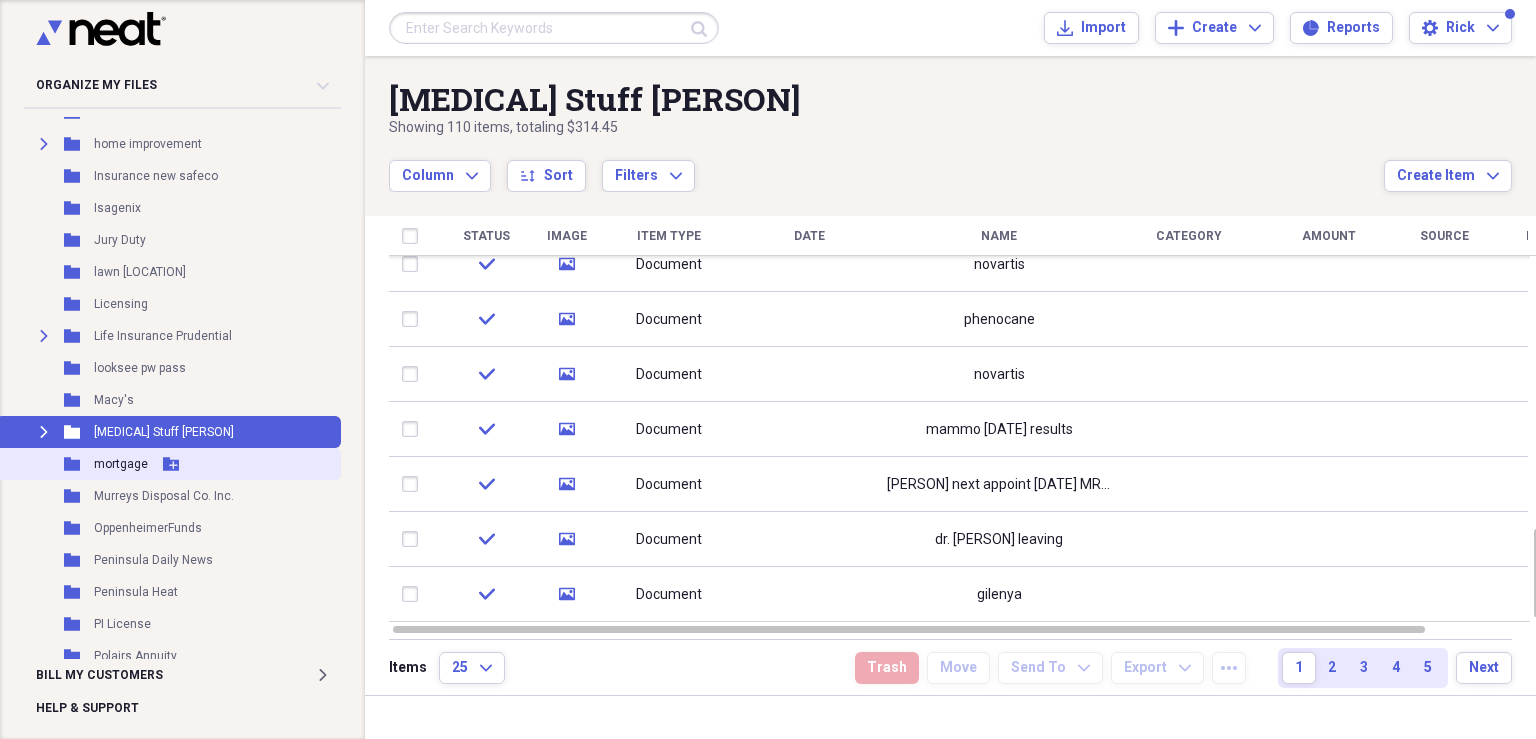 click on "mortgage" at bounding box center [121, 464] 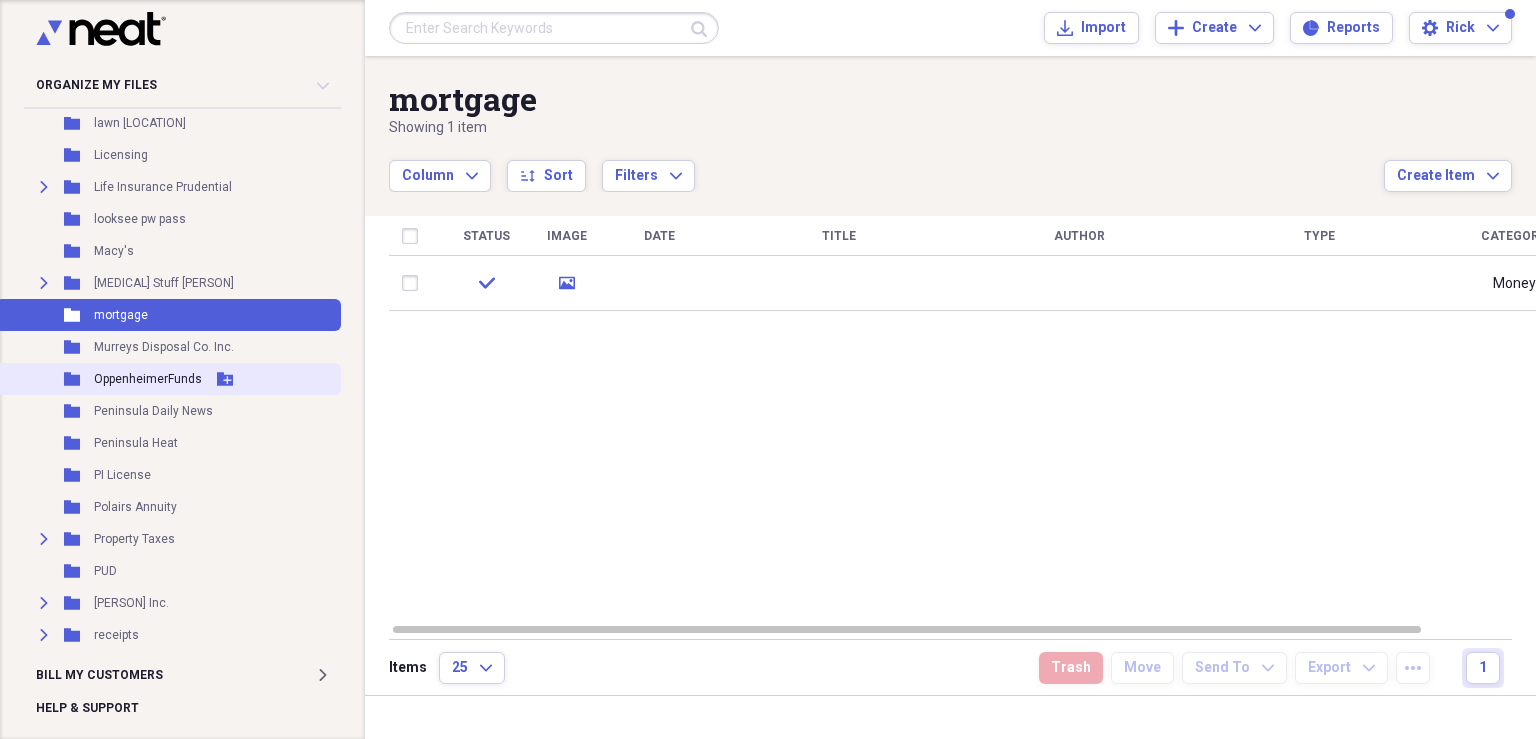 scroll, scrollTop: 1570, scrollLeft: 0, axis: vertical 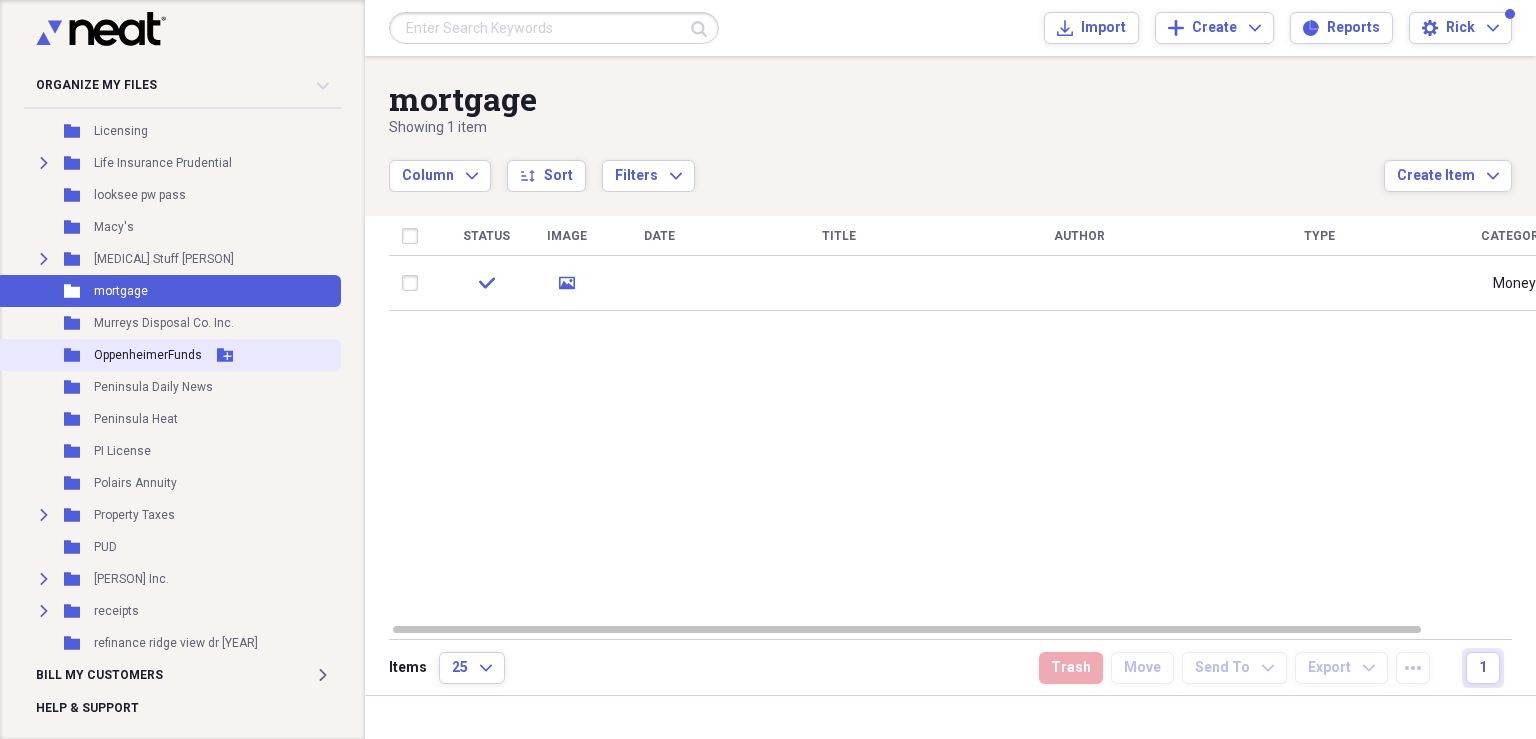 click on "OppenheimerFunds" at bounding box center [148, 355] 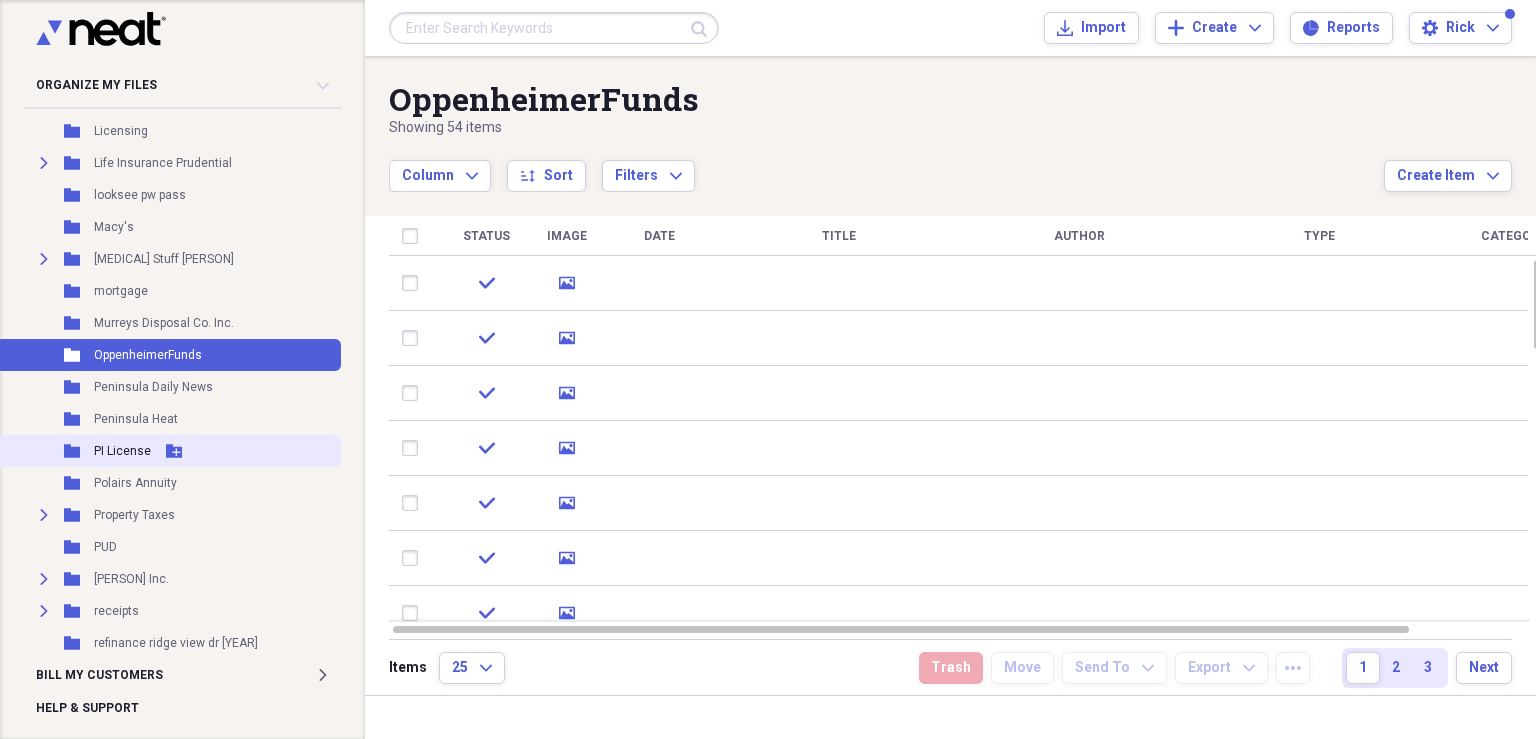 click on "Add Folder" at bounding box center (174, 451) 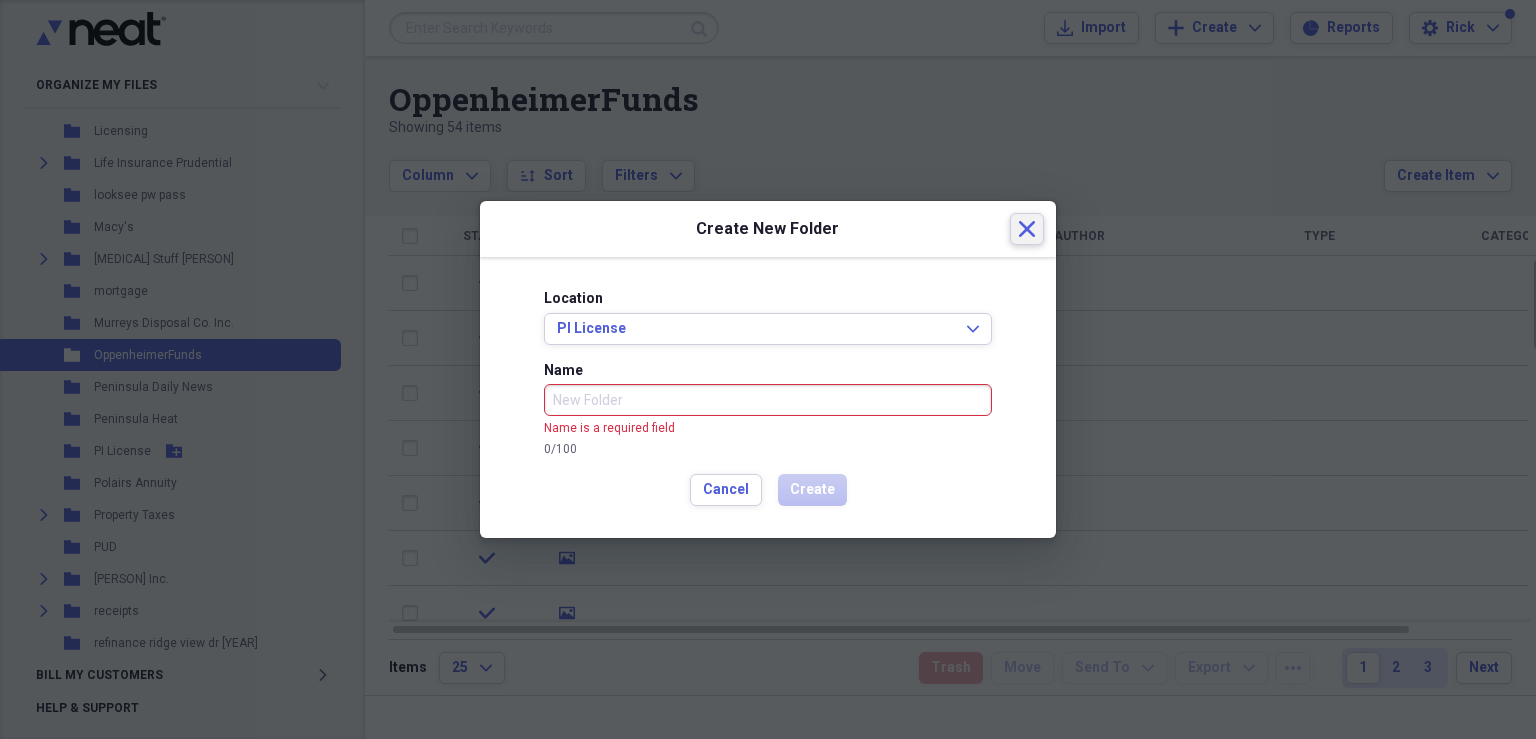 click on "Close" at bounding box center [1027, 229] 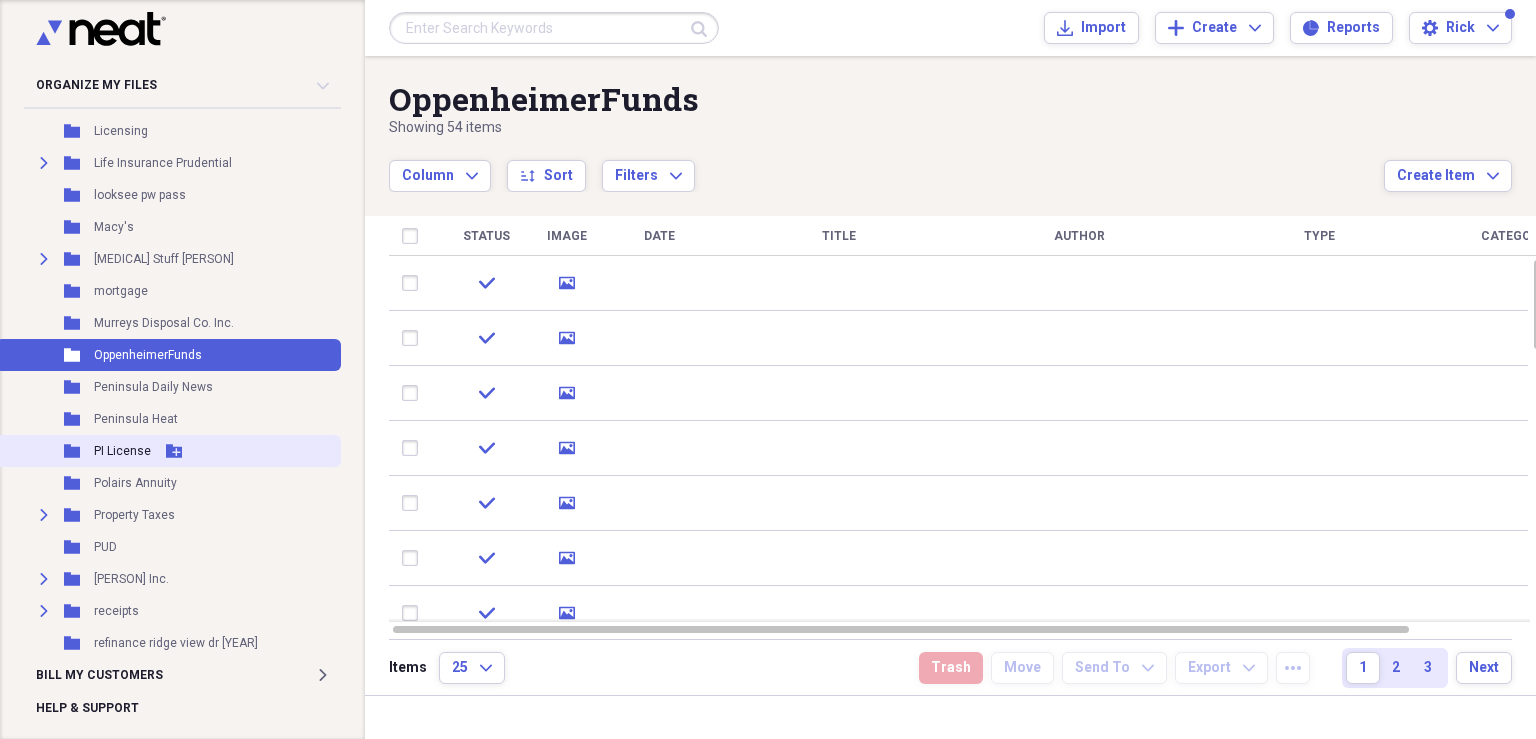 click on "PI License" at bounding box center [122, 451] 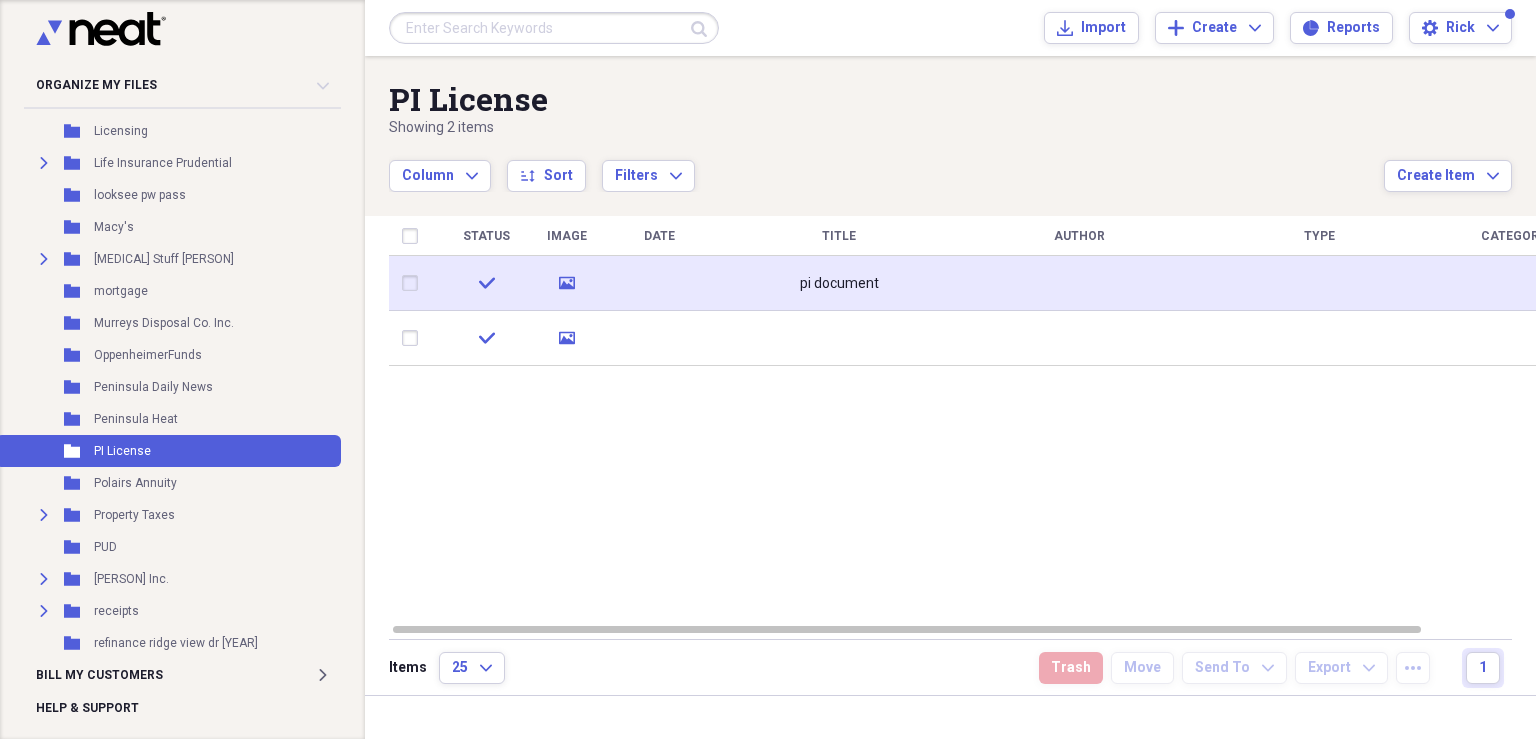 click on "pi document" at bounding box center [839, 284] 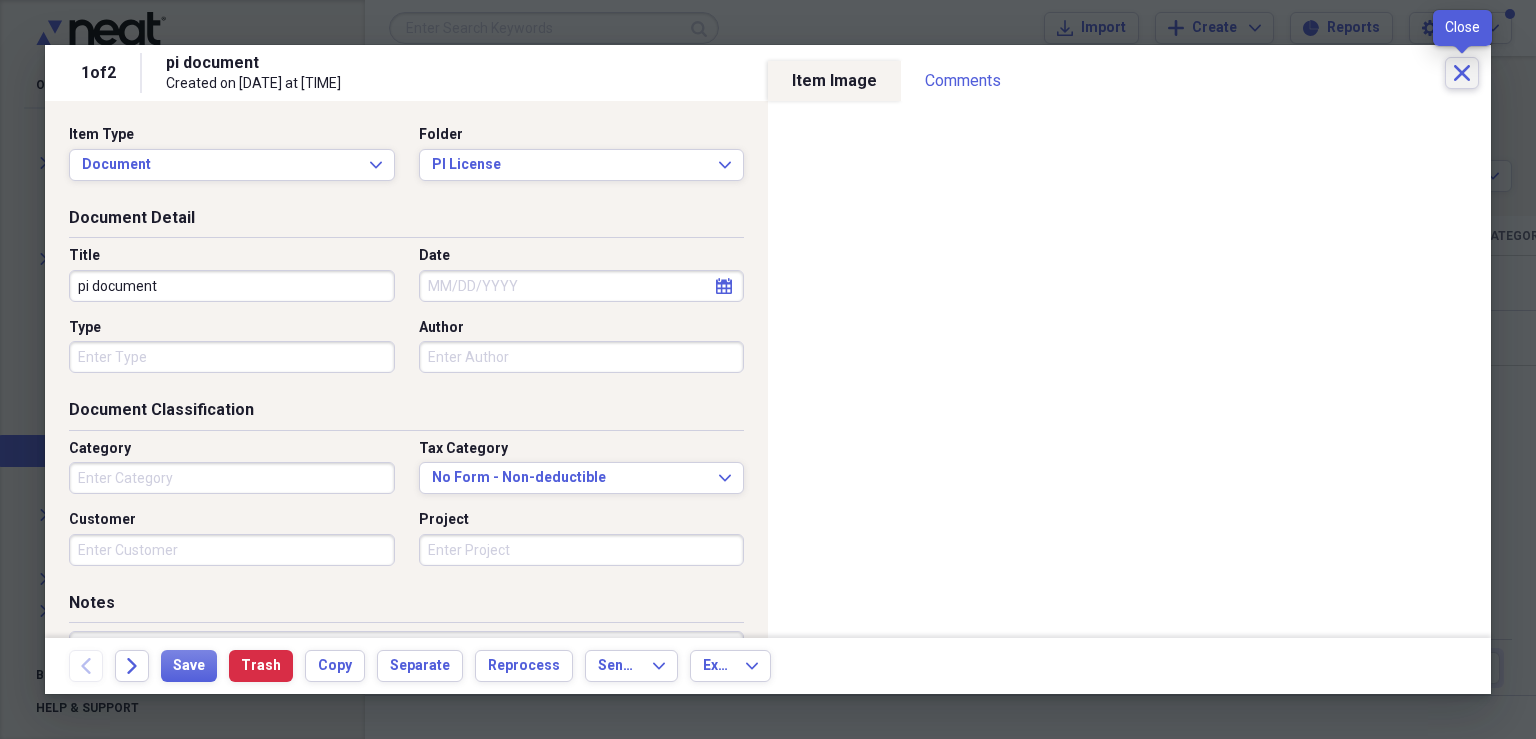click on "Close" 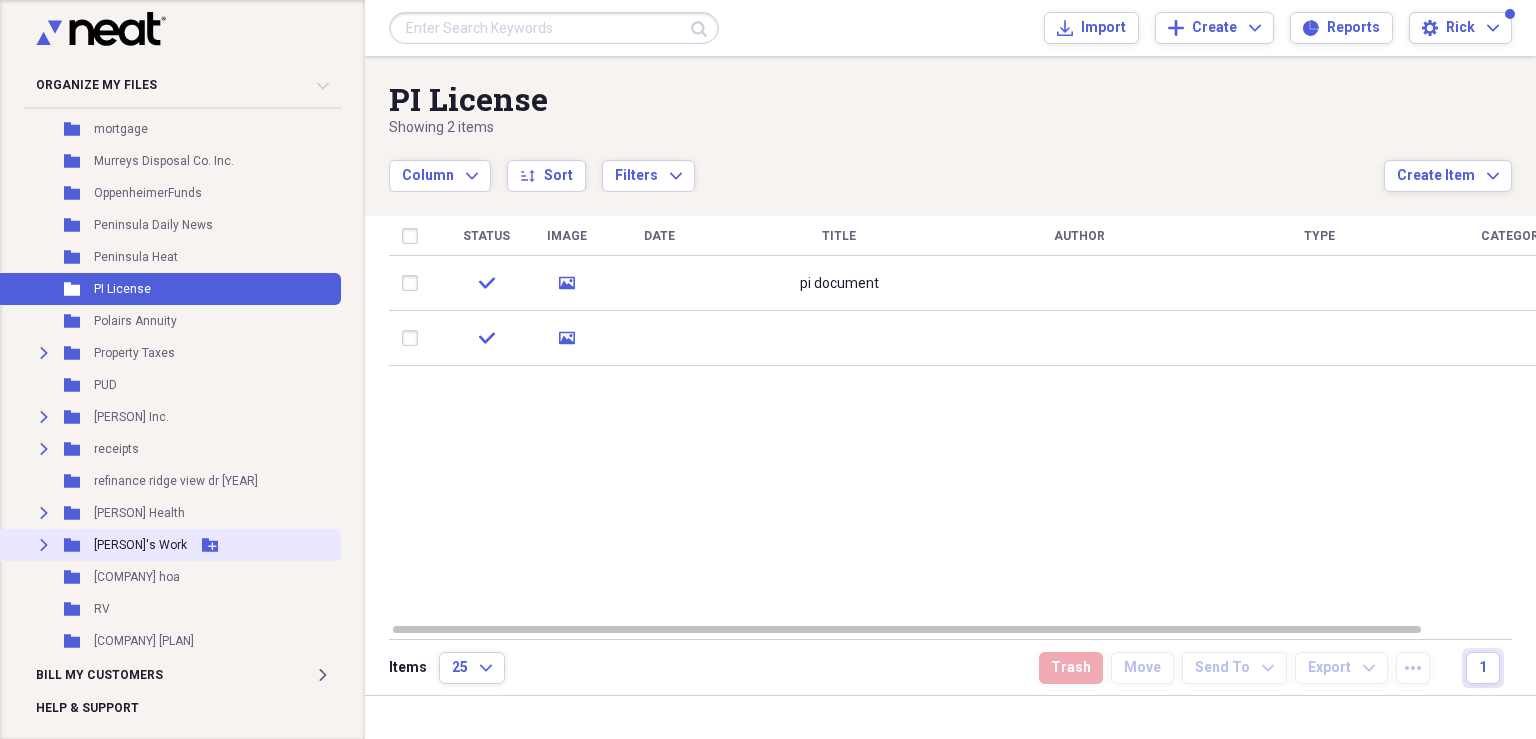 scroll, scrollTop: 1743, scrollLeft: 0, axis: vertical 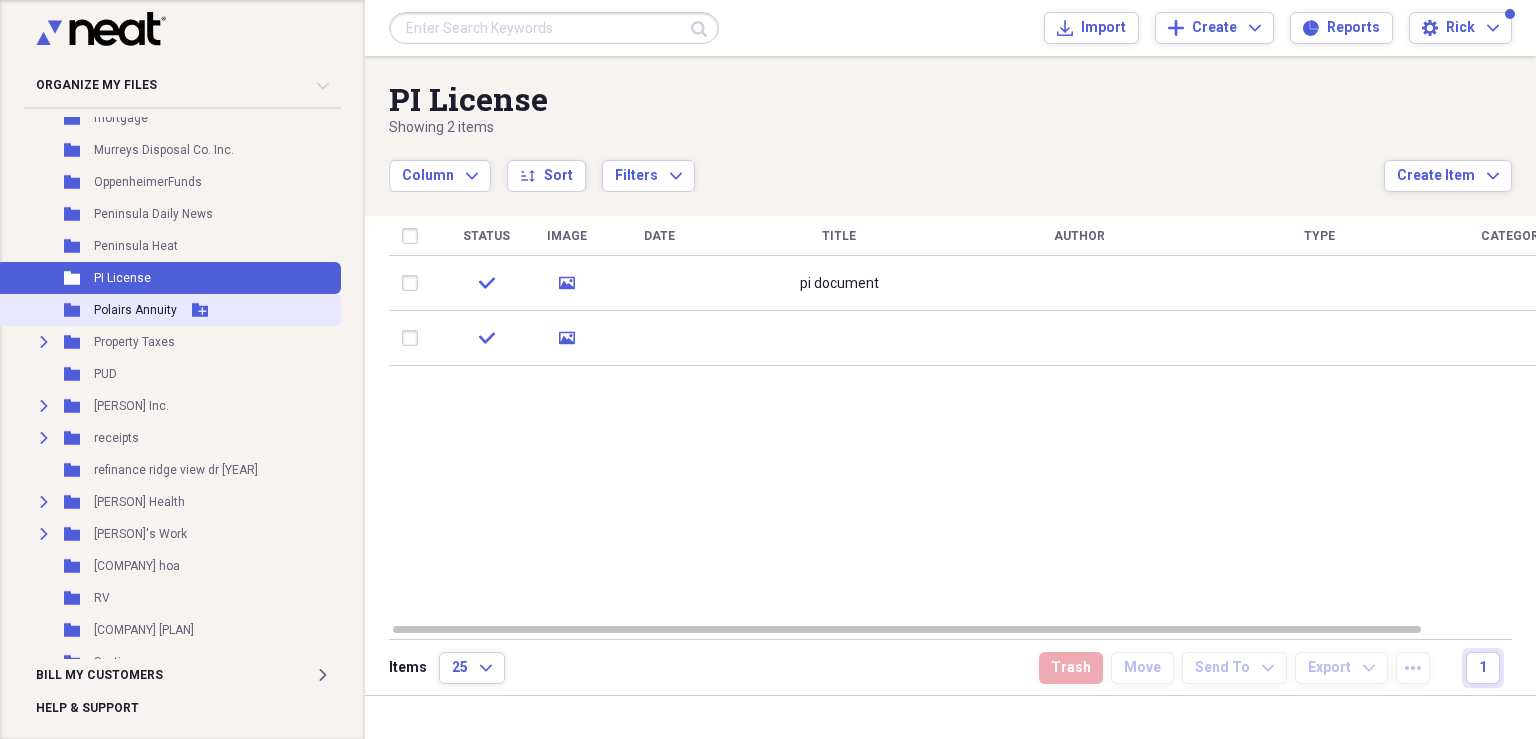click on "Folder [COMPANY] Add Folder" at bounding box center [168, 310] 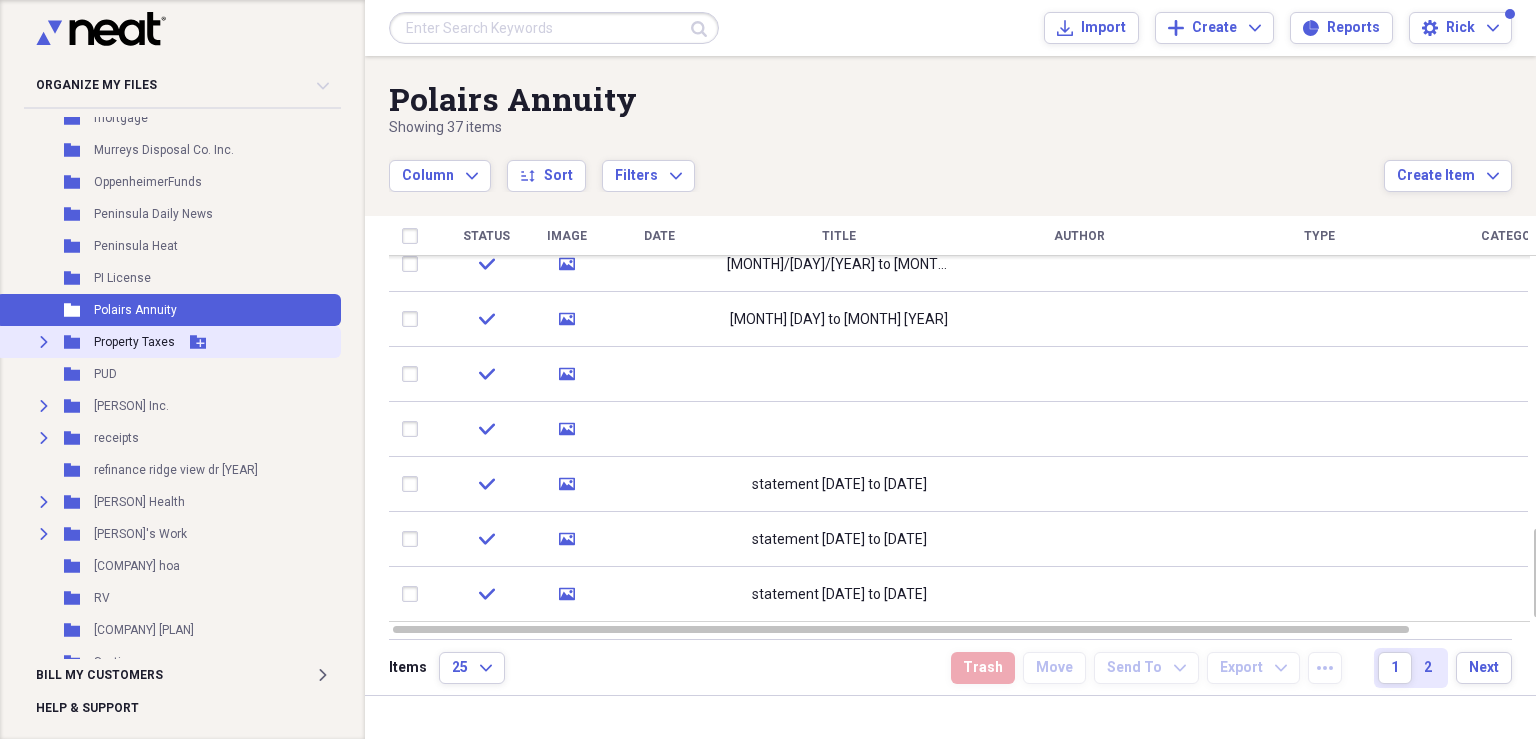 click on "Expand Folder Property Taxes Add Folder" at bounding box center (168, 342) 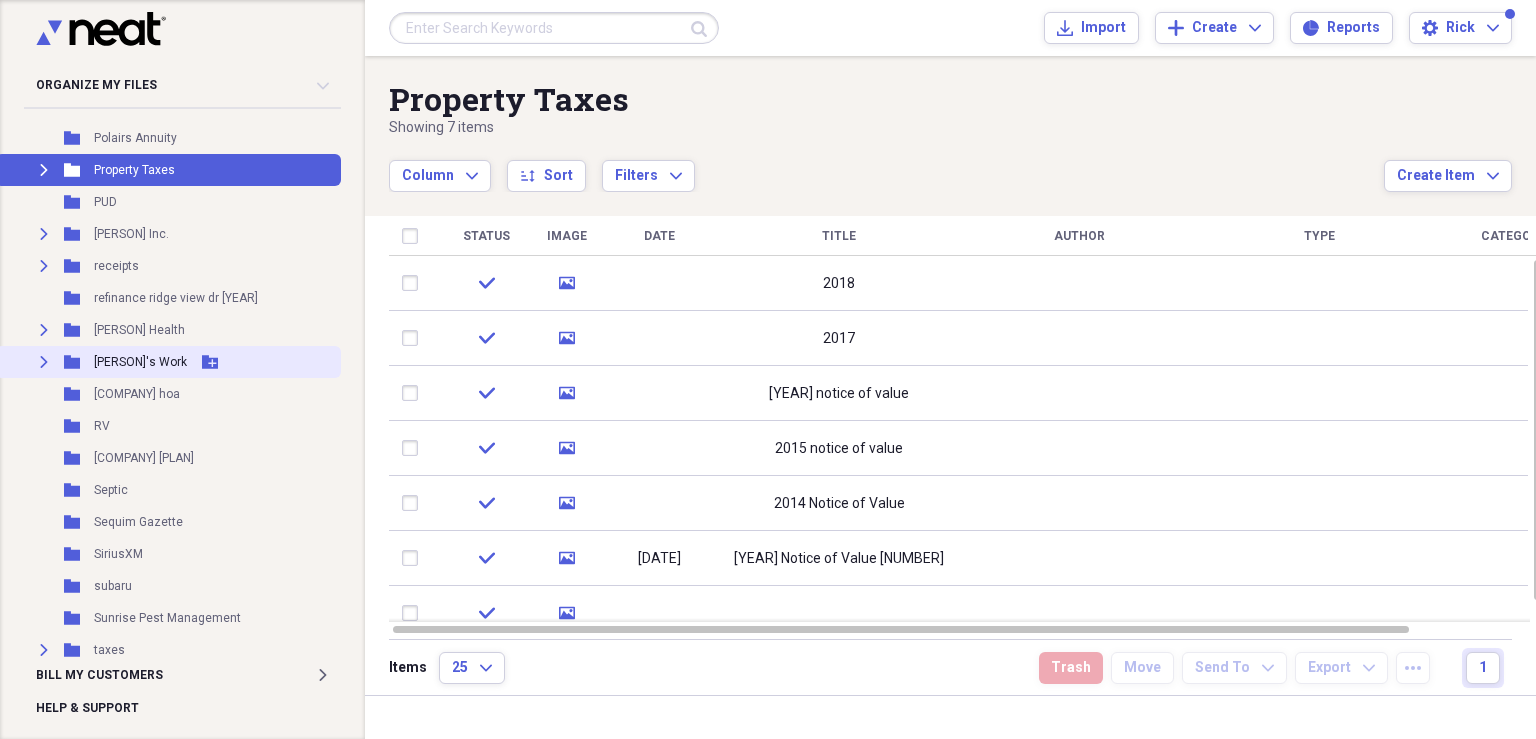 scroll, scrollTop: 1916, scrollLeft: 0, axis: vertical 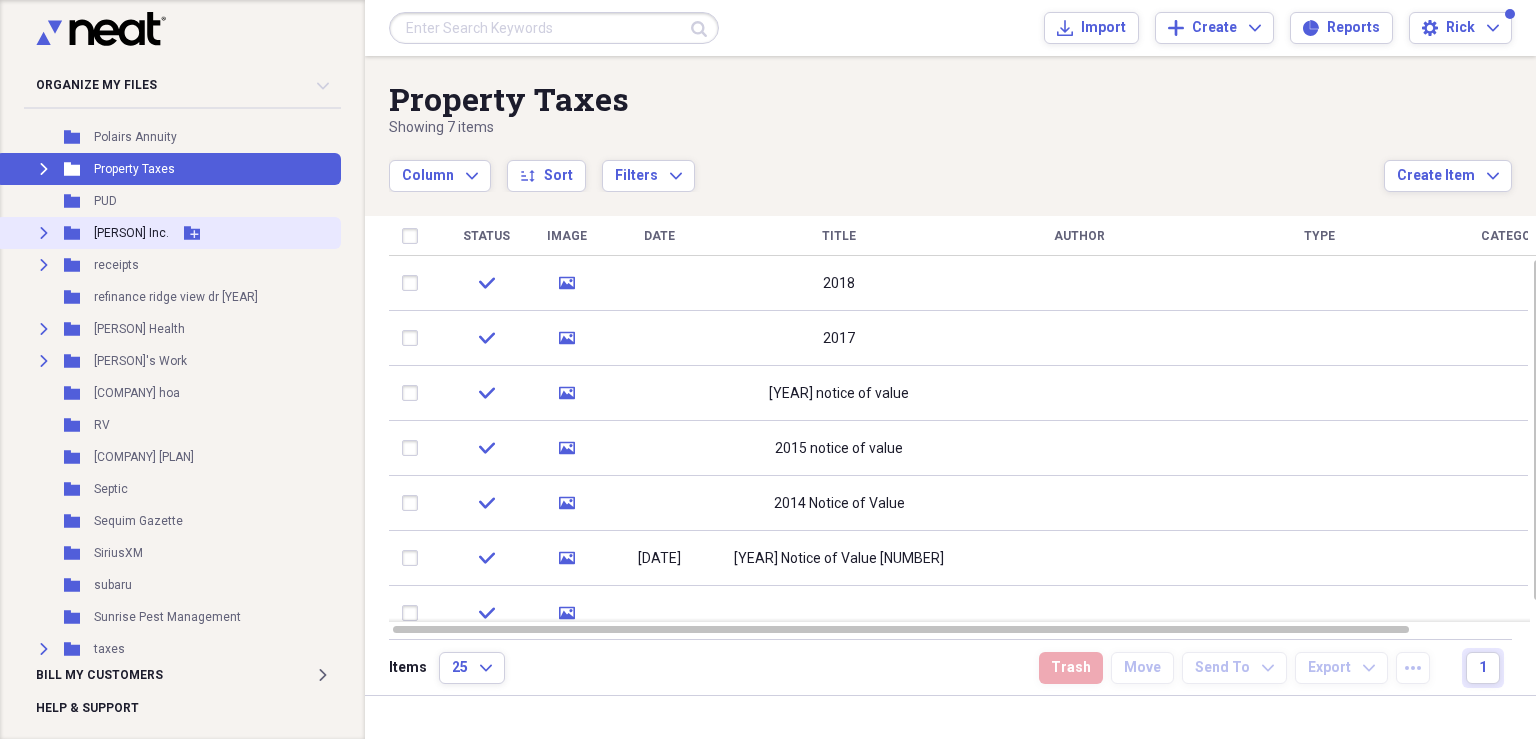 click on "[PERSON] Inc." at bounding box center (131, 233) 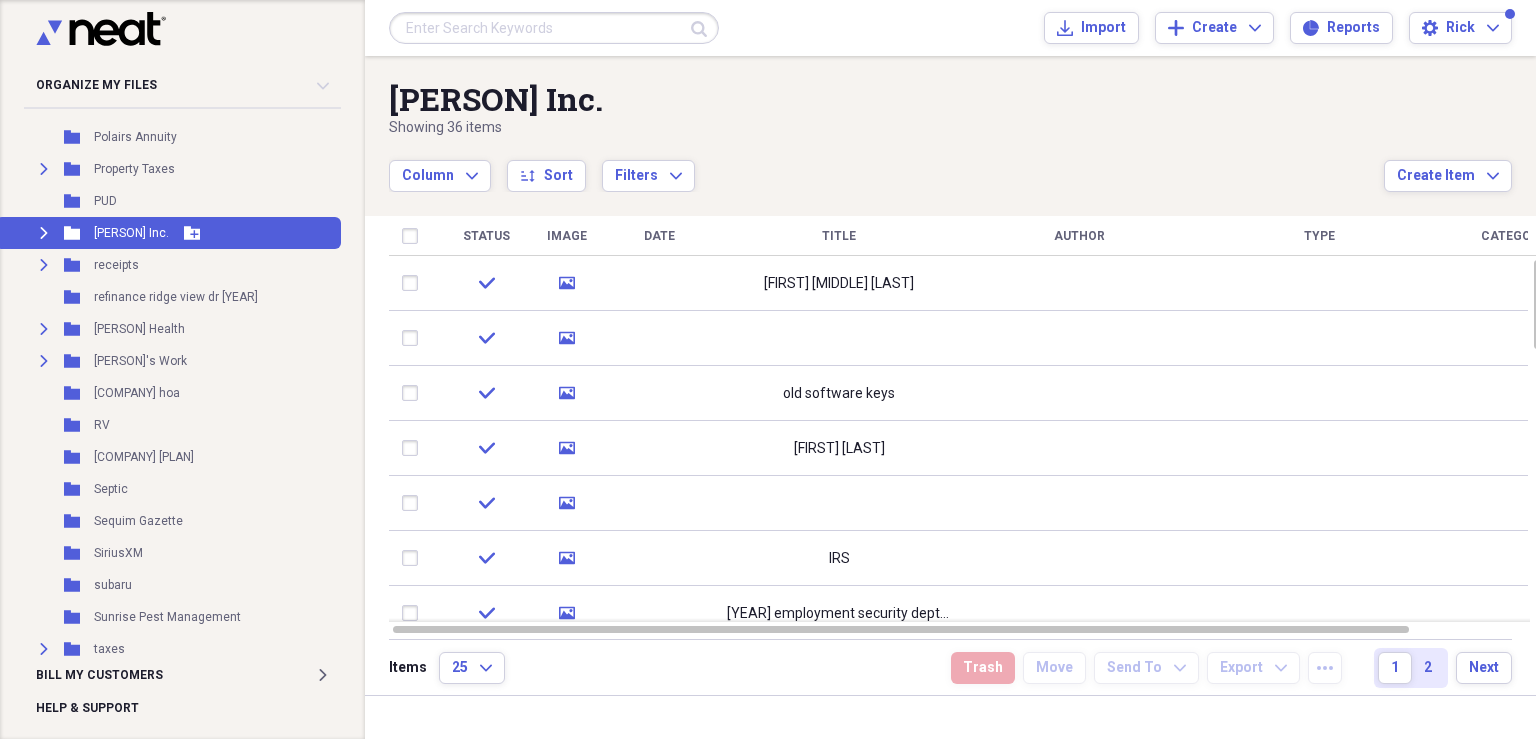 click on "Expand" at bounding box center (44, 233) 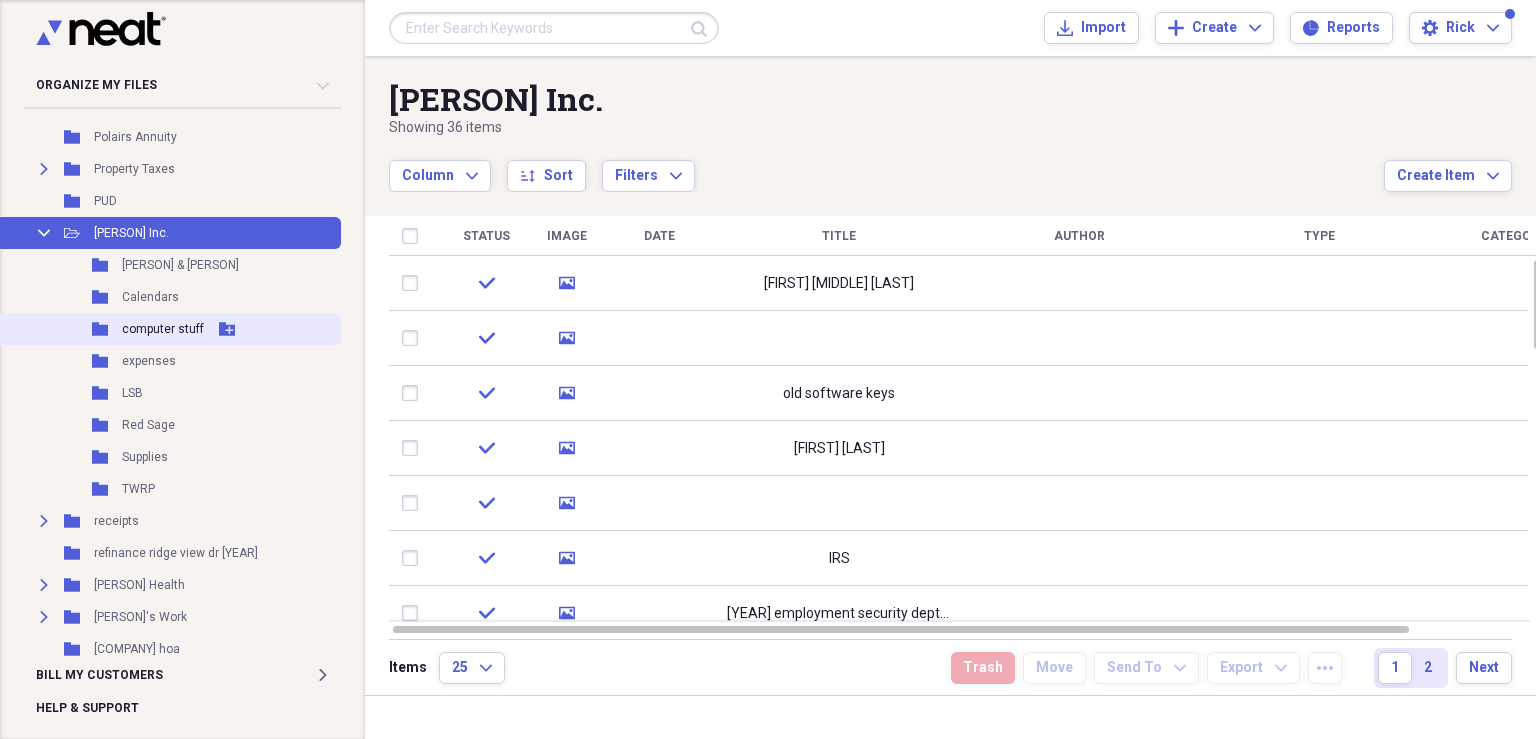 click on "Folder computer stuff Add Folder" at bounding box center (168, 329) 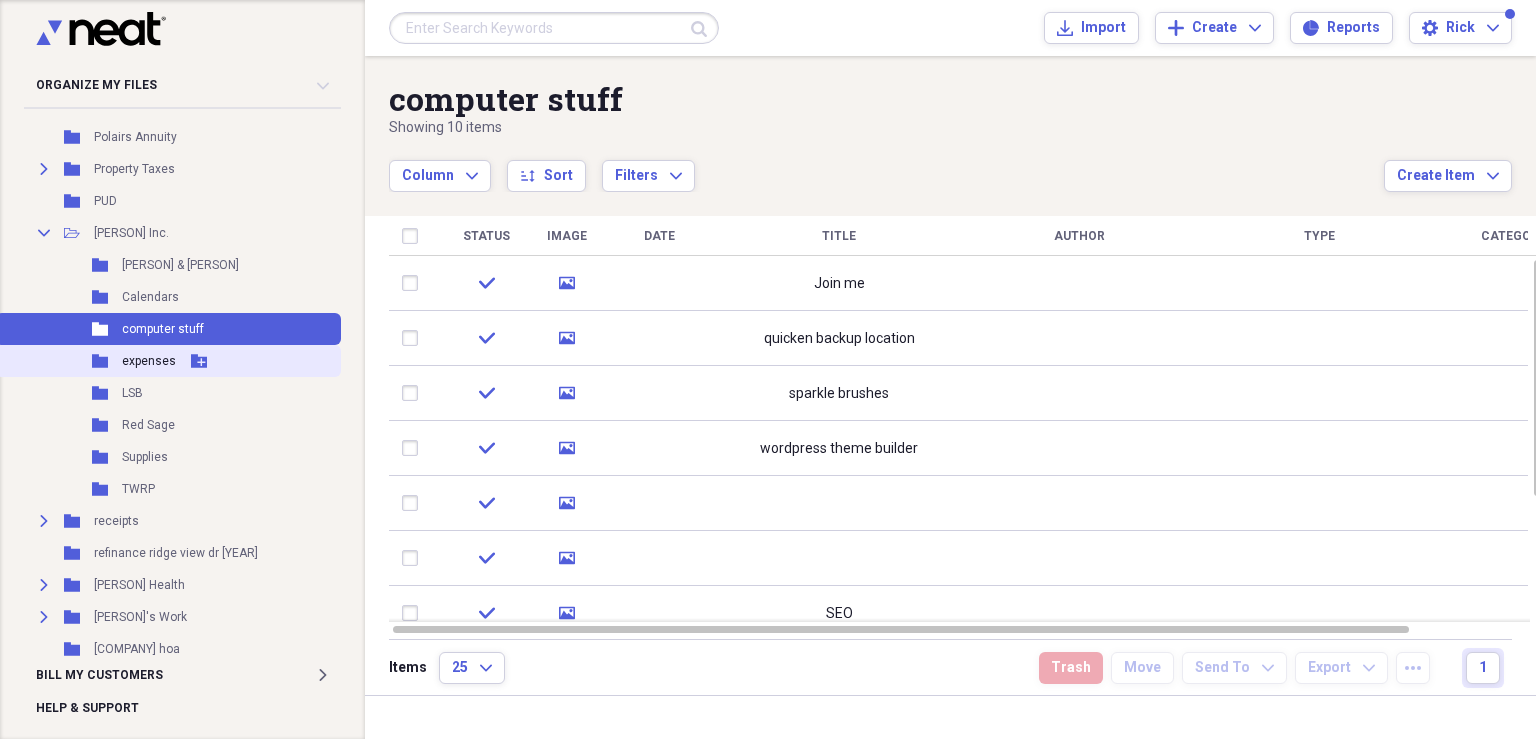click on "expenses" at bounding box center (149, 361) 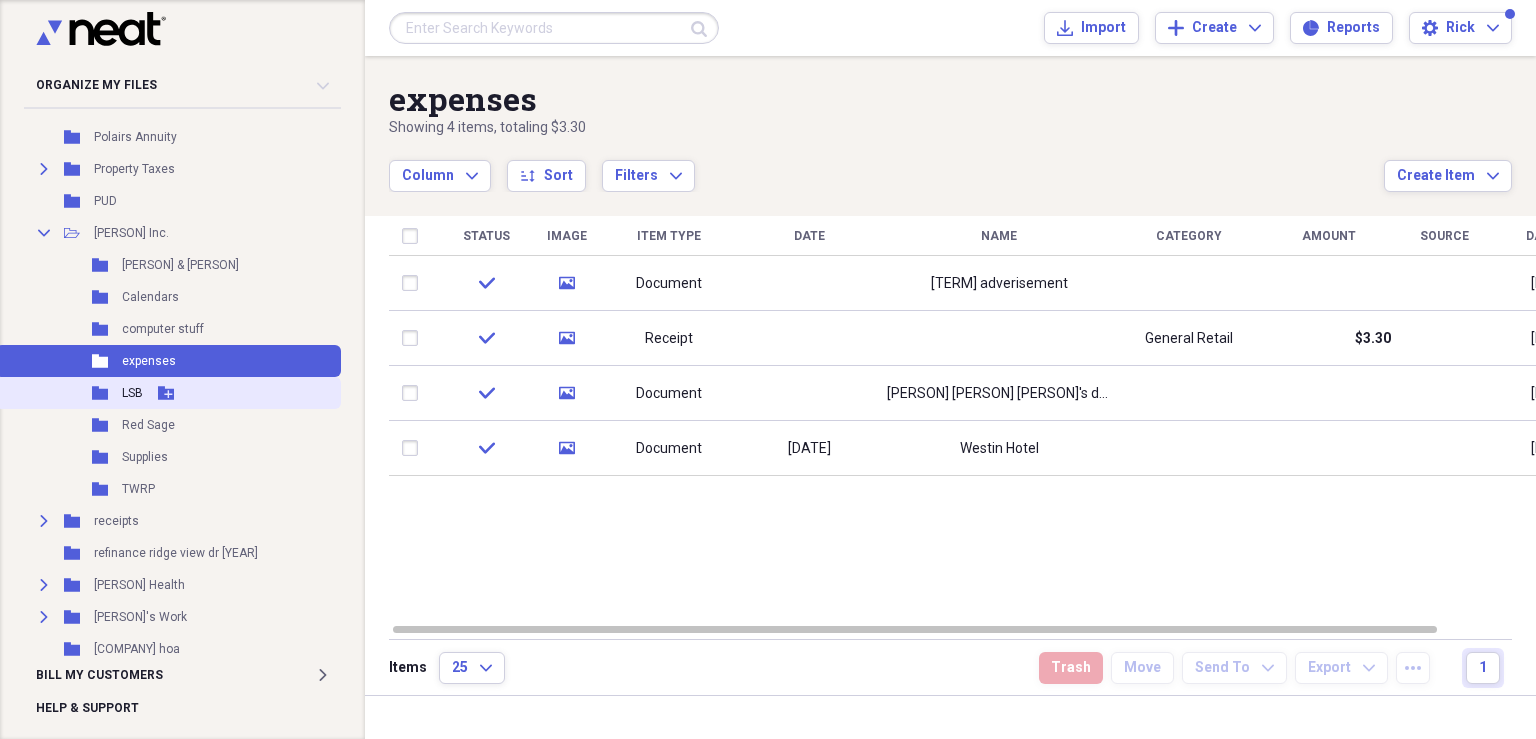 click on "LSB" at bounding box center (132, 393) 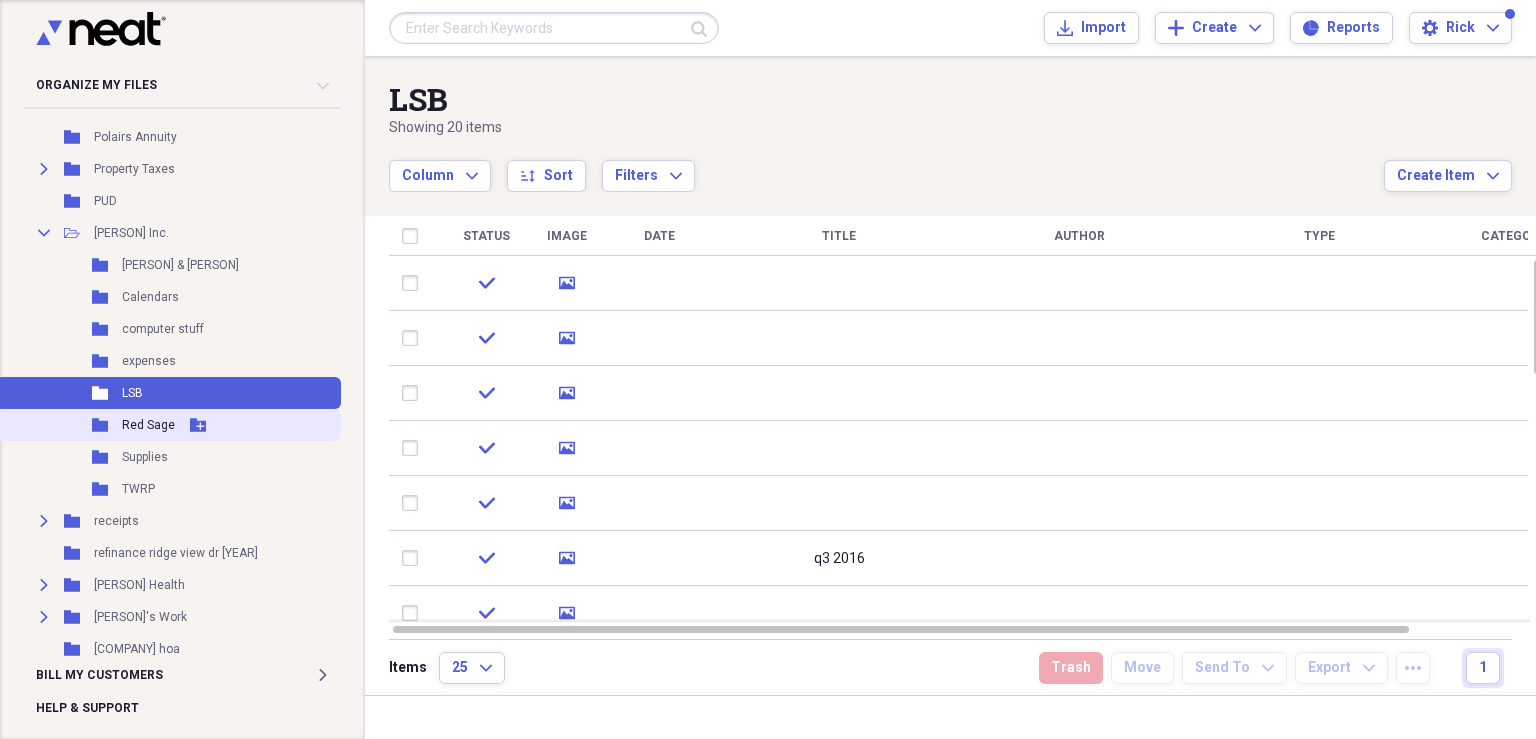 click on "Red Sage" at bounding box center (148, 425) 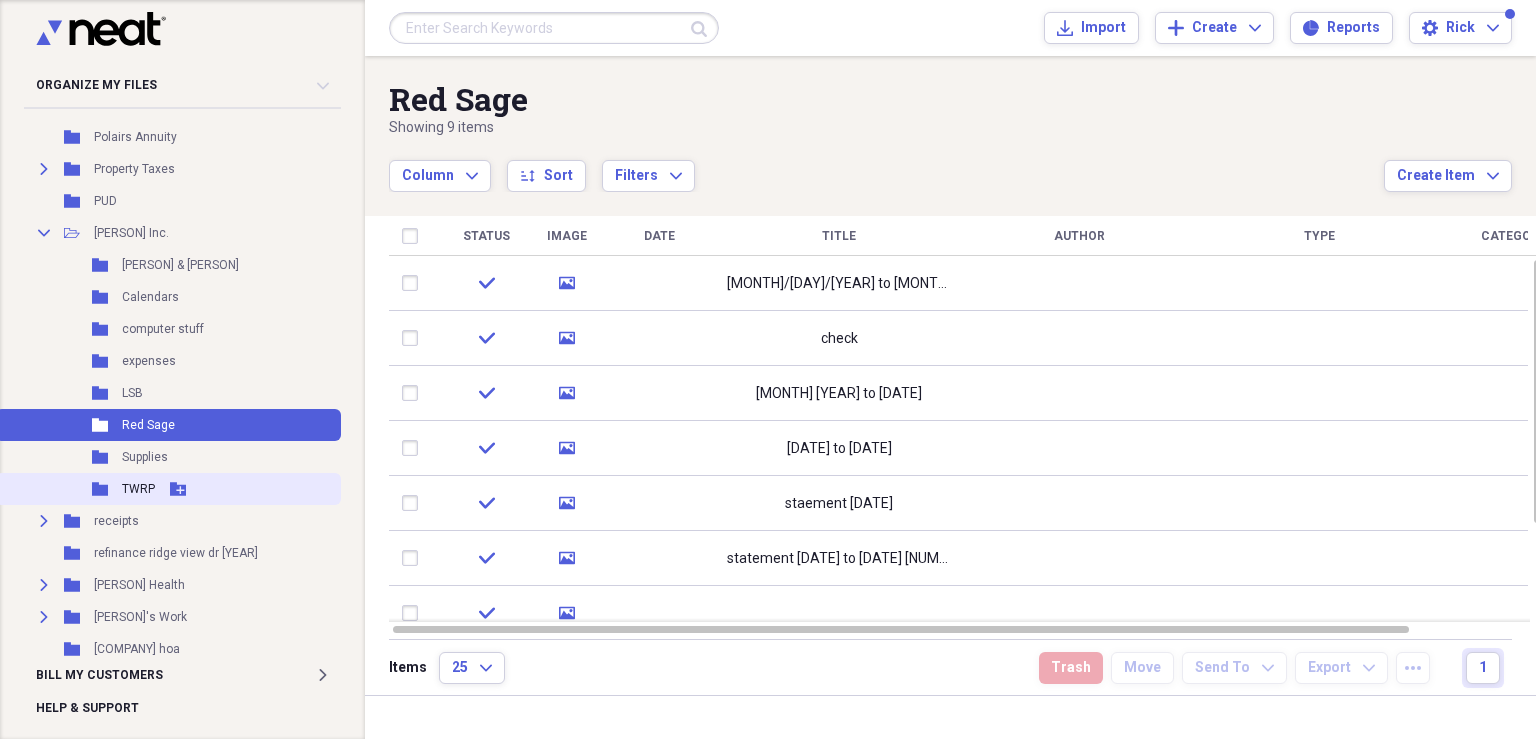 click on "TWRP" at bounding box center [138, 489] 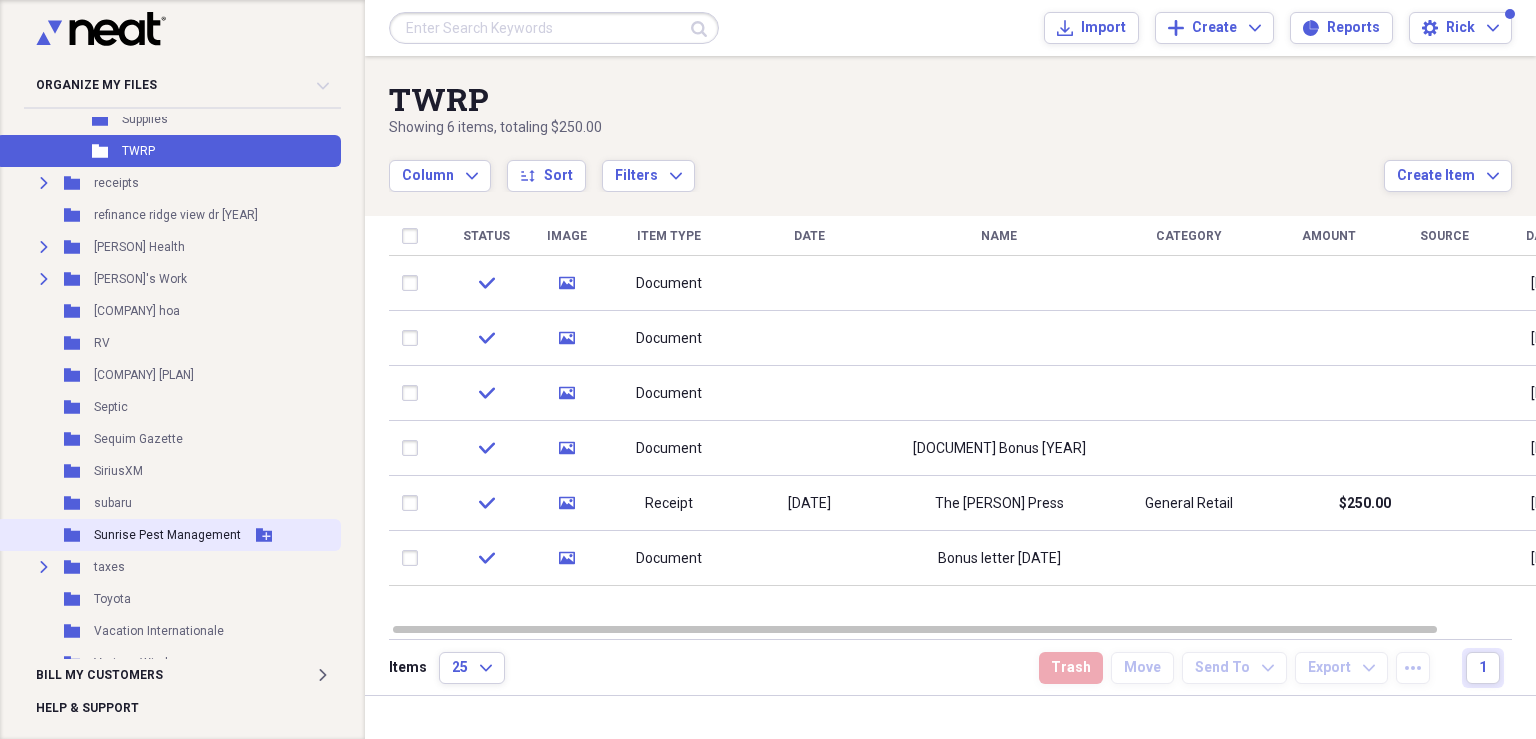 scroll, scrollTop: 2261, scrollLeft: 0, axis: vertical 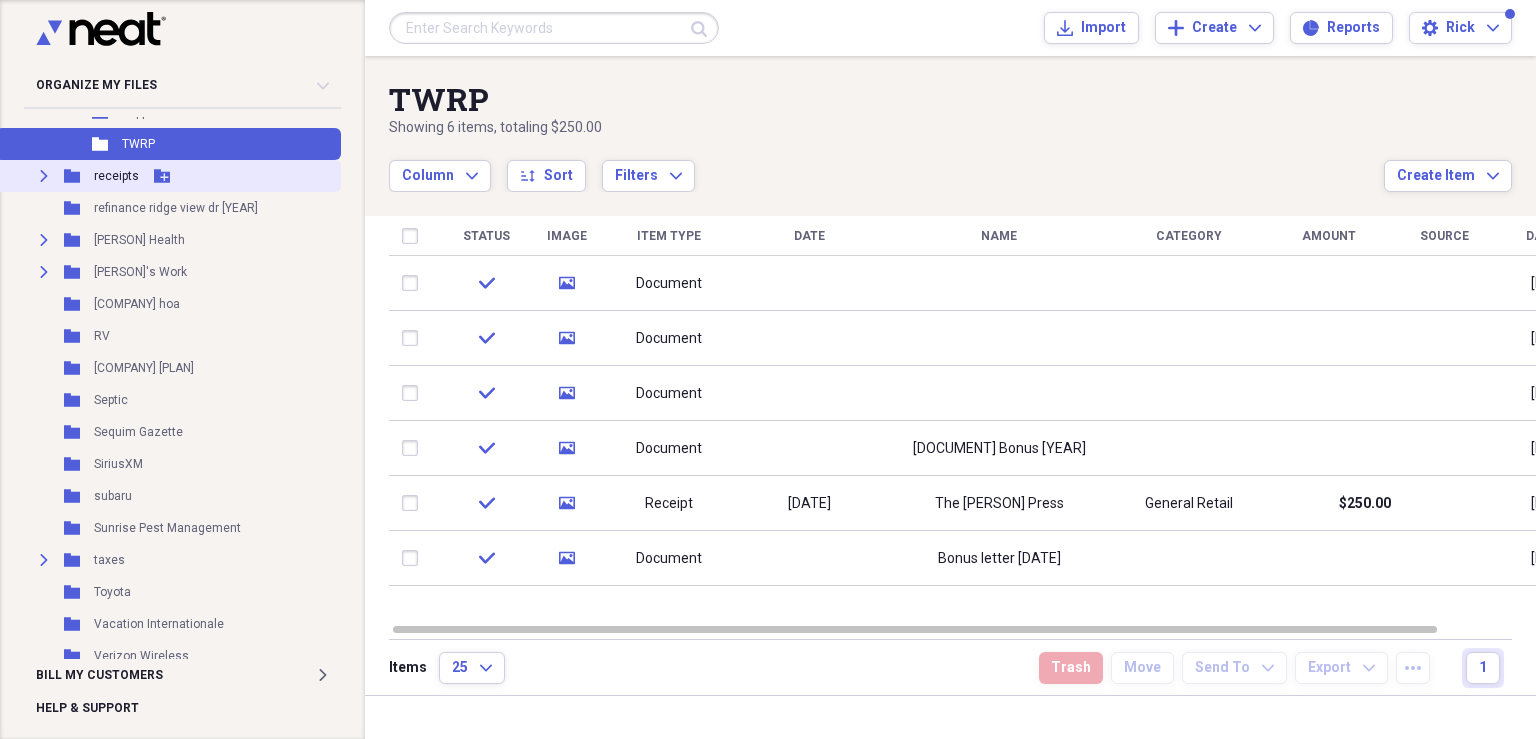 click on "Expand Folder receipts Add Folder" at bounding box center (168, 176) 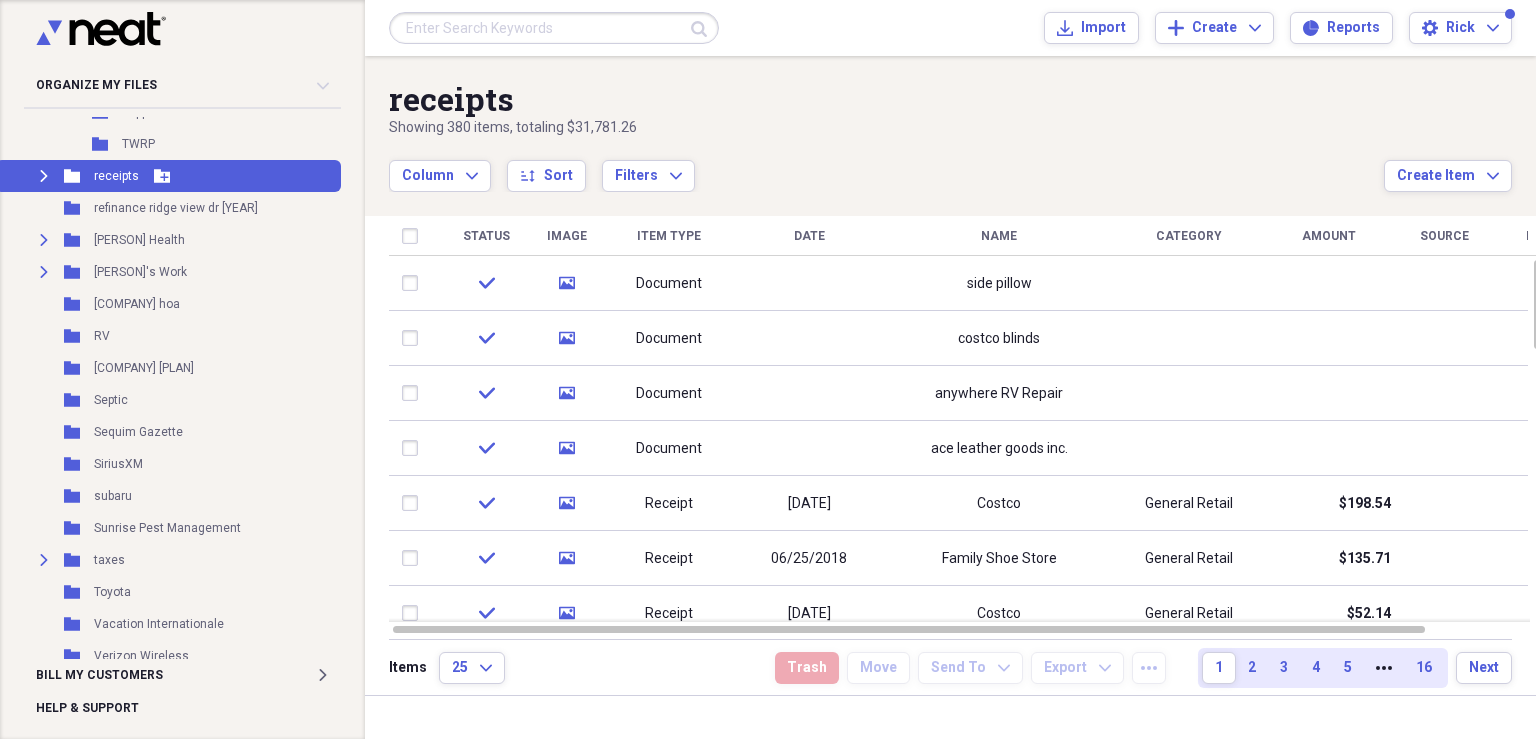 click on "Expand" 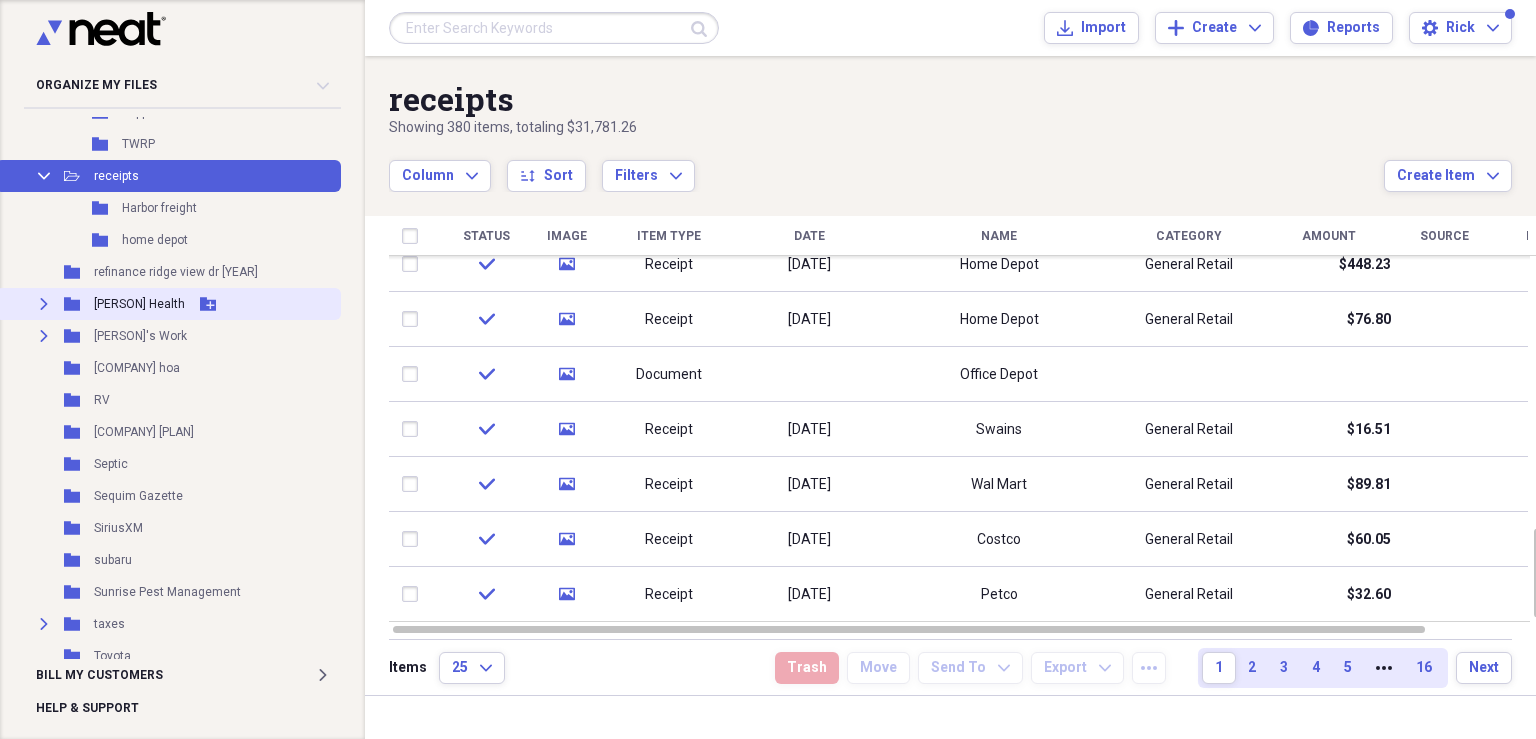click on "[PERSON] Health" at bounding box center (139, 304) 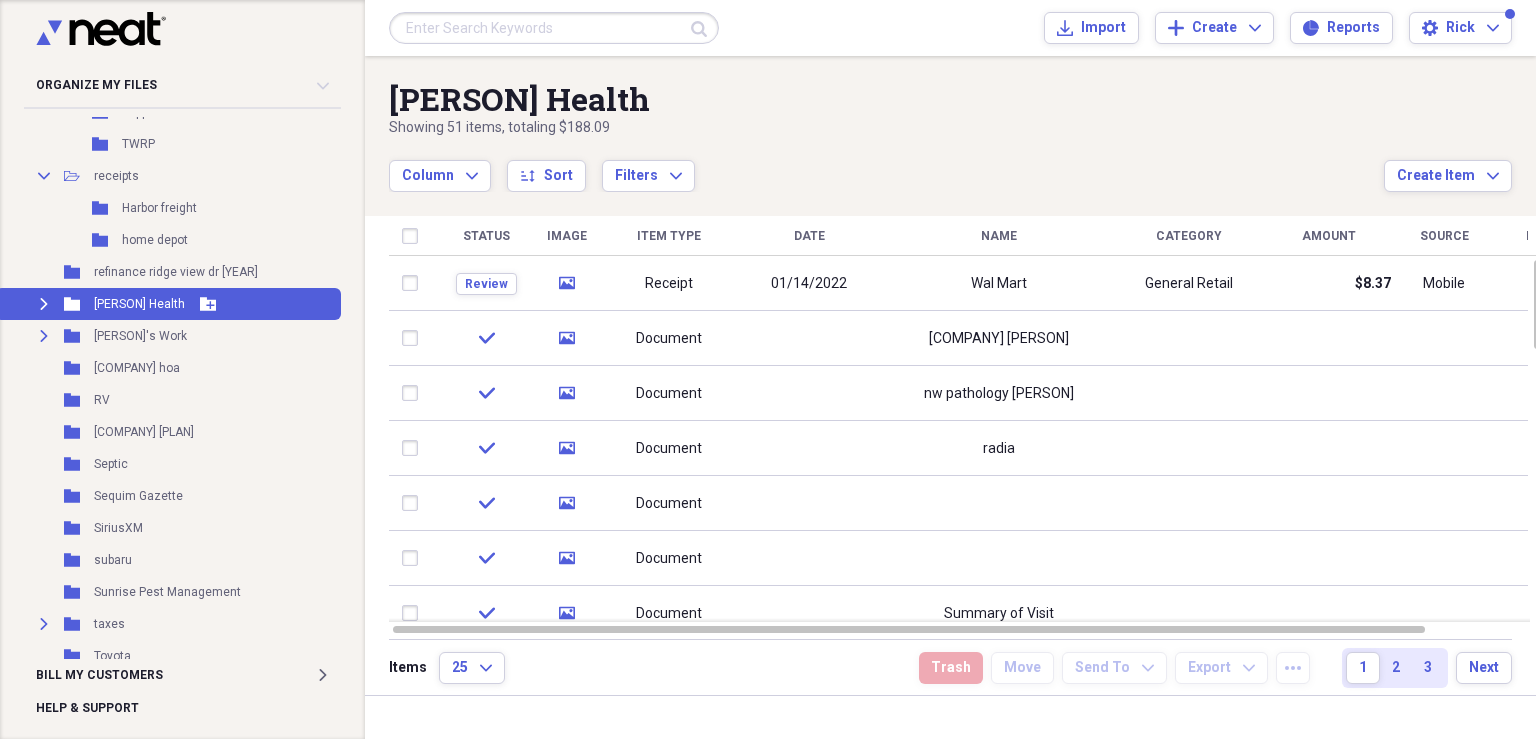 click 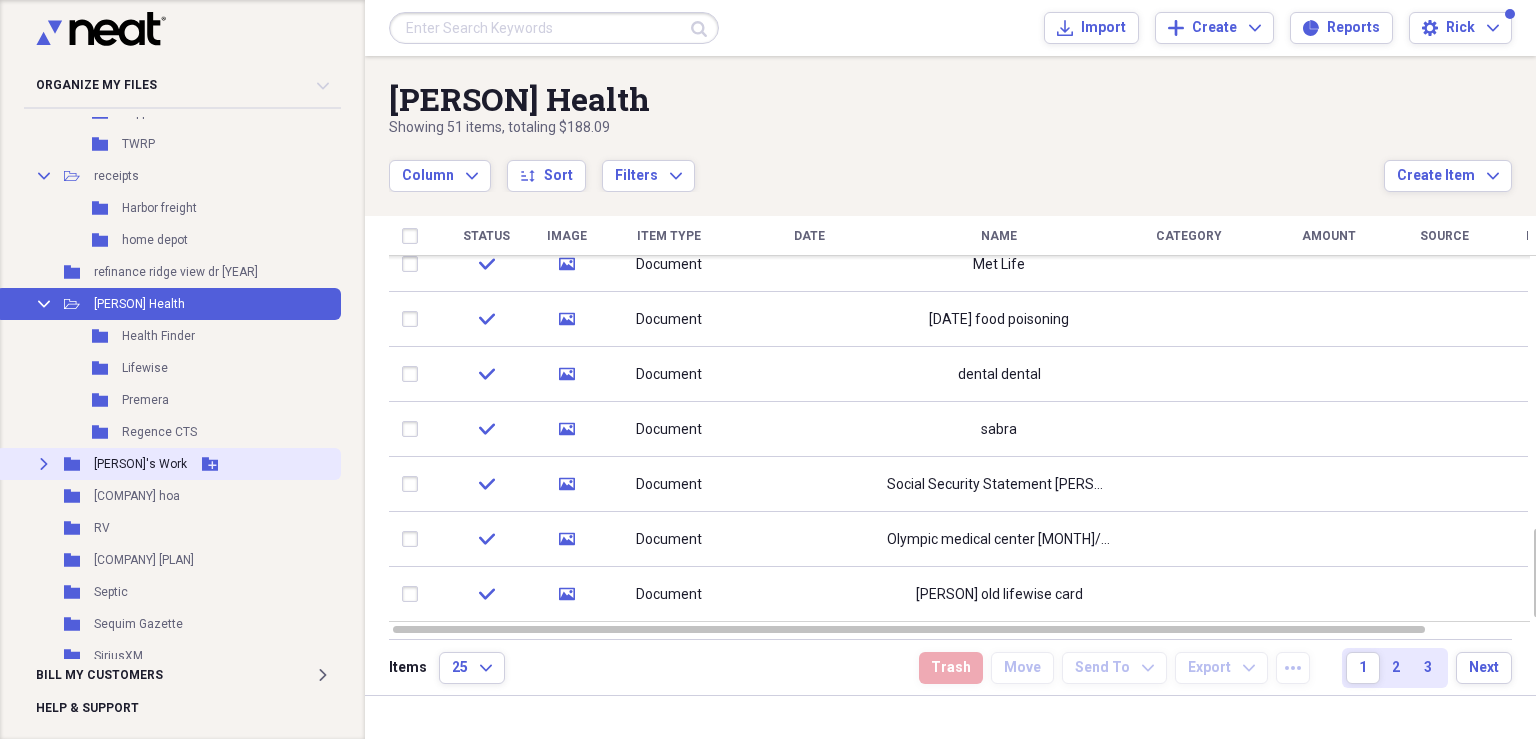 click on "[PERSON]'s Work" at bounding box center (140, 464) 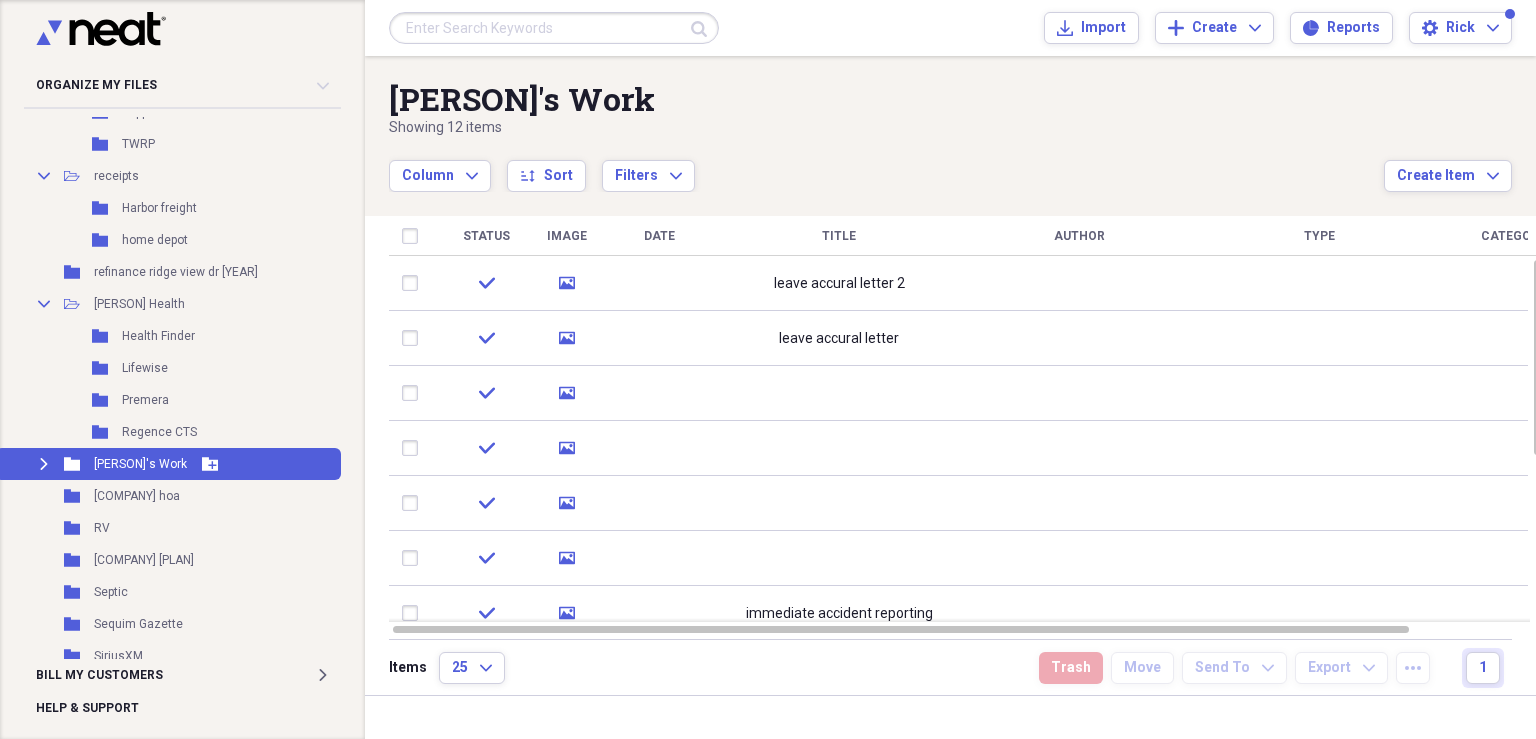click on "Expand" 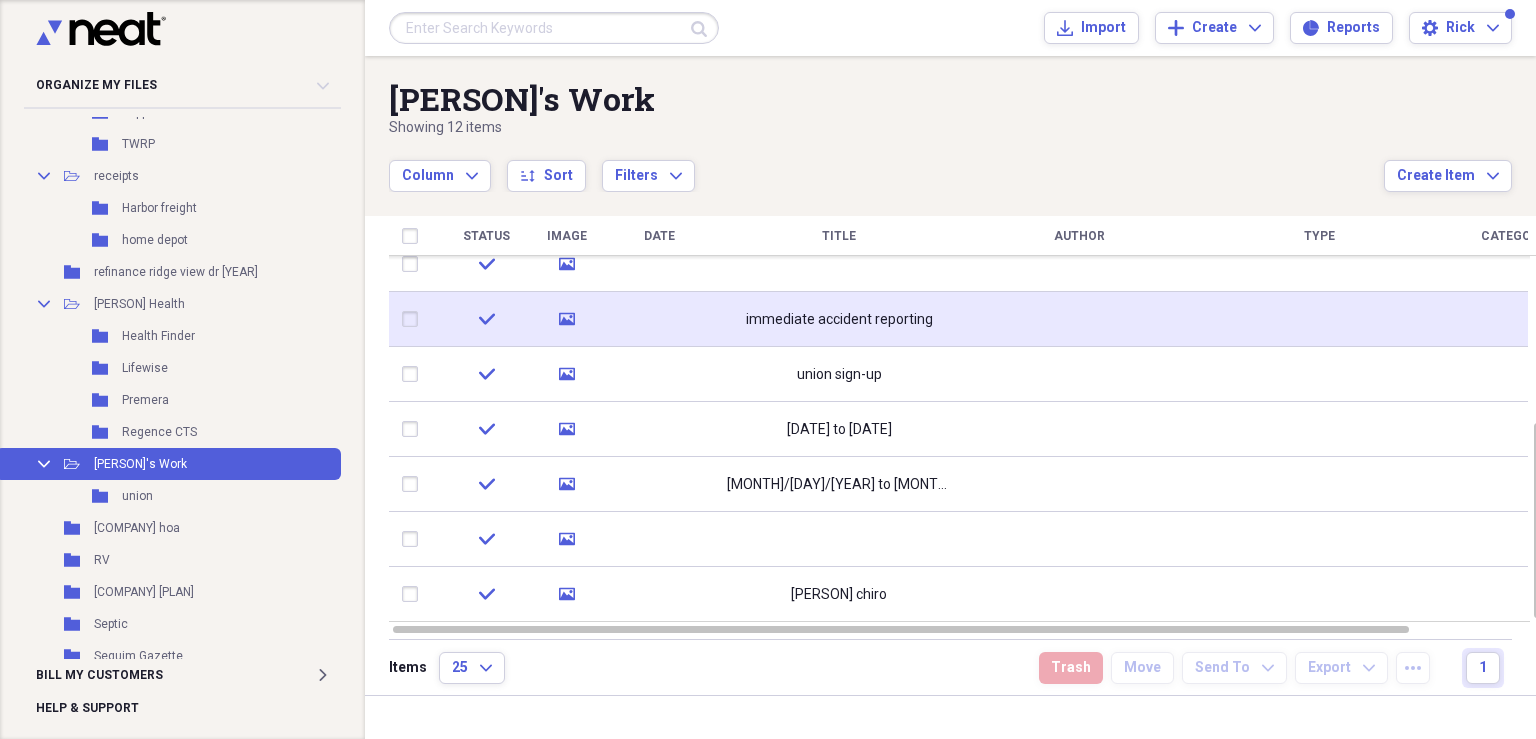 click on "immediate accident reporting" at bounding box center [839, 320] 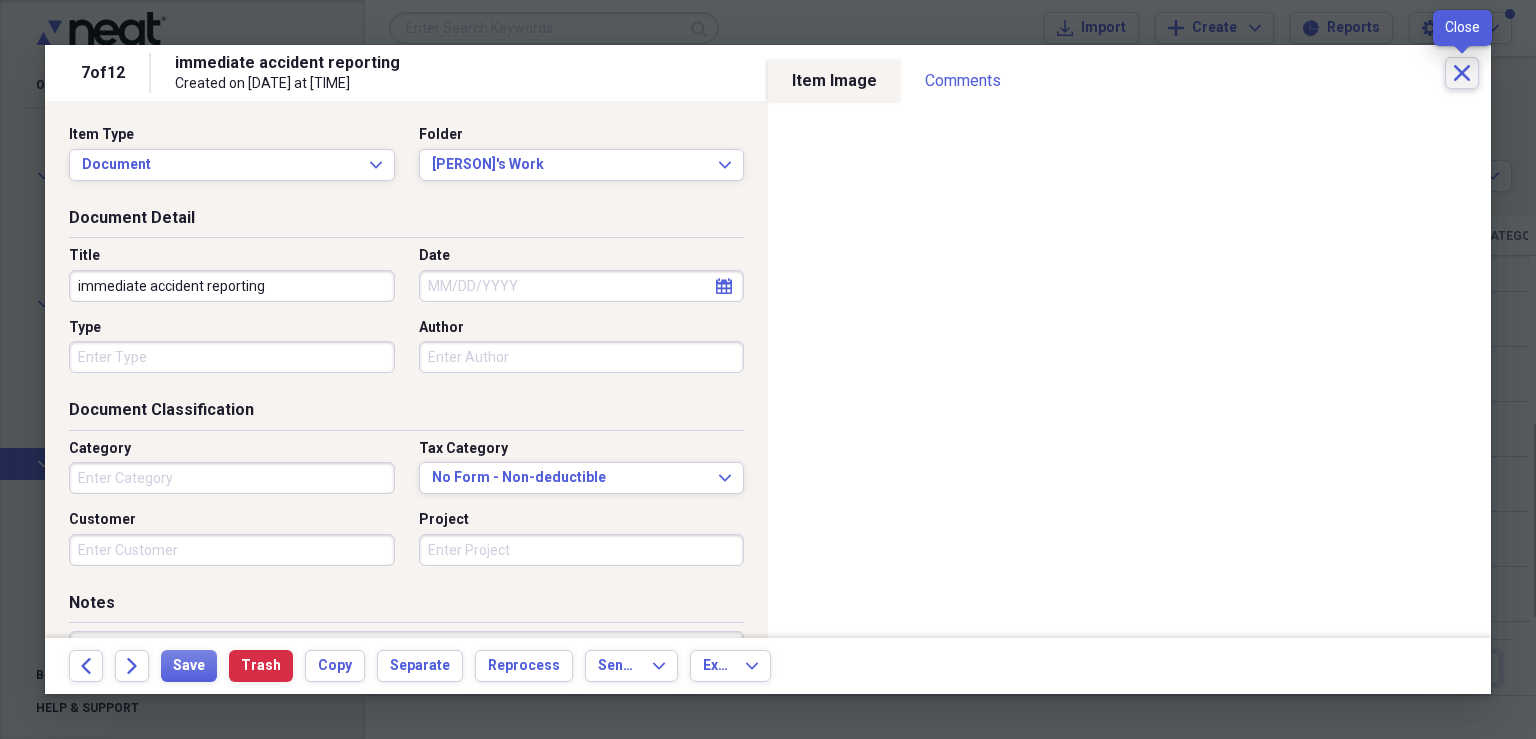 click on "Close" at bounding box center (1462, 73) 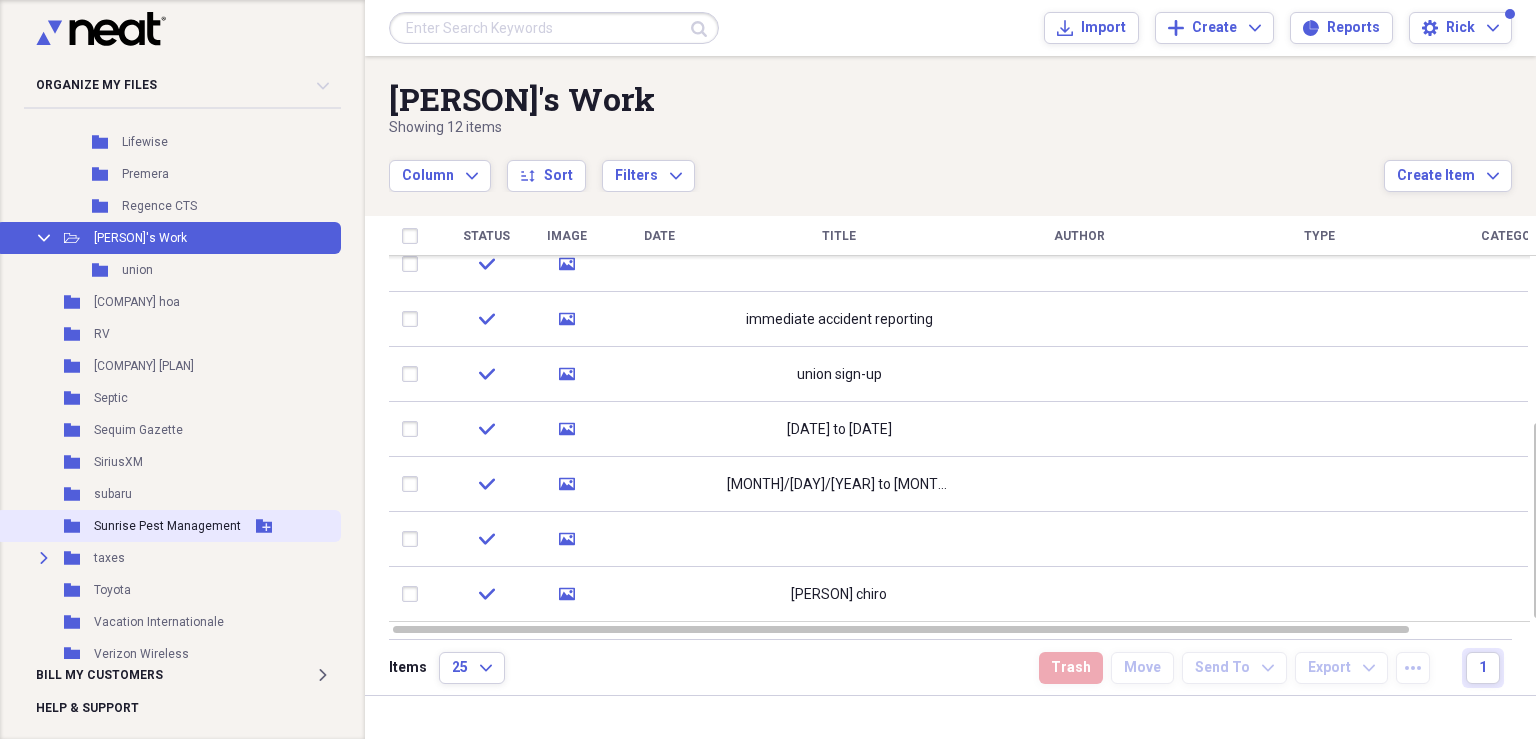 scroll, scrollTop: 2520, scrollLeft: 0, axis: vertical 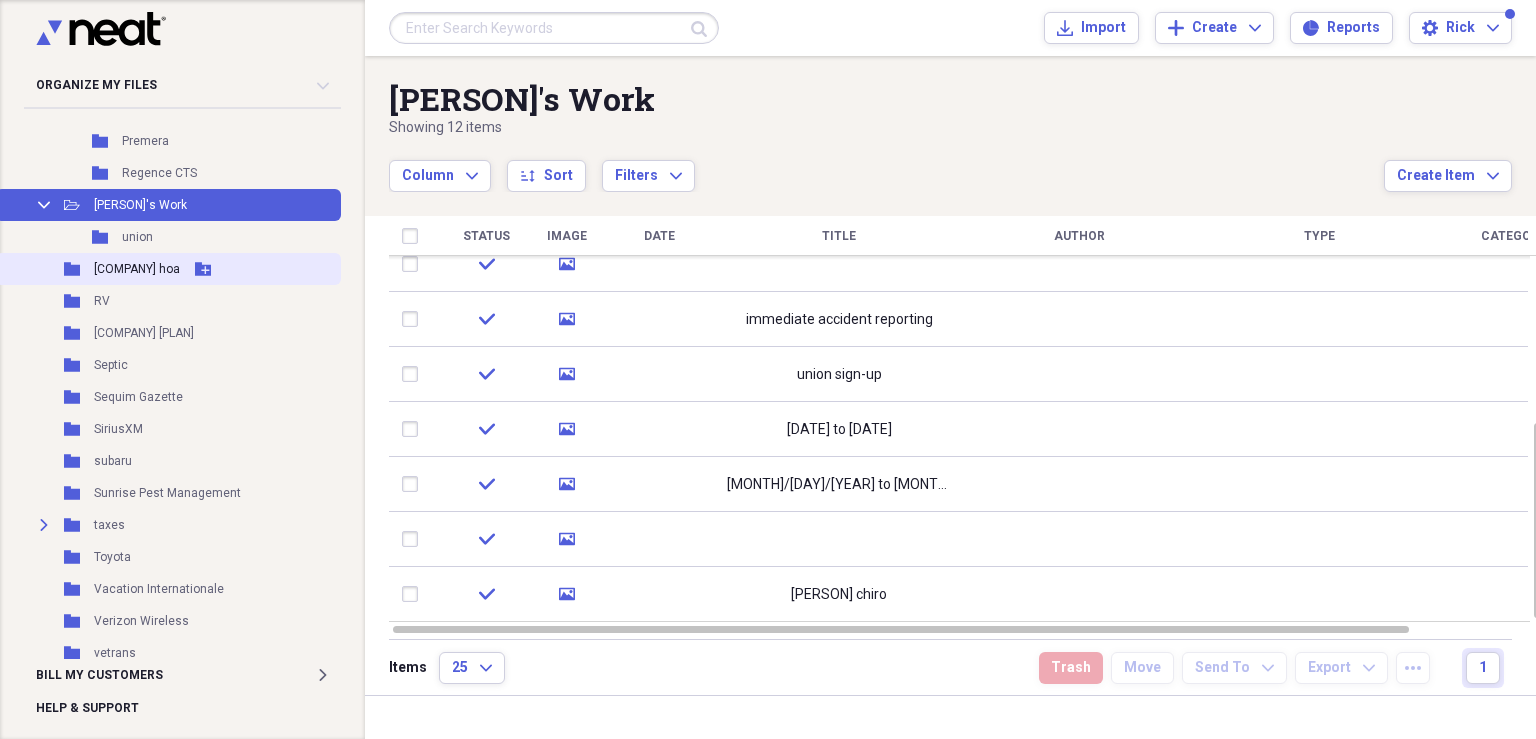 click on "Folder [COMPANY] hoa Add Folder" at bounding box center [168, 269] 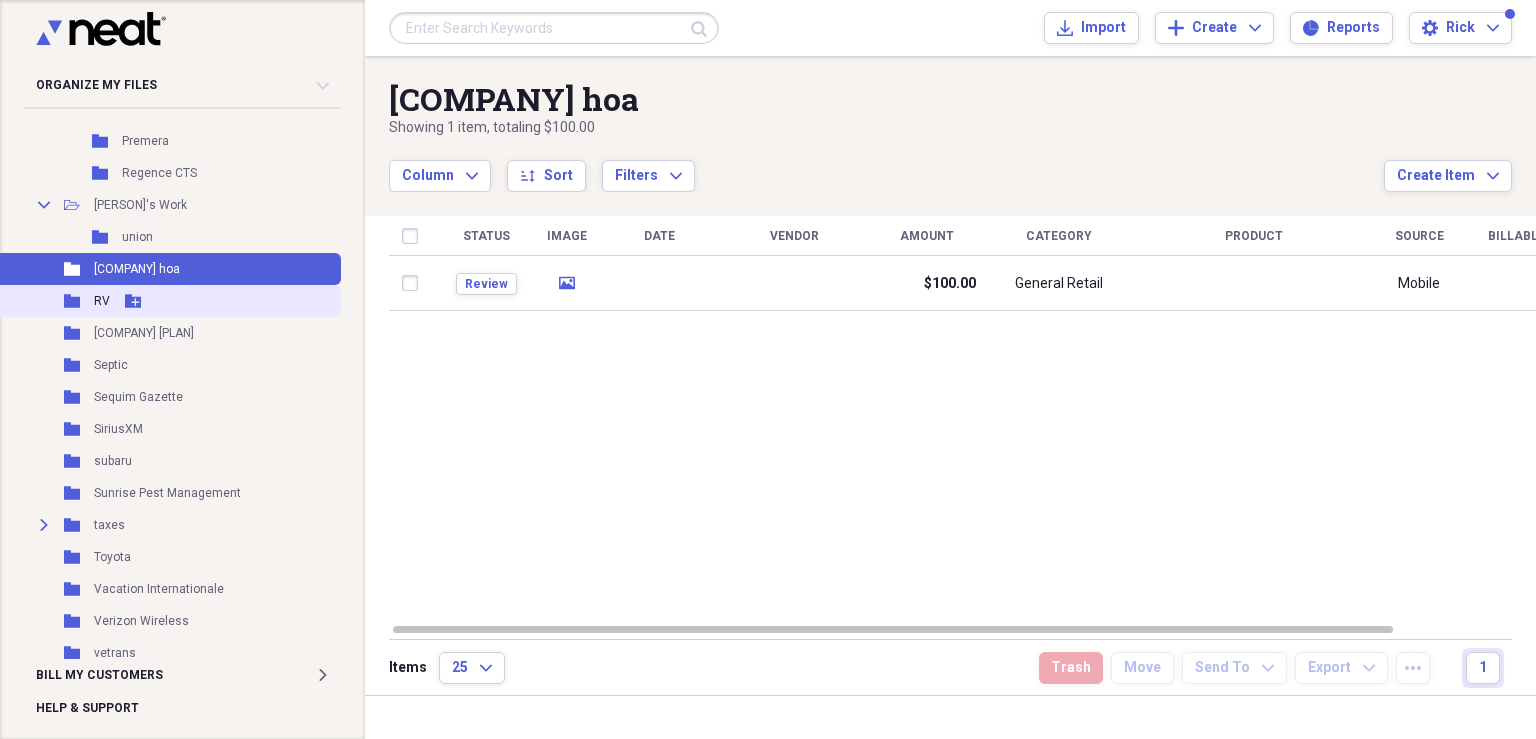 click on "Folder RV Add Folder" at bounding box center (168, 301) 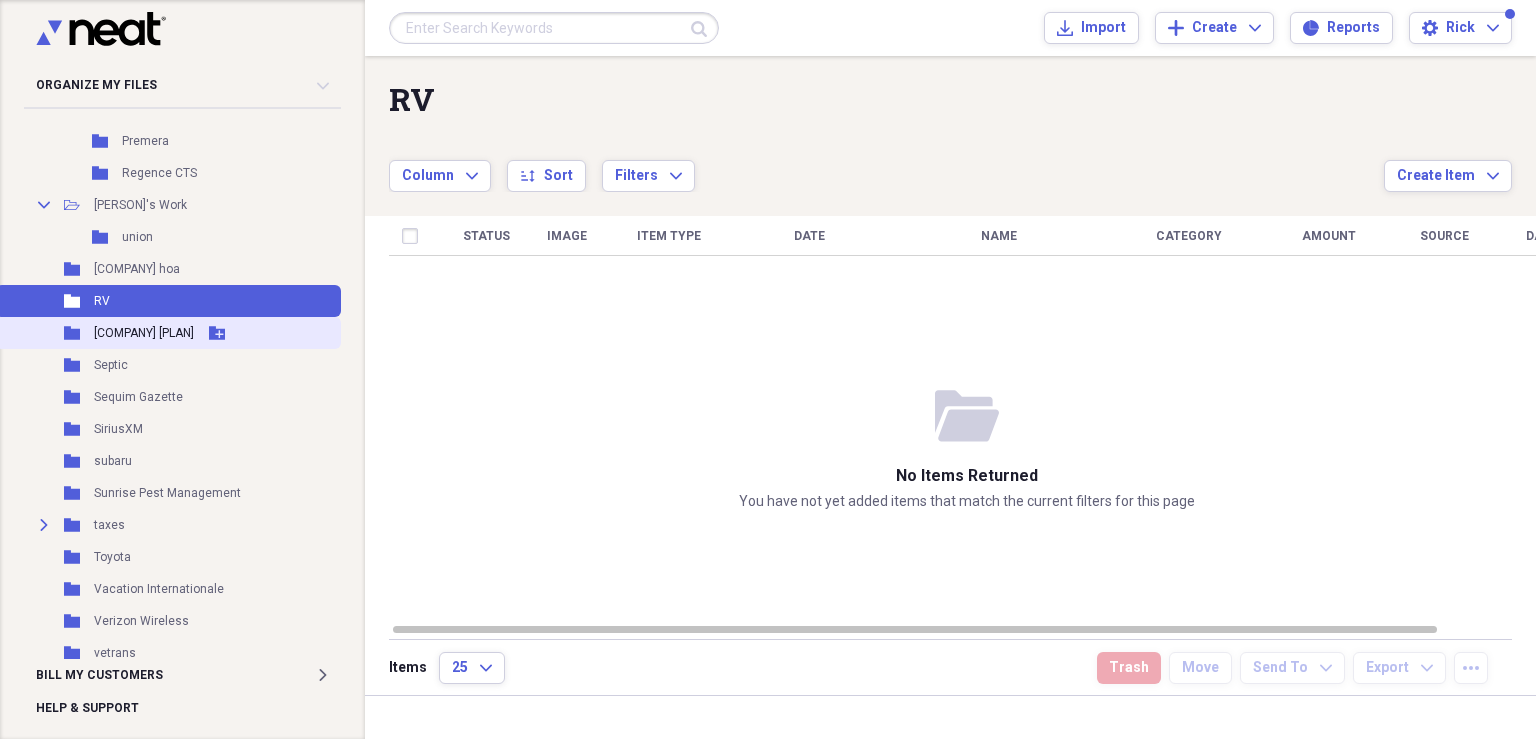 click on "[COMPANY] [PLAN]" at bounding box center (144, 333) 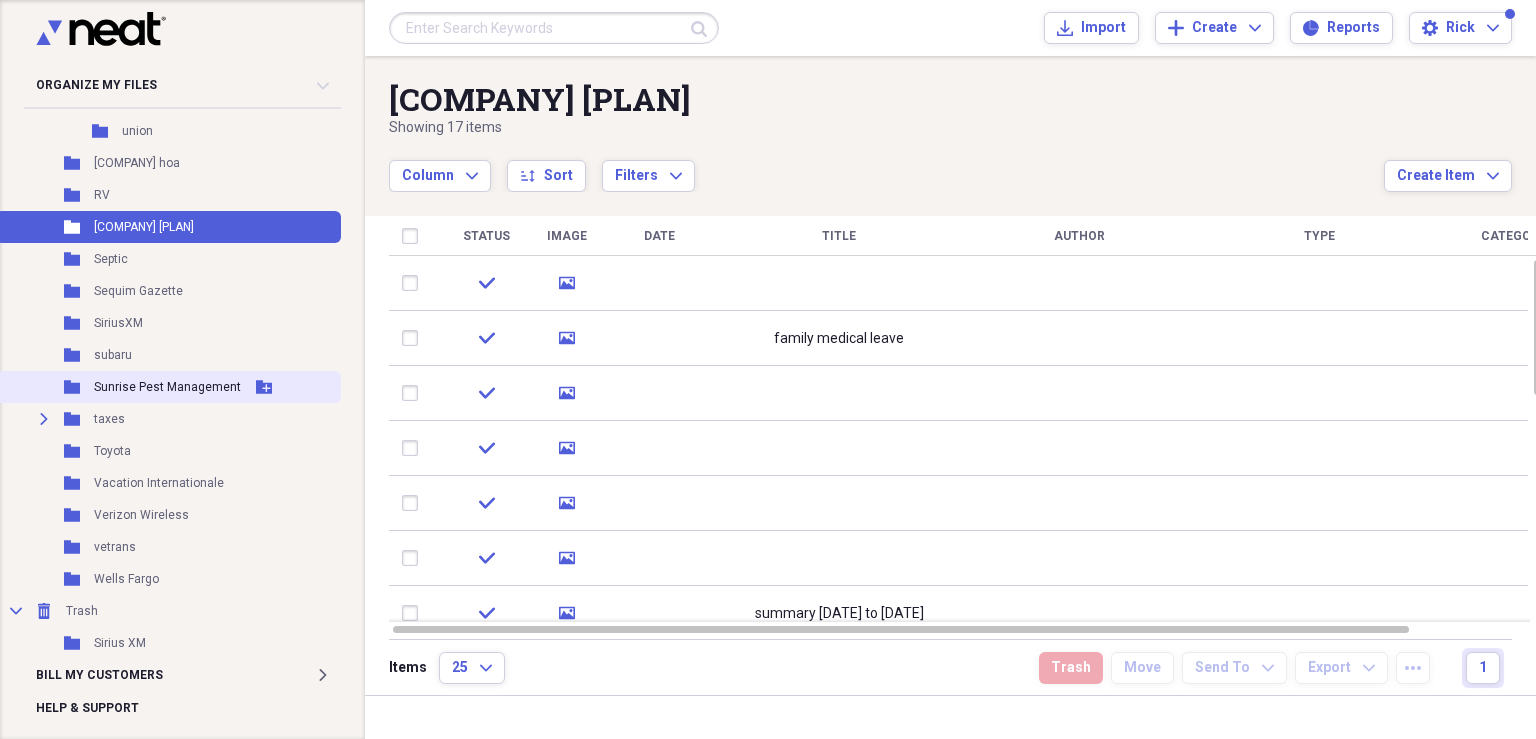 scroll, scrollTop: 2640, scrollLeft: 0, axis: vertical 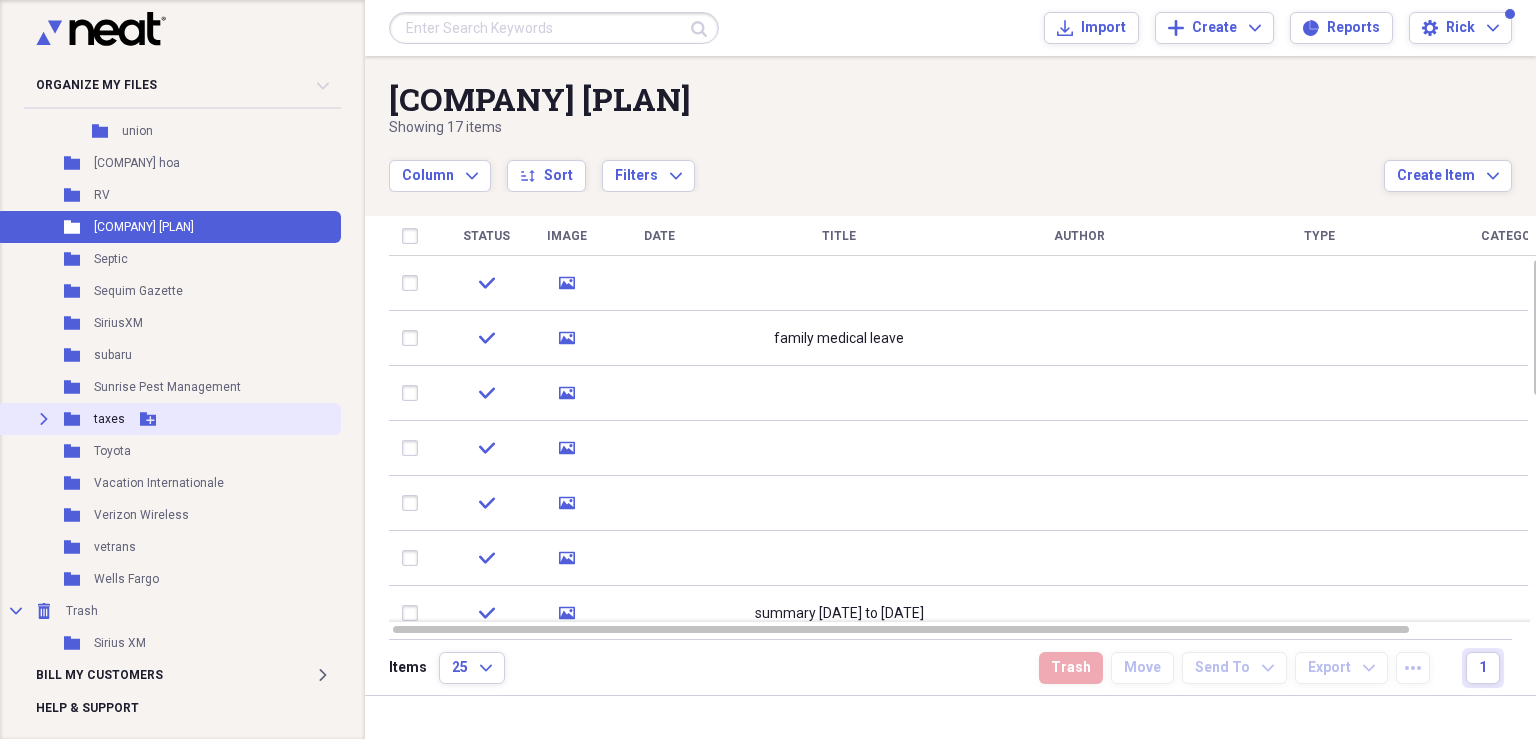 click on "Expand" at bounding box center (44, 419) 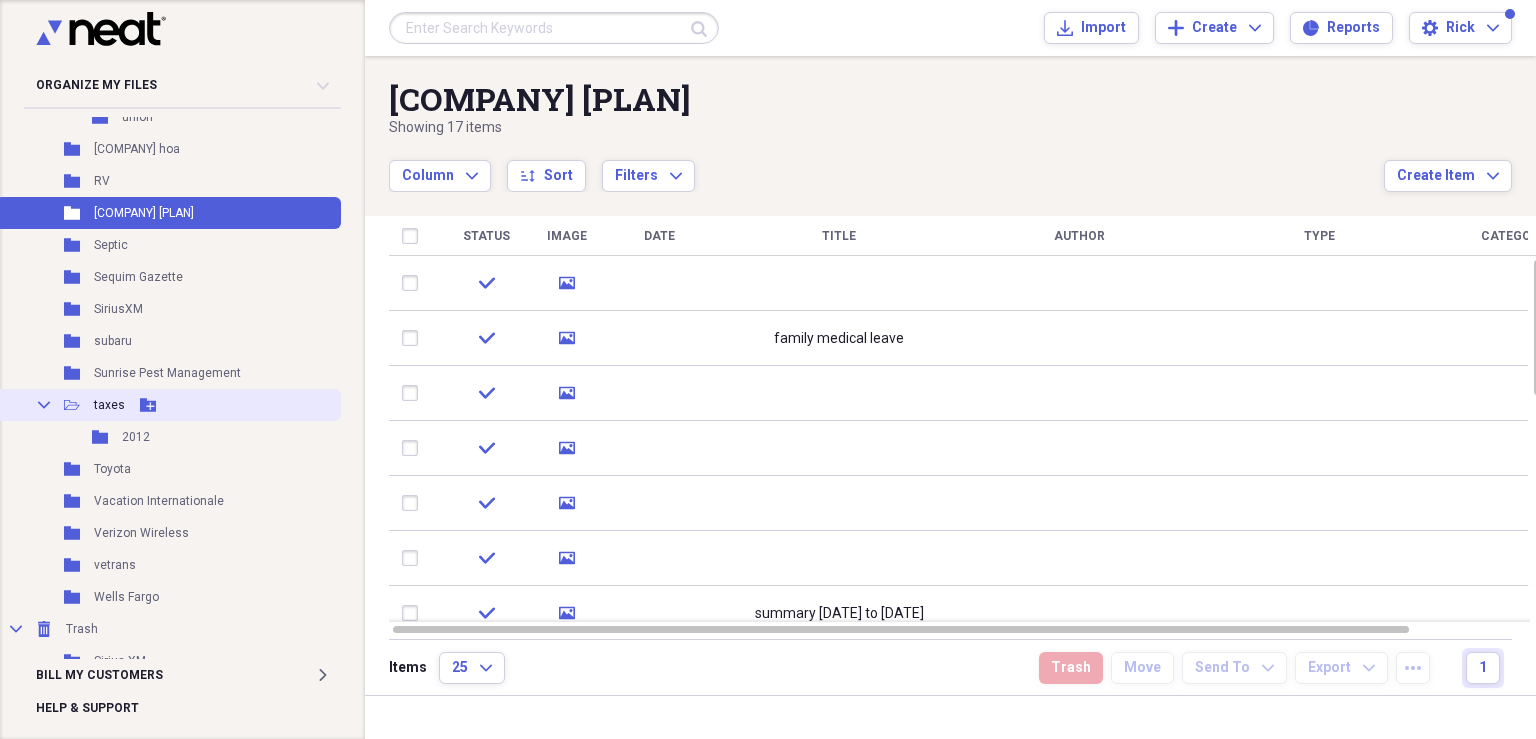 click on "Collapse Open Folder taxes Add Folder" at bounding box center (168, 405) 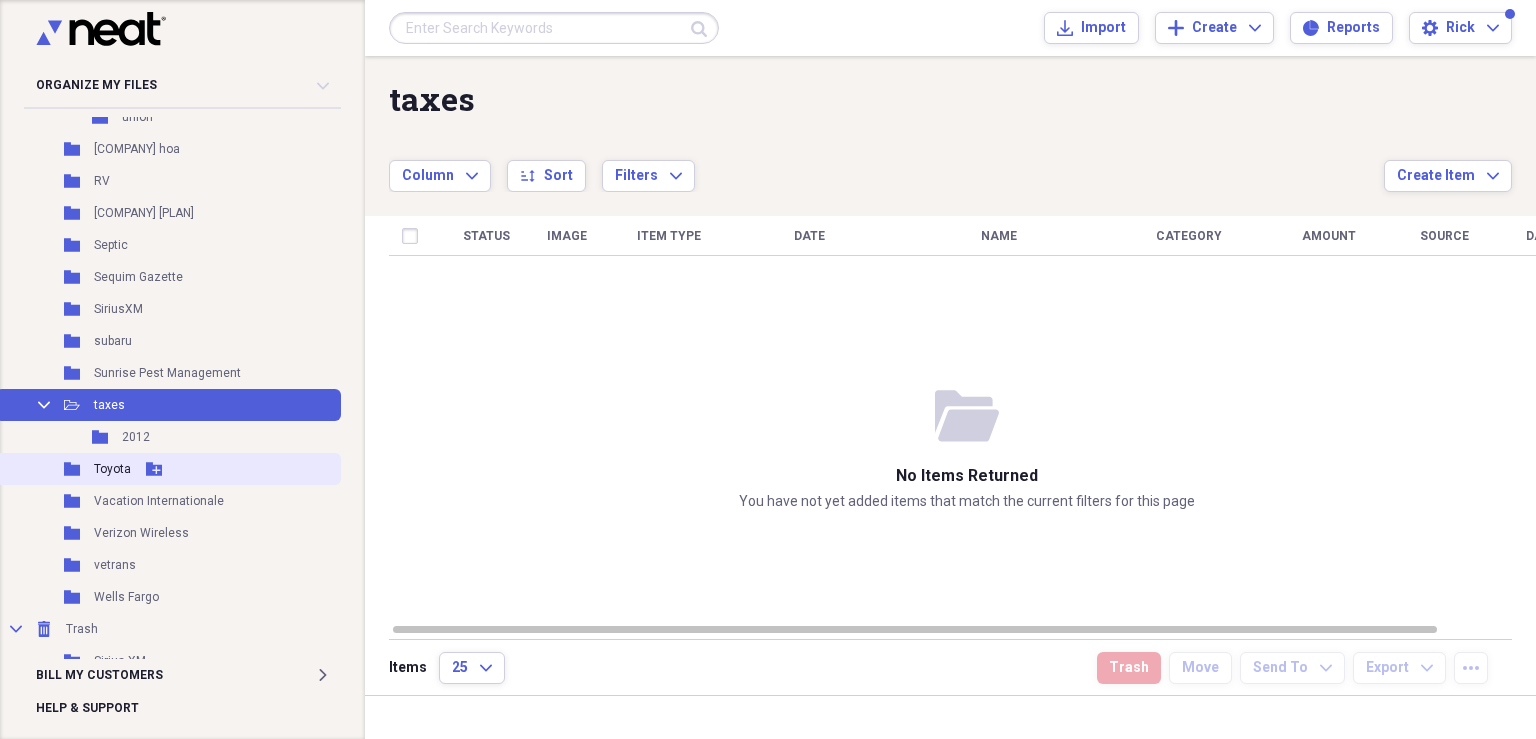 scroll, scrollTop: 2672, scrollLeft: 0, axis: vertical 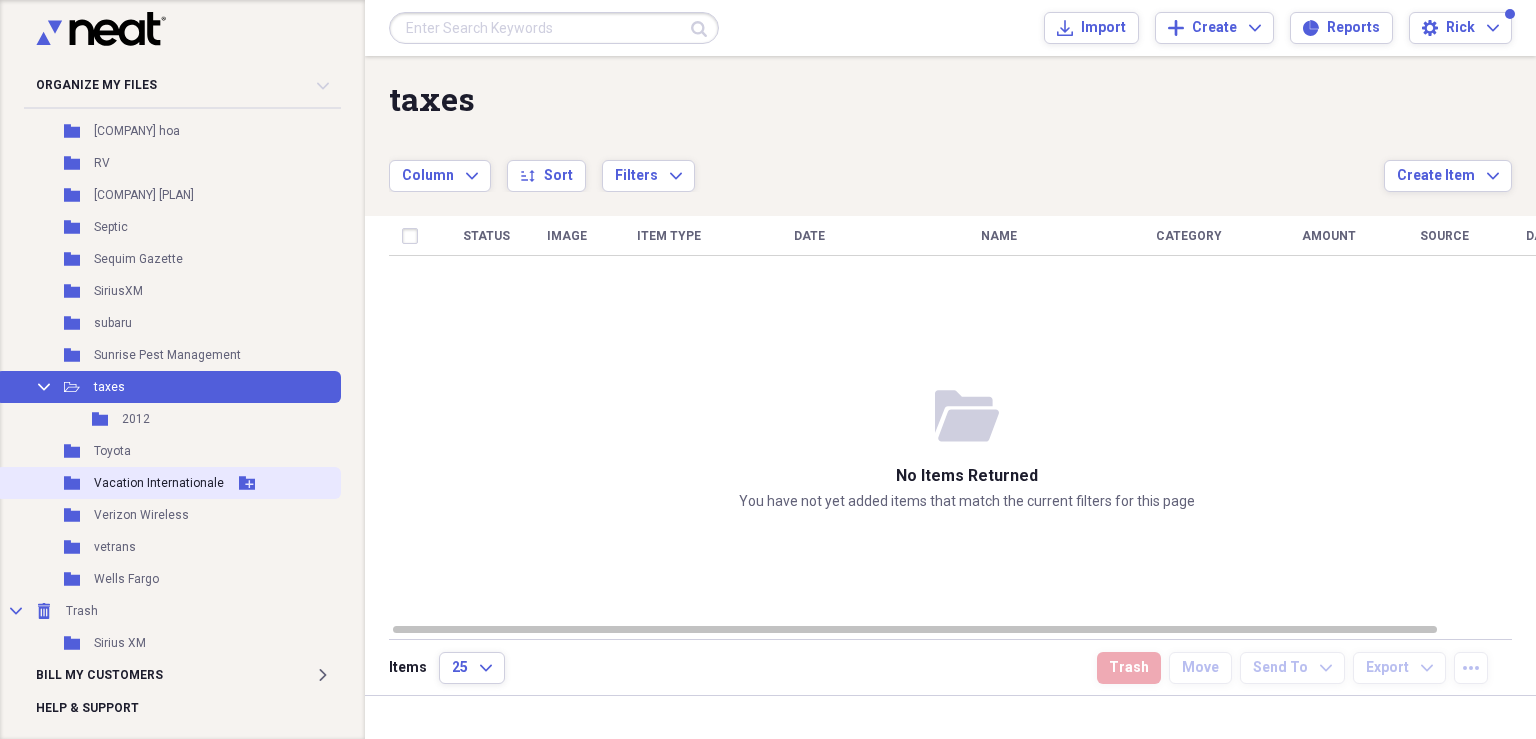 click on "Vacation Internationale" at bounding box center (159, 483) 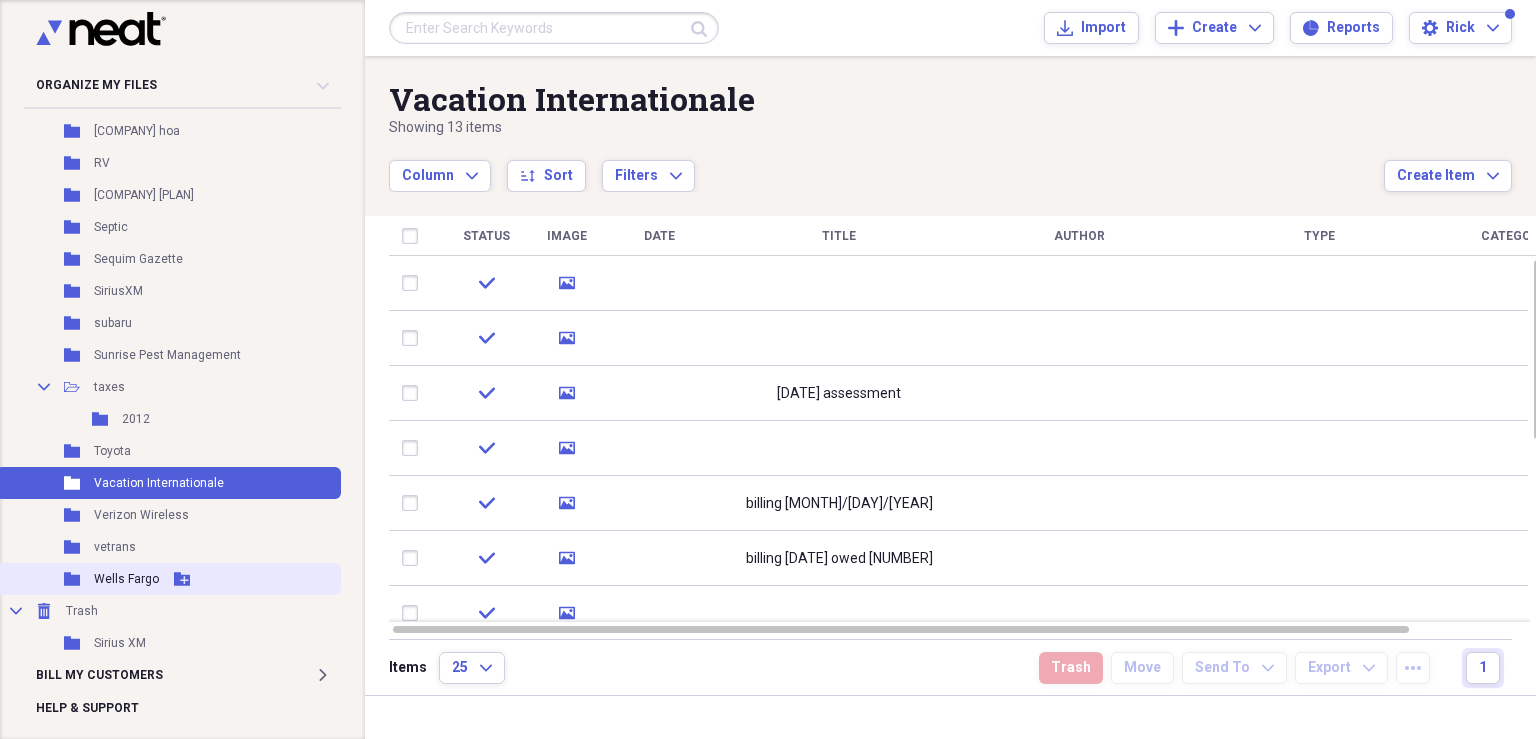 click on "Wells Fargo" at bounding box center (126, 579) 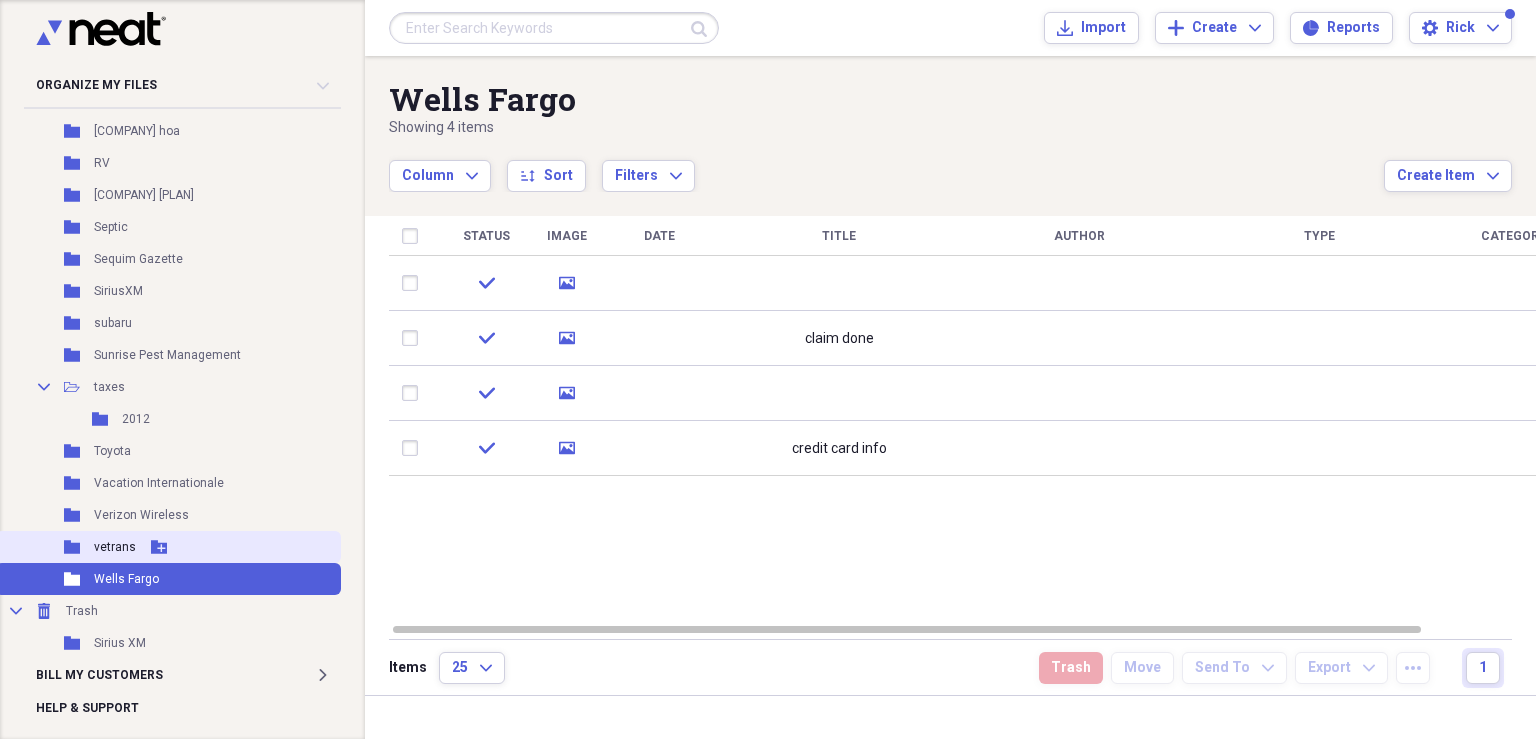 click on "Folder vetrans Add Folder" at bounding box center (168, 547) 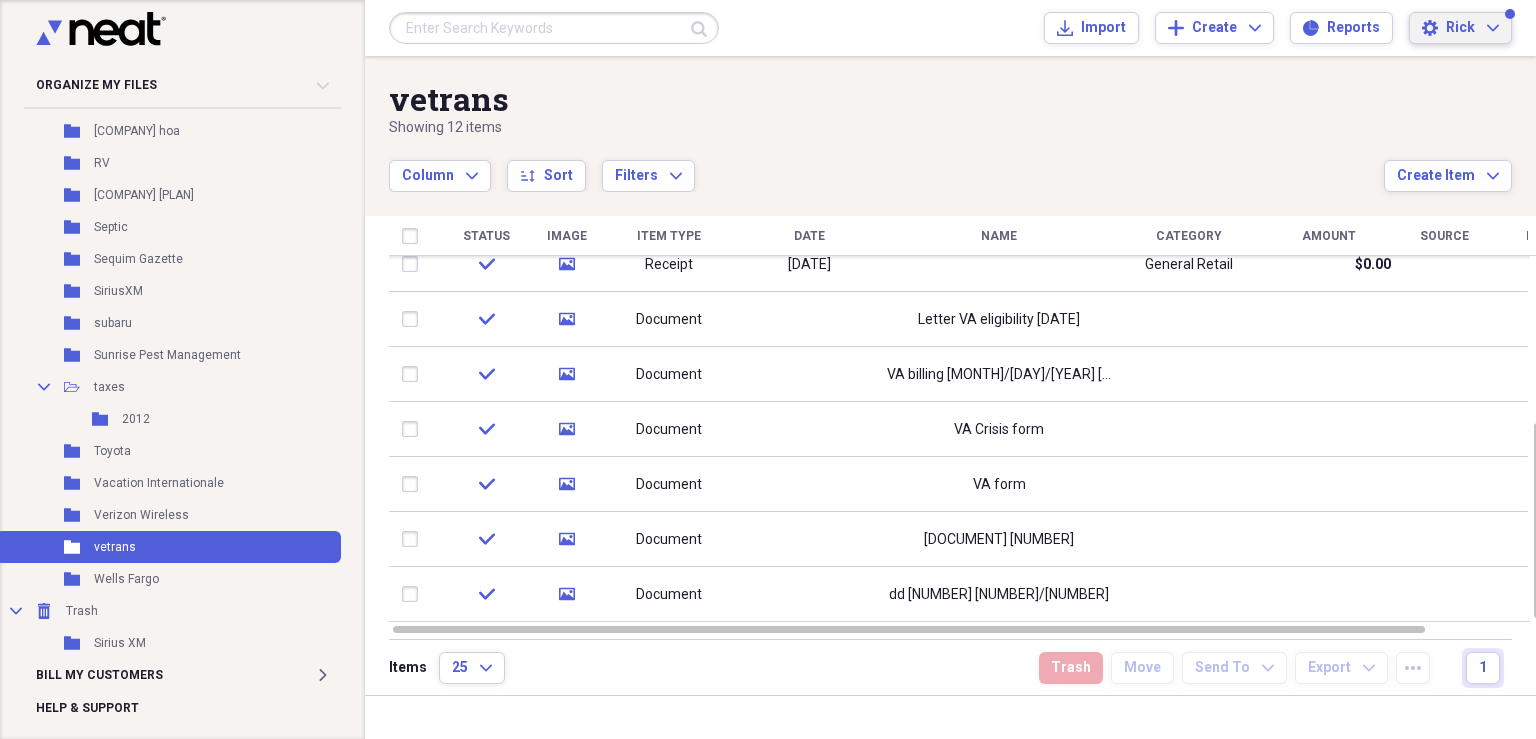 click on "[PERSON] Expand" at bounding box center [1472, 28] 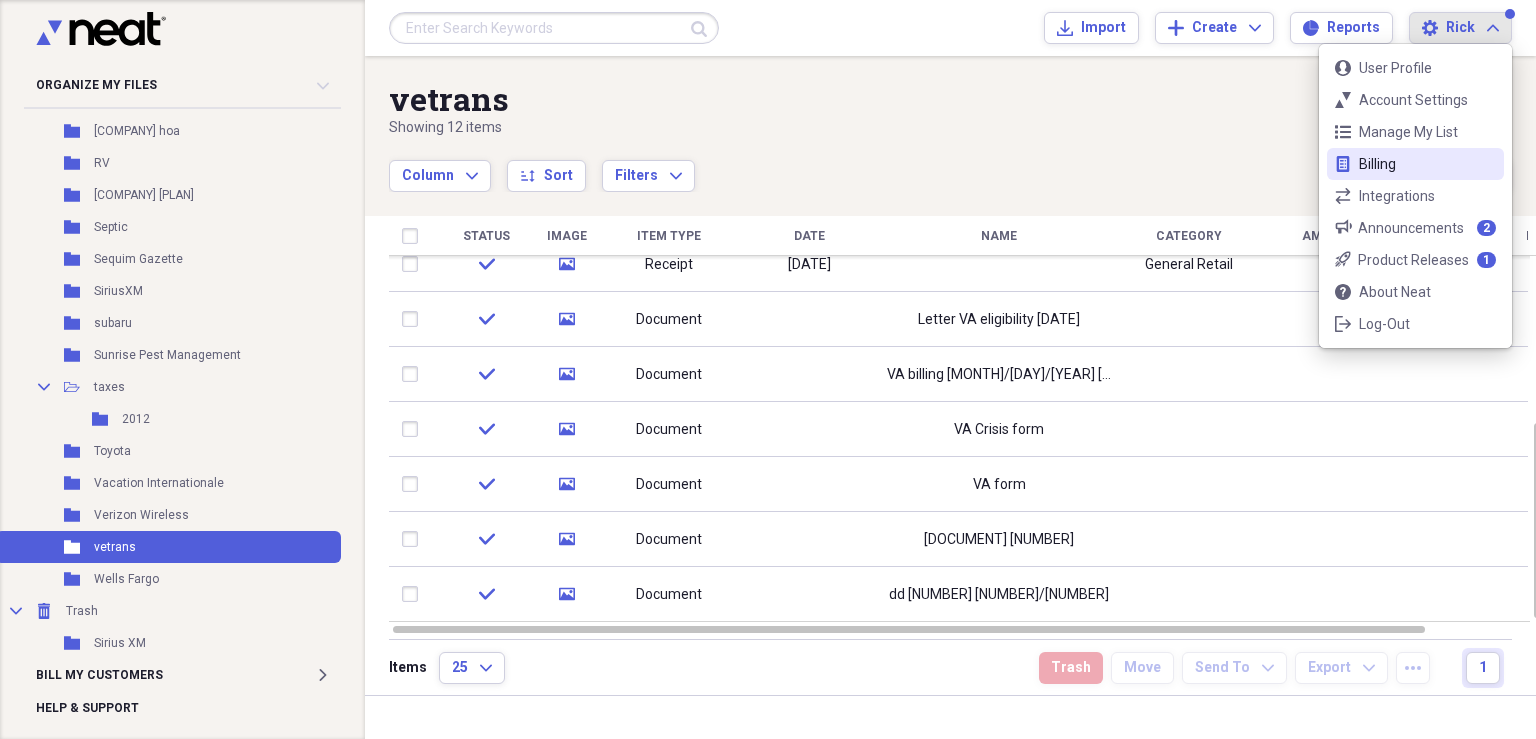 click on "Billing" at bounding box center (1415, 164) 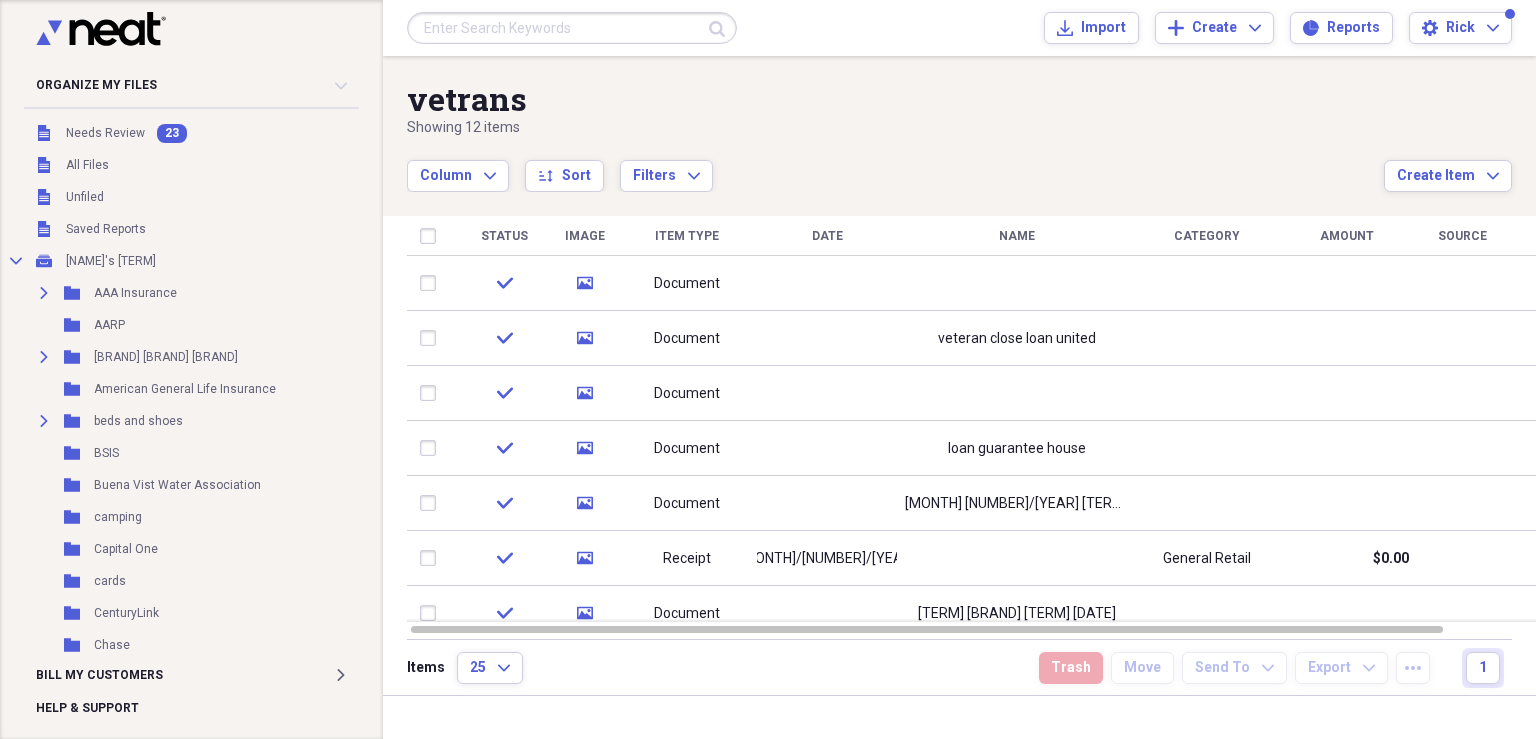 scroll, scrollTop: 0, scrollLeft: 0, axis: both 